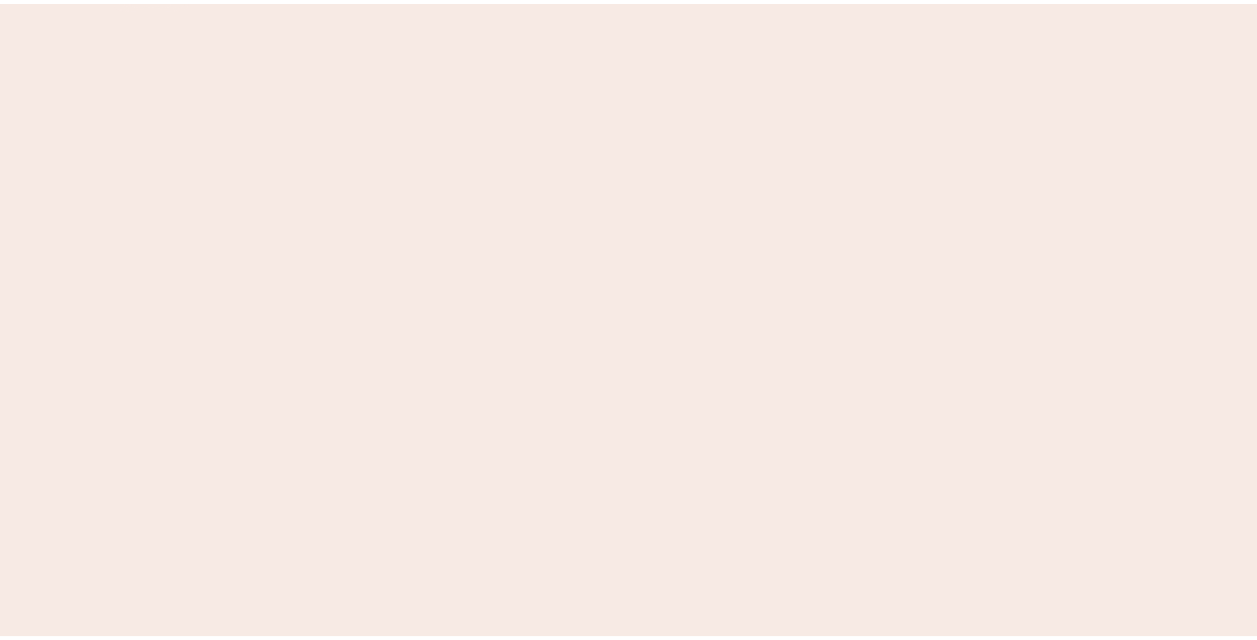 scroll, scrollTop: 0, scrollLeft: 0, axis: both 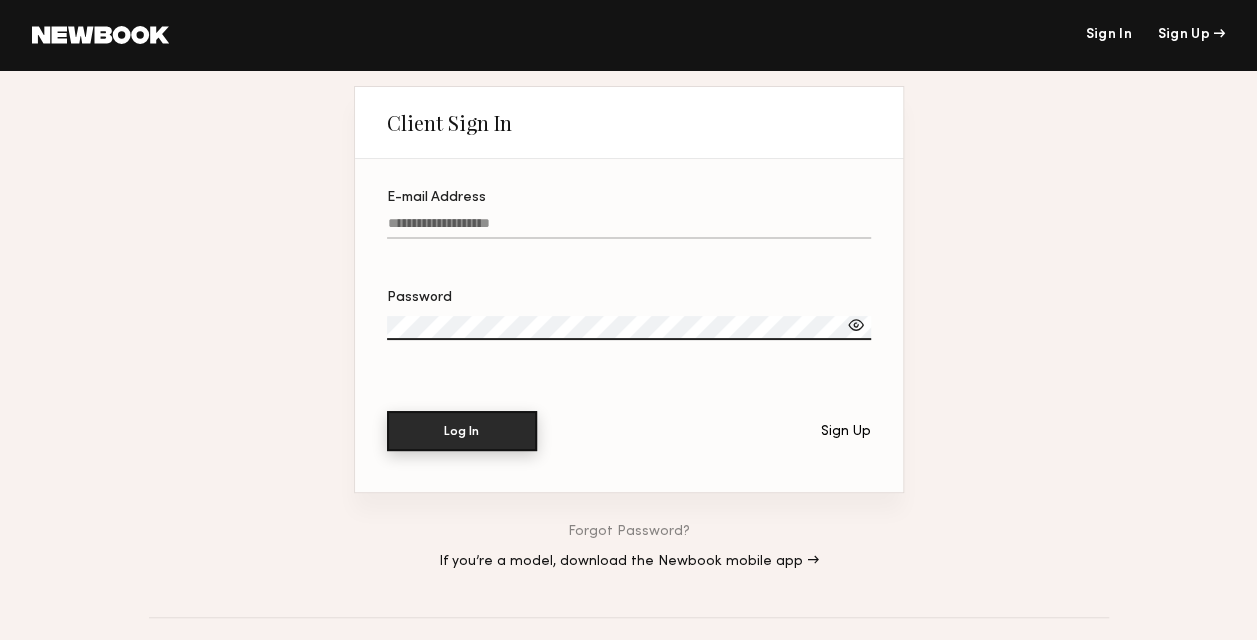type on "**********" 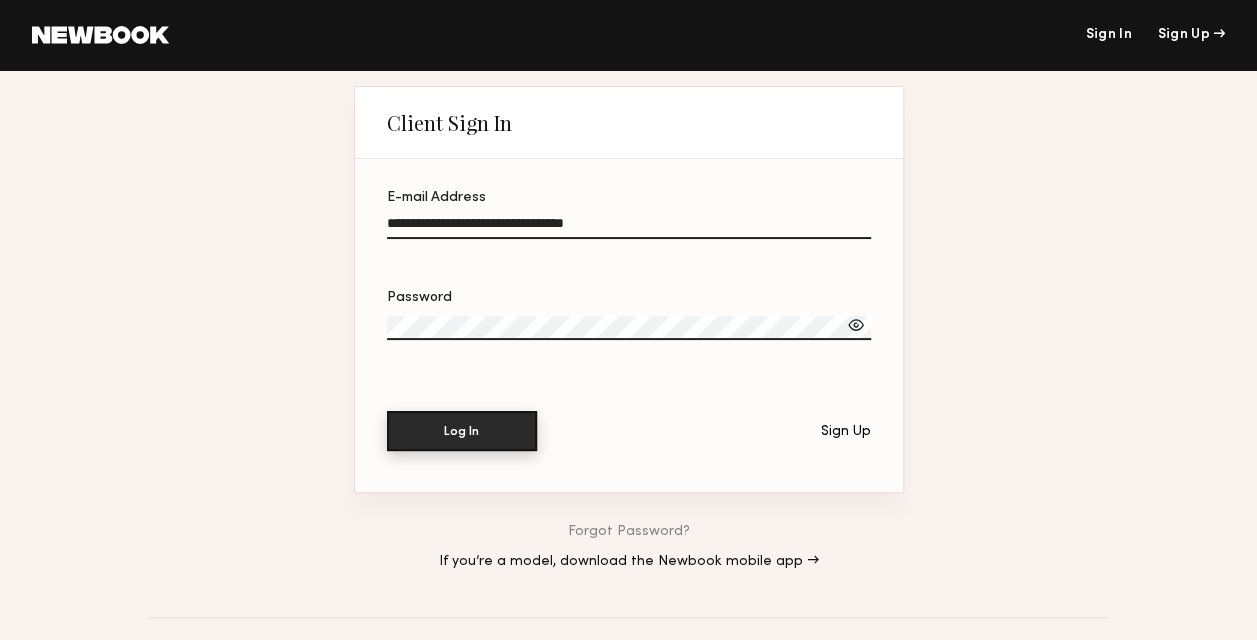 click on "Log In" 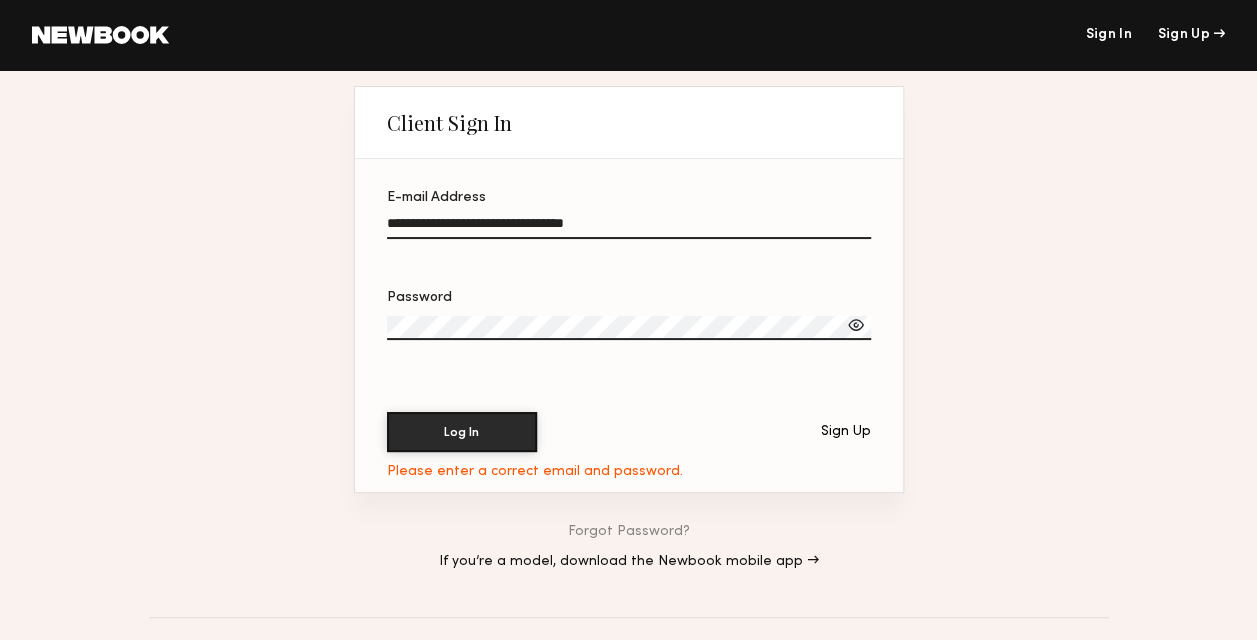 click 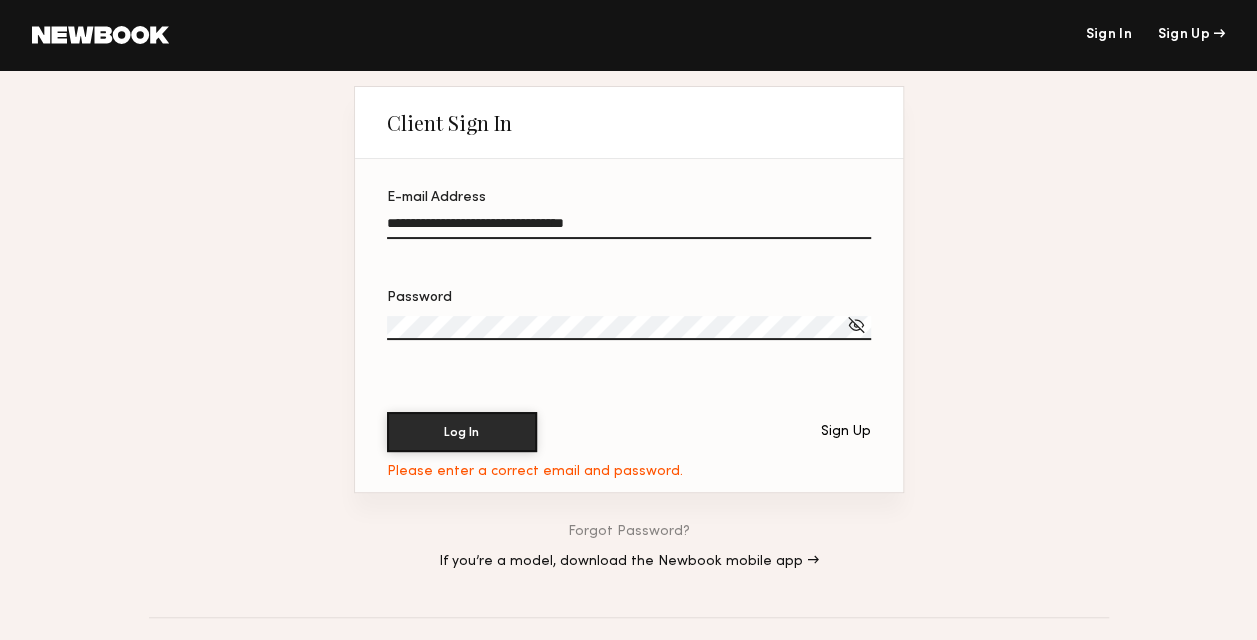 click on "**********" 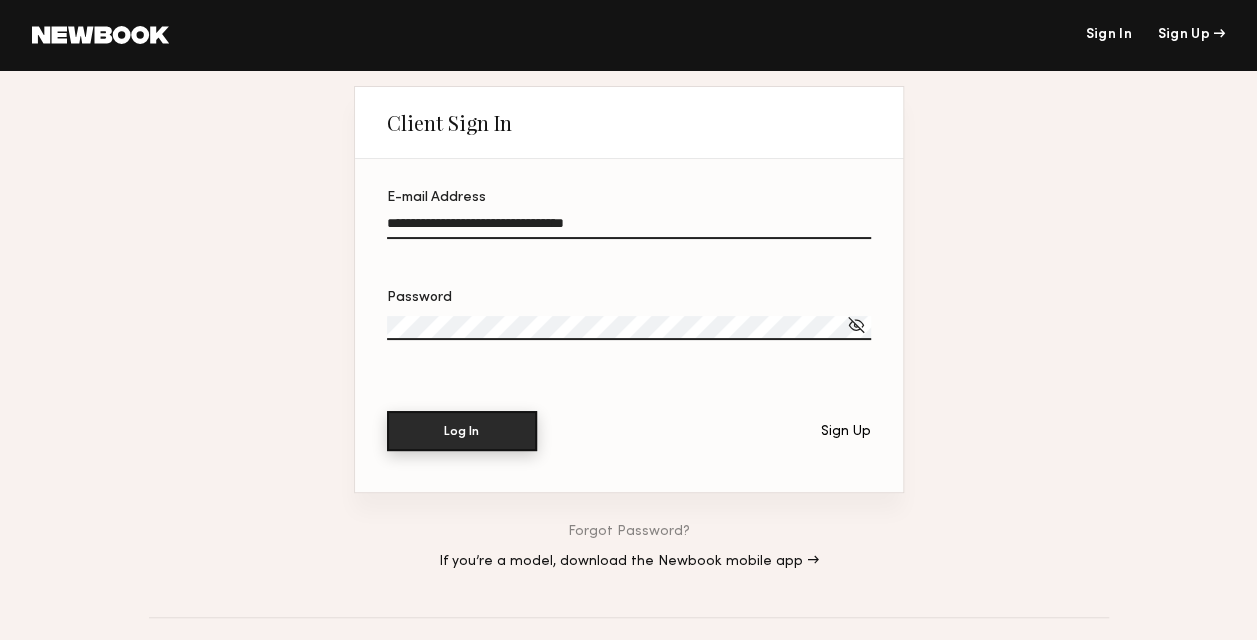 click on "Log In" 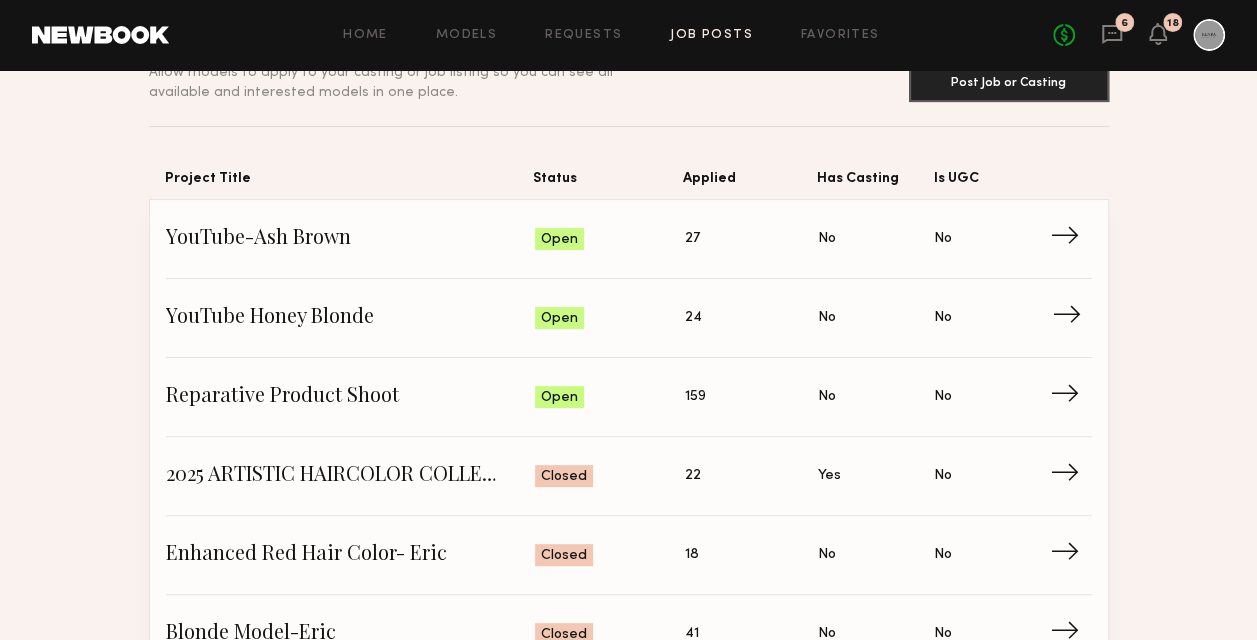 scroll, scrollTop: 100, scrollLeft: 0, axis: vertical 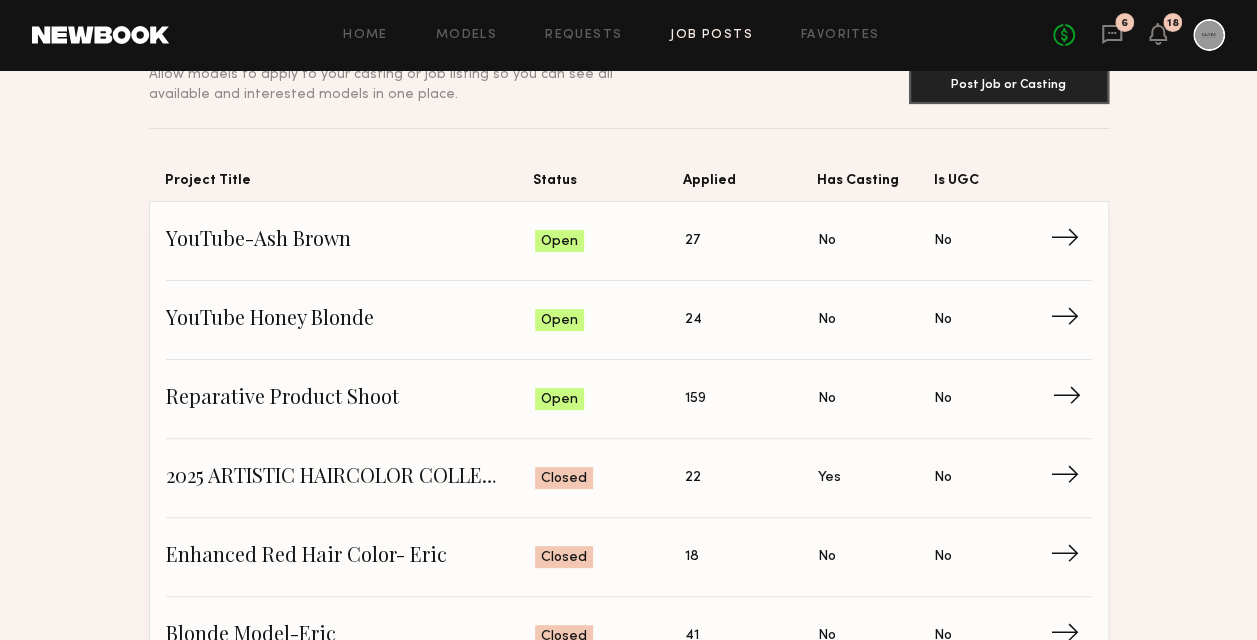 click on "Reparative Product Shoot" 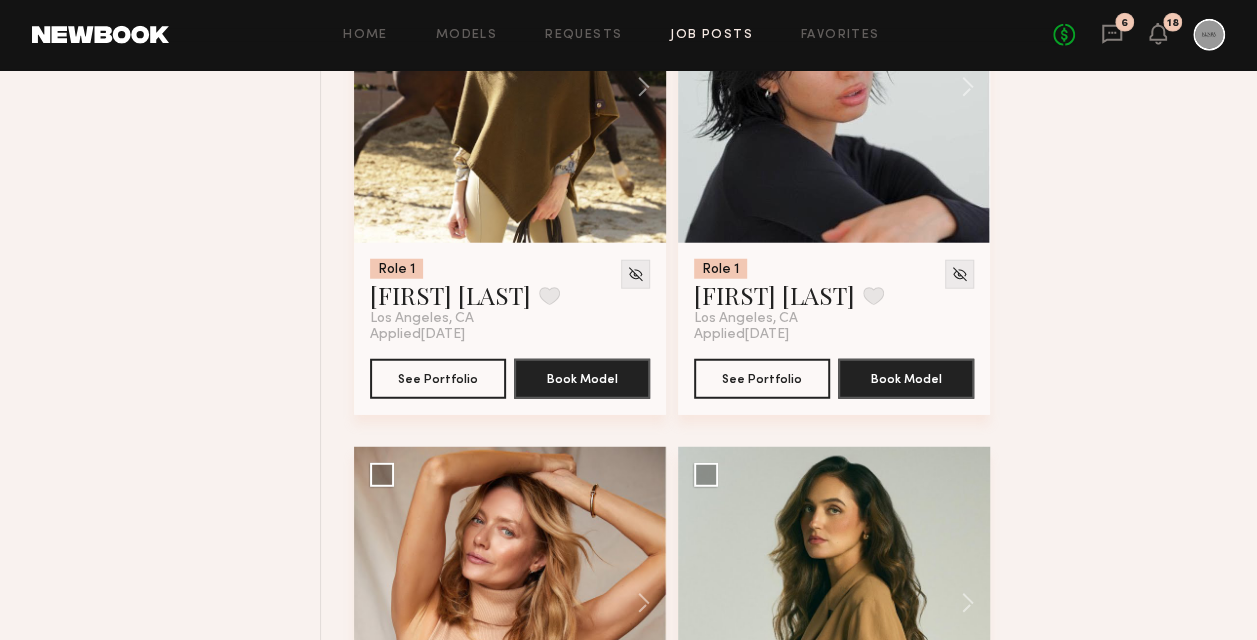 scroll, scrollTop: 2700, scrollLeft: 0, axis: vertical 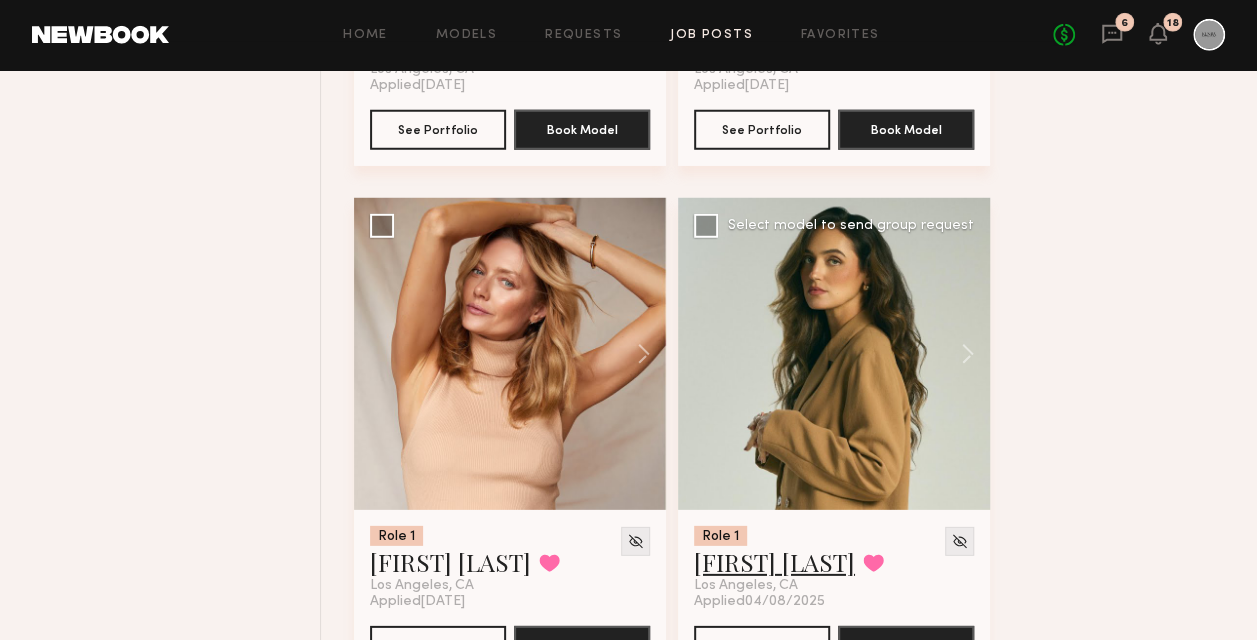click on "Nicole Z." 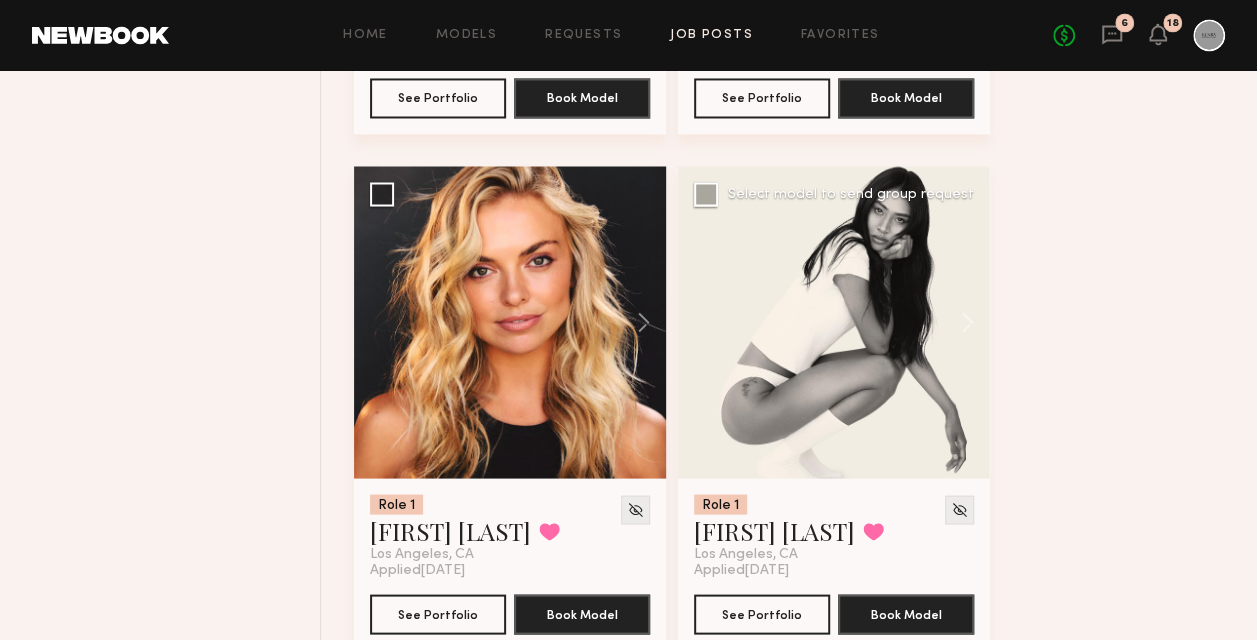 scroll, scrollTop: 1300, scrollLeft: 0, axis: vertical 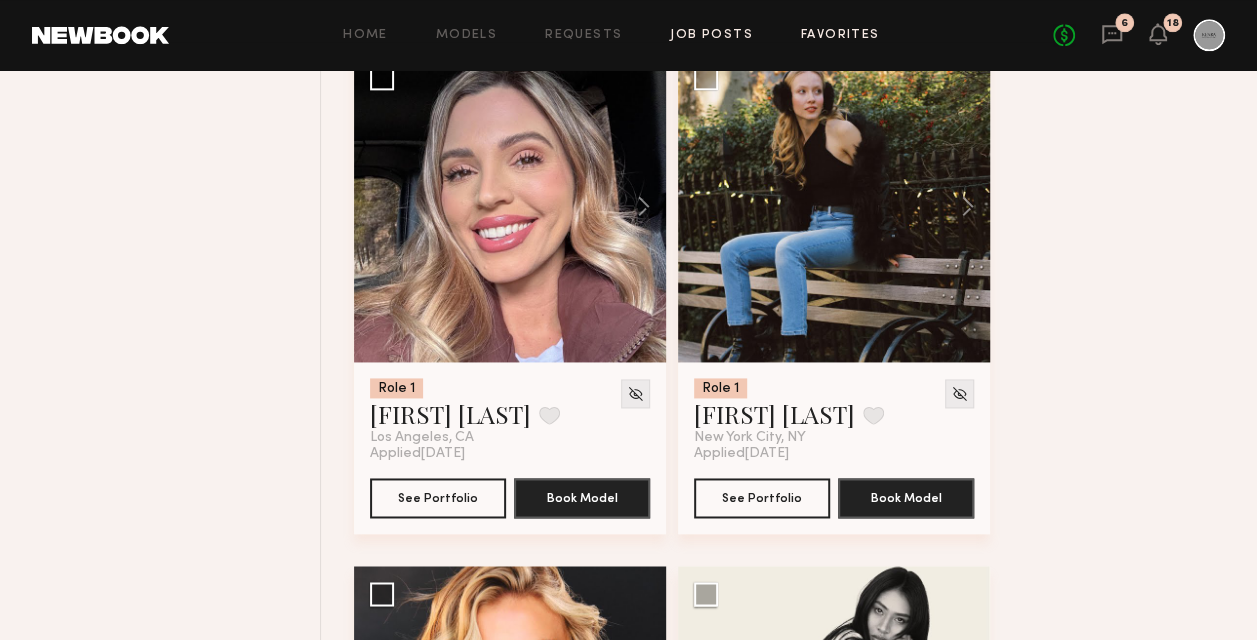 click on "Favorites" 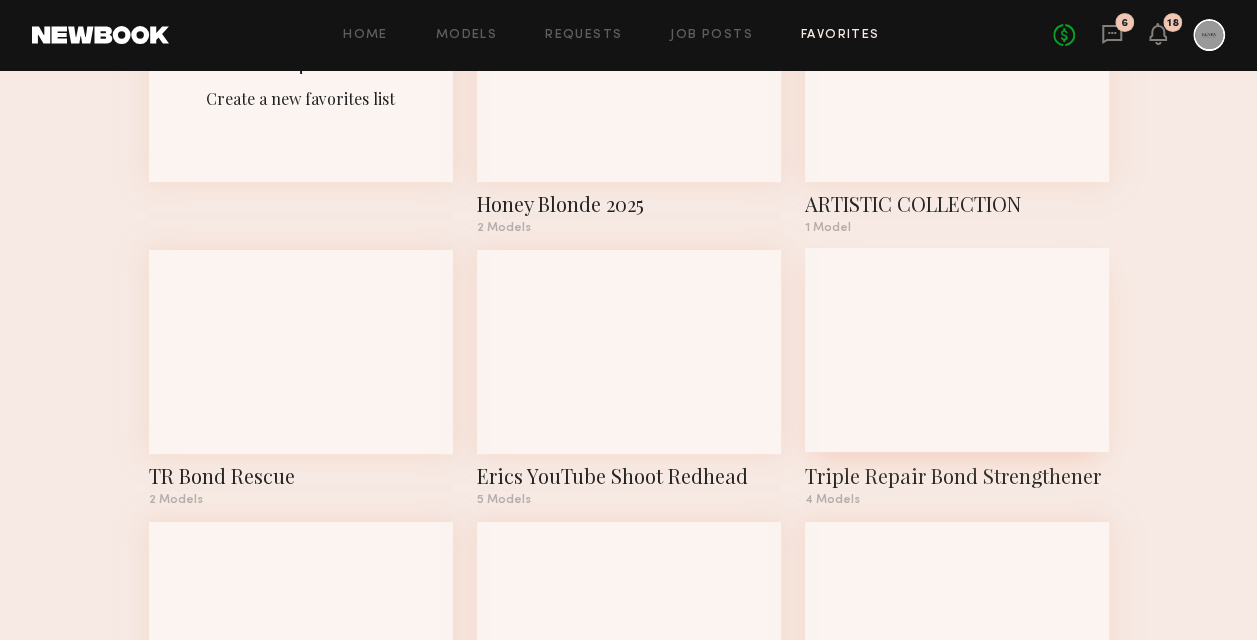 scroll, scrollTop: 200, scrollLeft: 0, axis: vertical 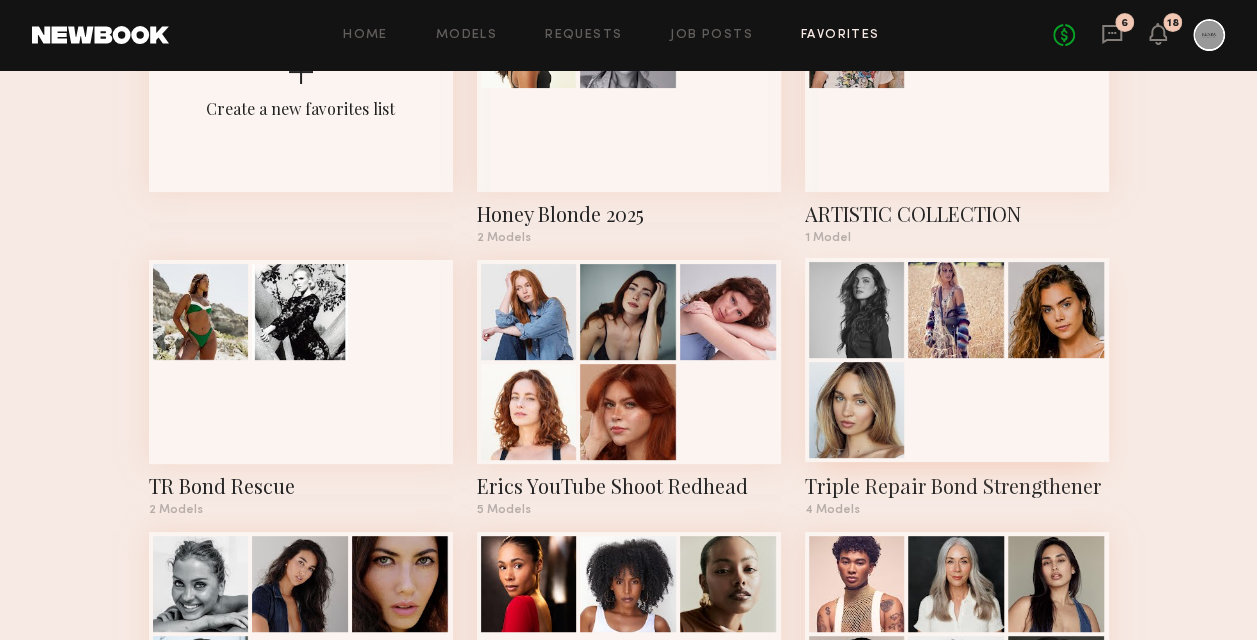 click 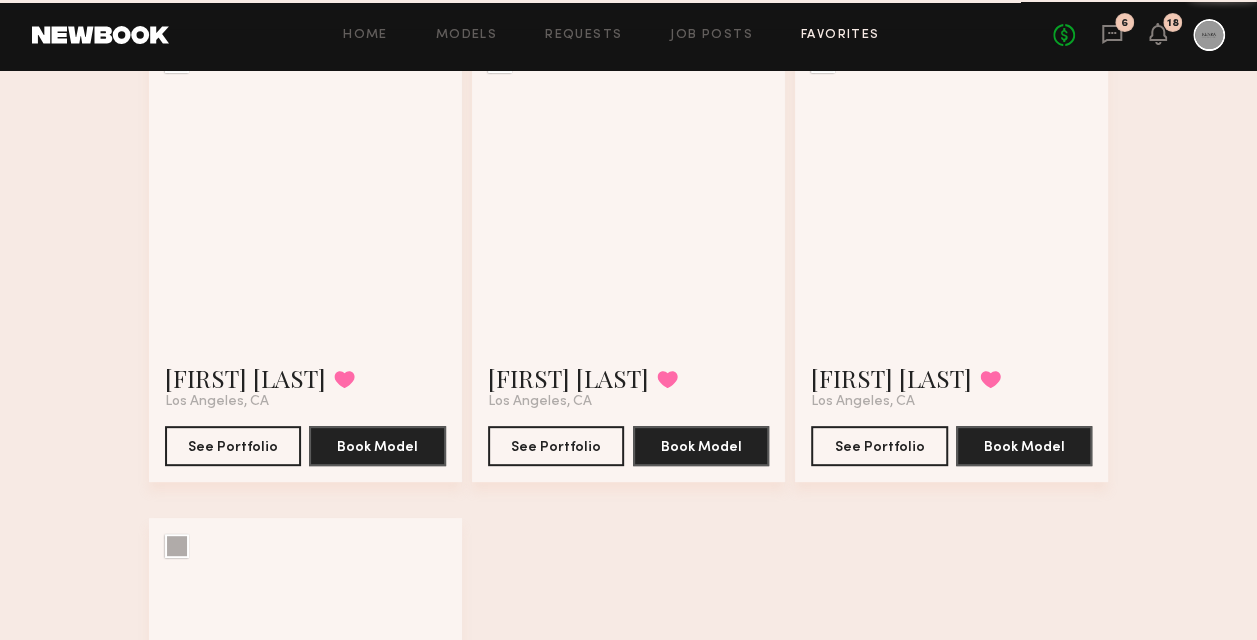 scroll, scrollTop: 0, scrollLeft: 0, axis: both 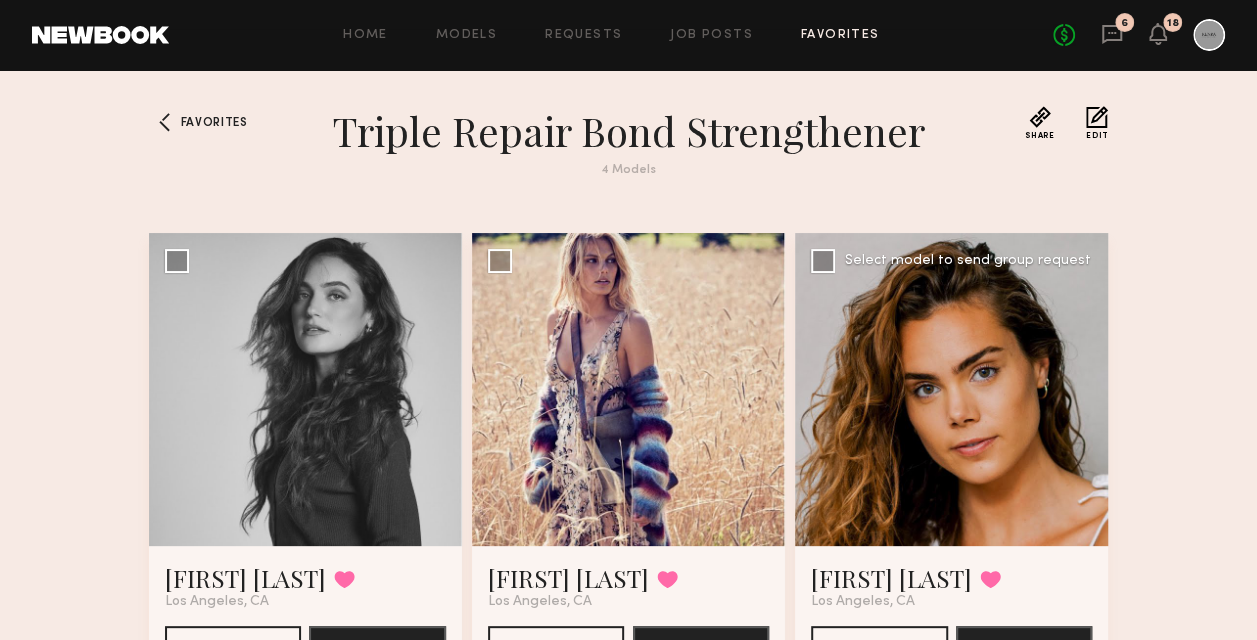 click 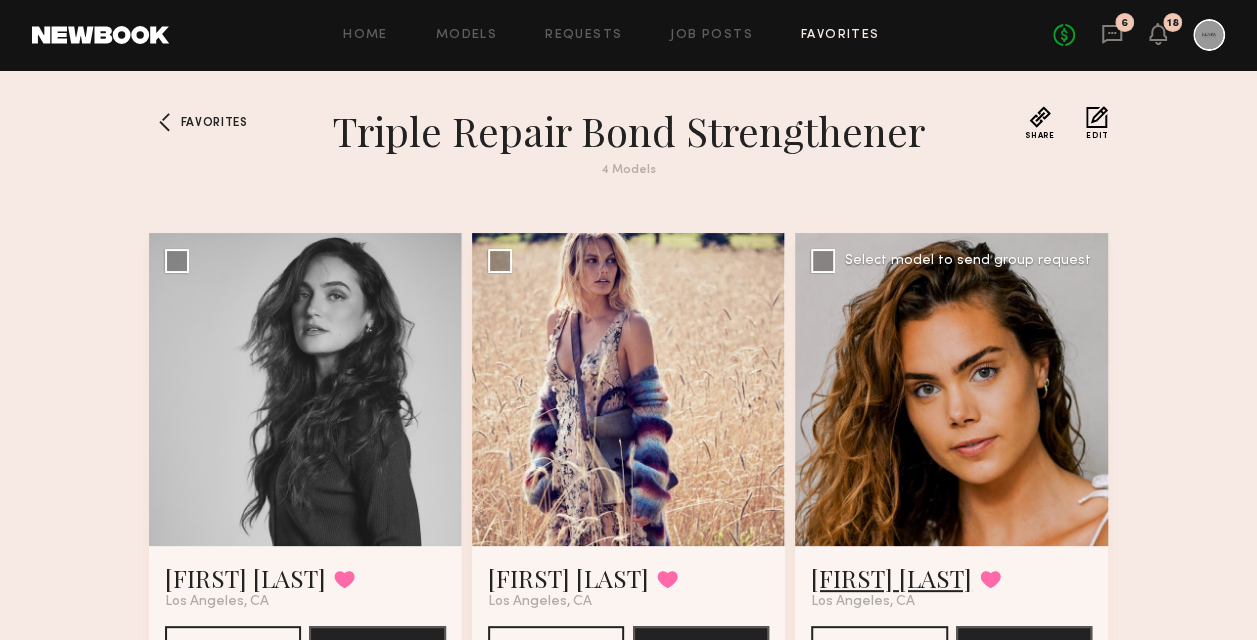 click on "Bridget M." 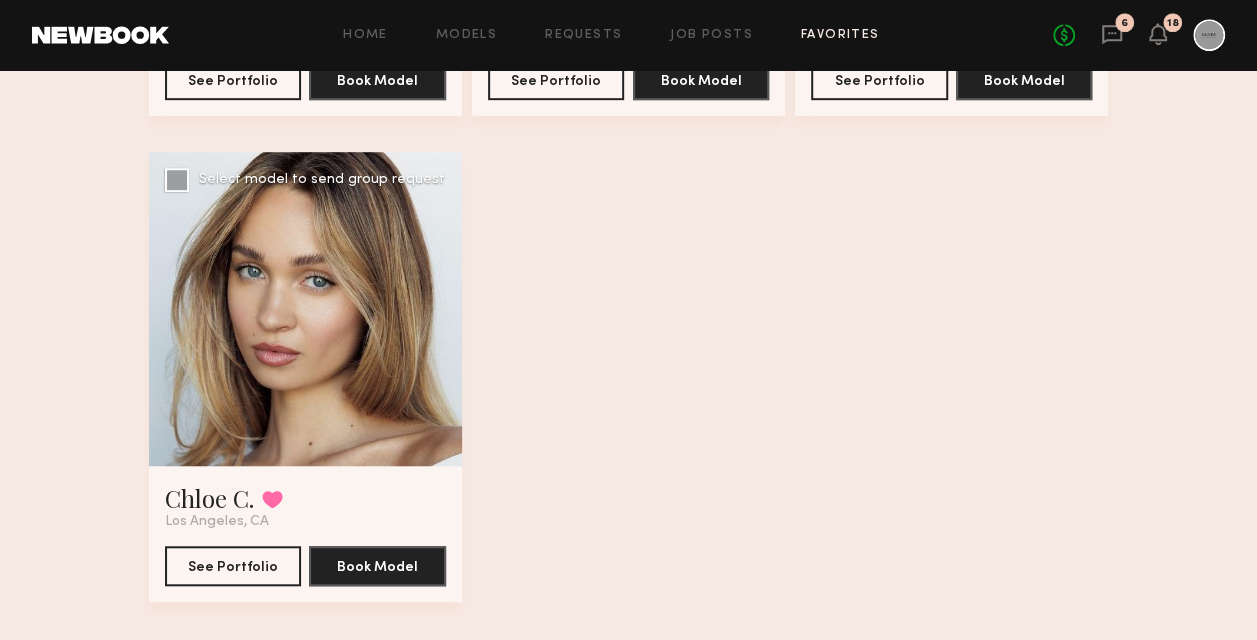 scroll, scrollTop: 597, scrollLeft: 0, axis: vertical 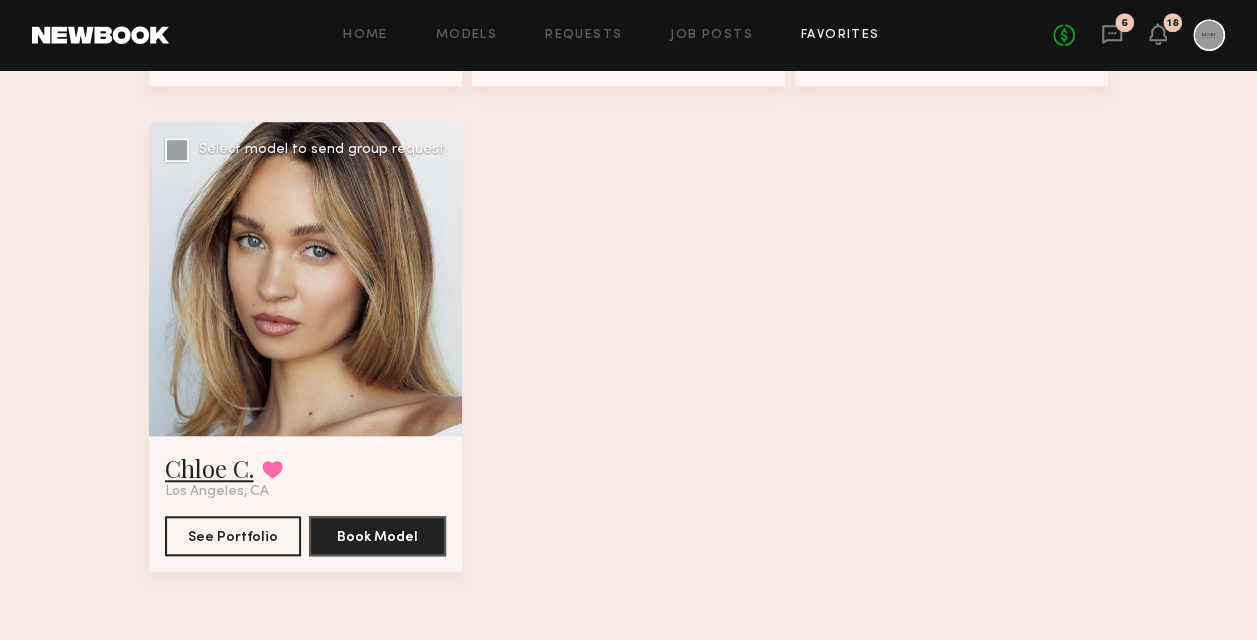 click on "Chloe C." 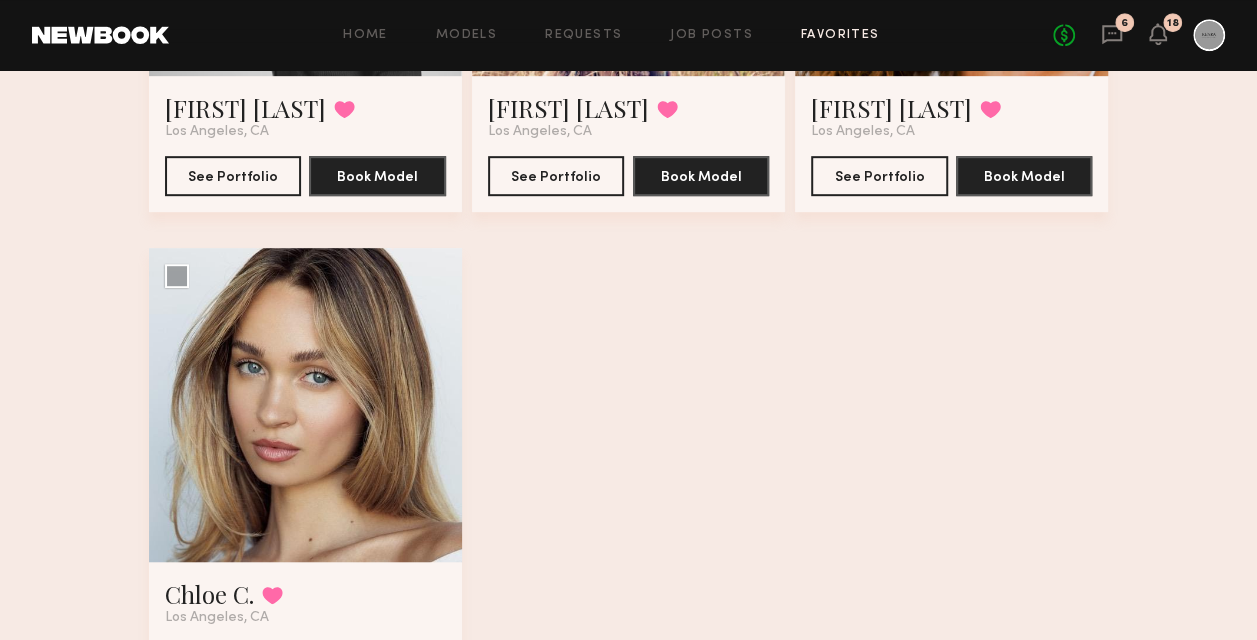 scroll, scrollTop: 500, scrollLeft: 0, axis: vertical 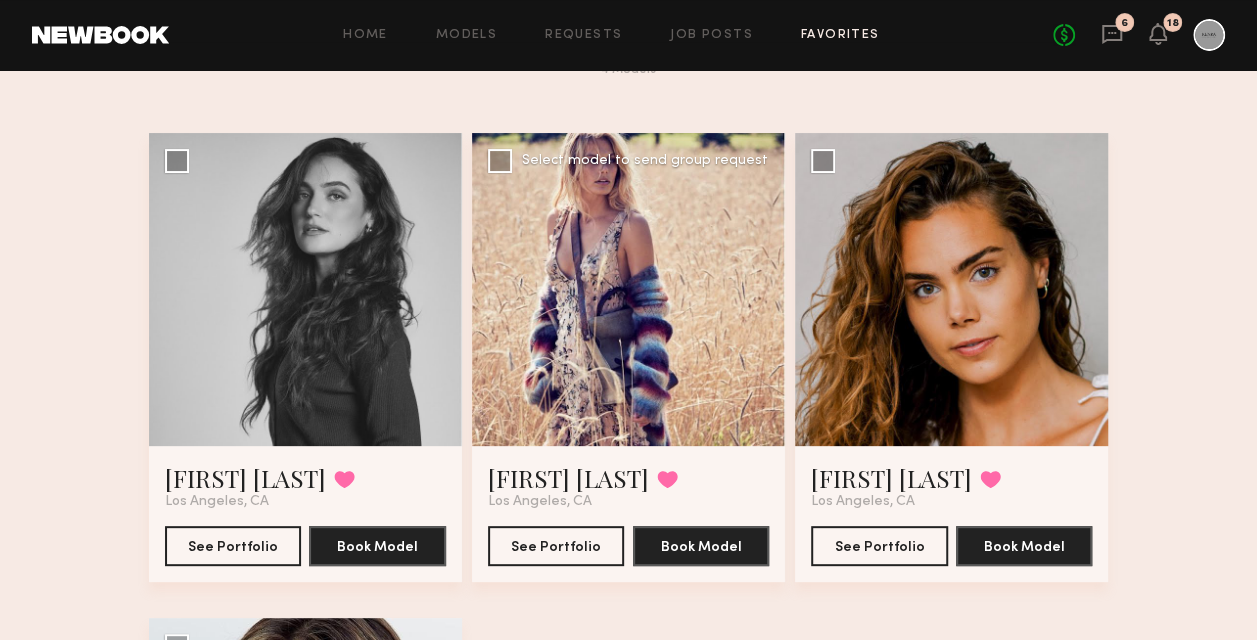 click 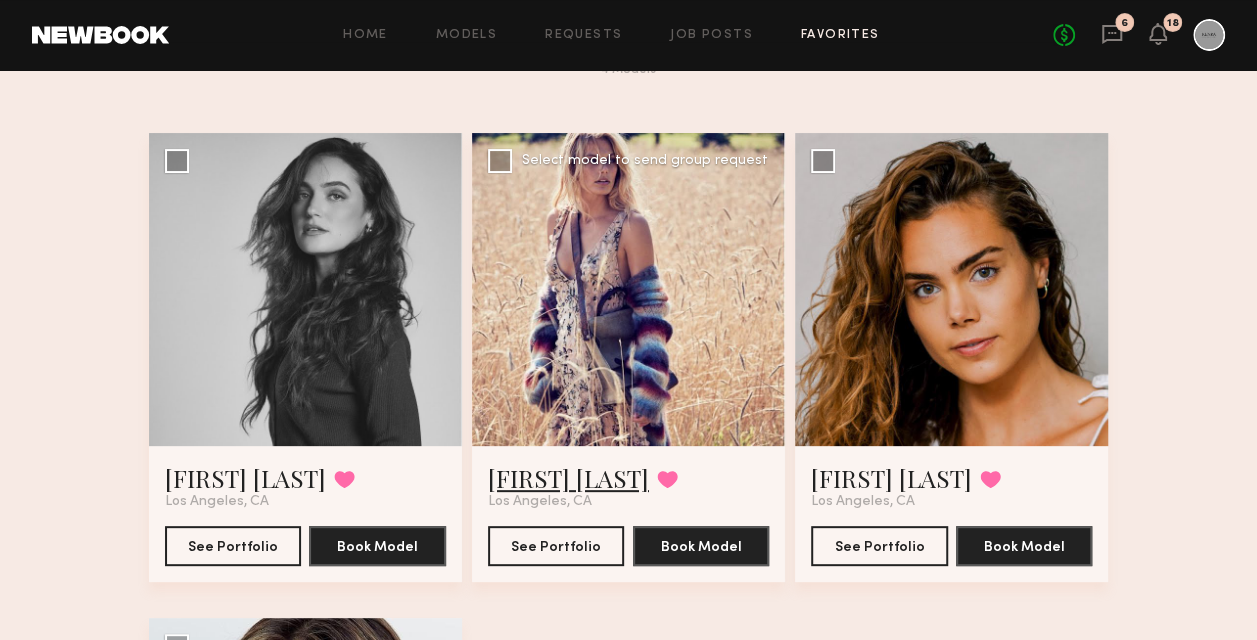 click on "Kristin K." 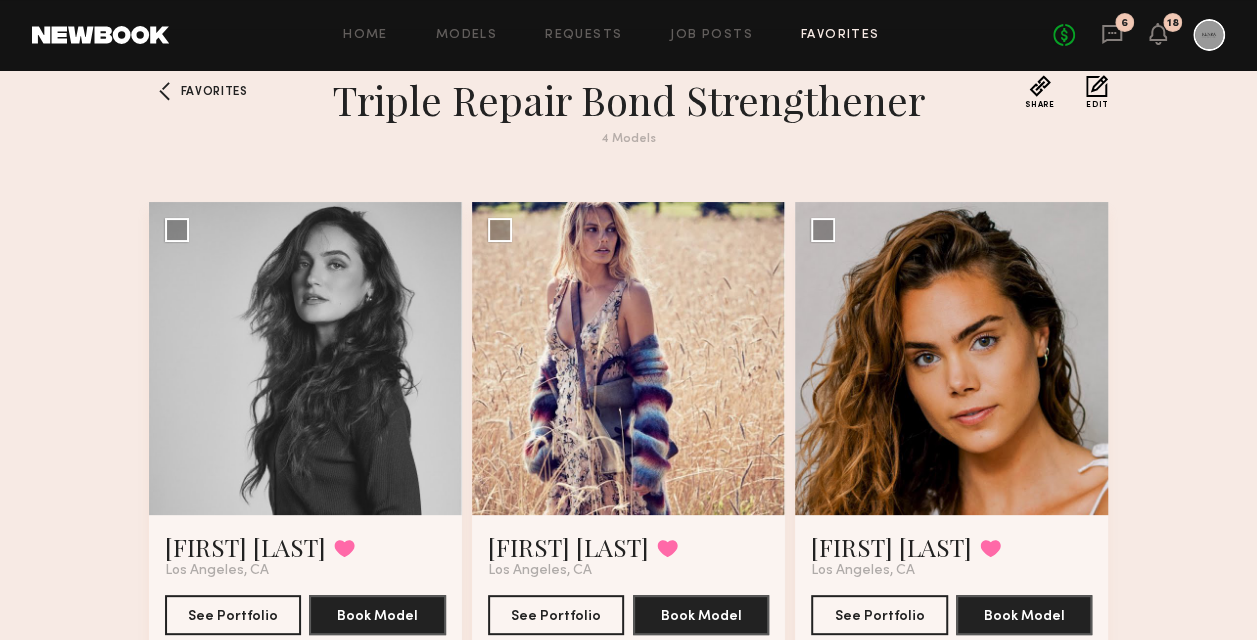 scroll, scrollTop: 0, scrollLeft: 0, axis: both 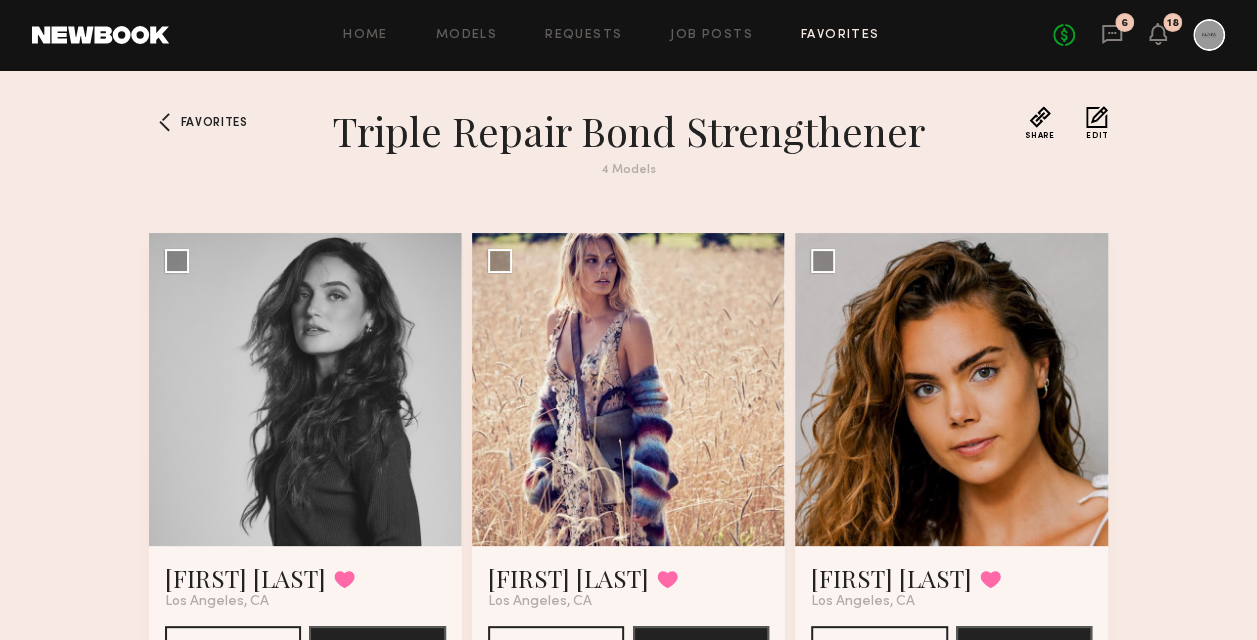 click on "Favorites" 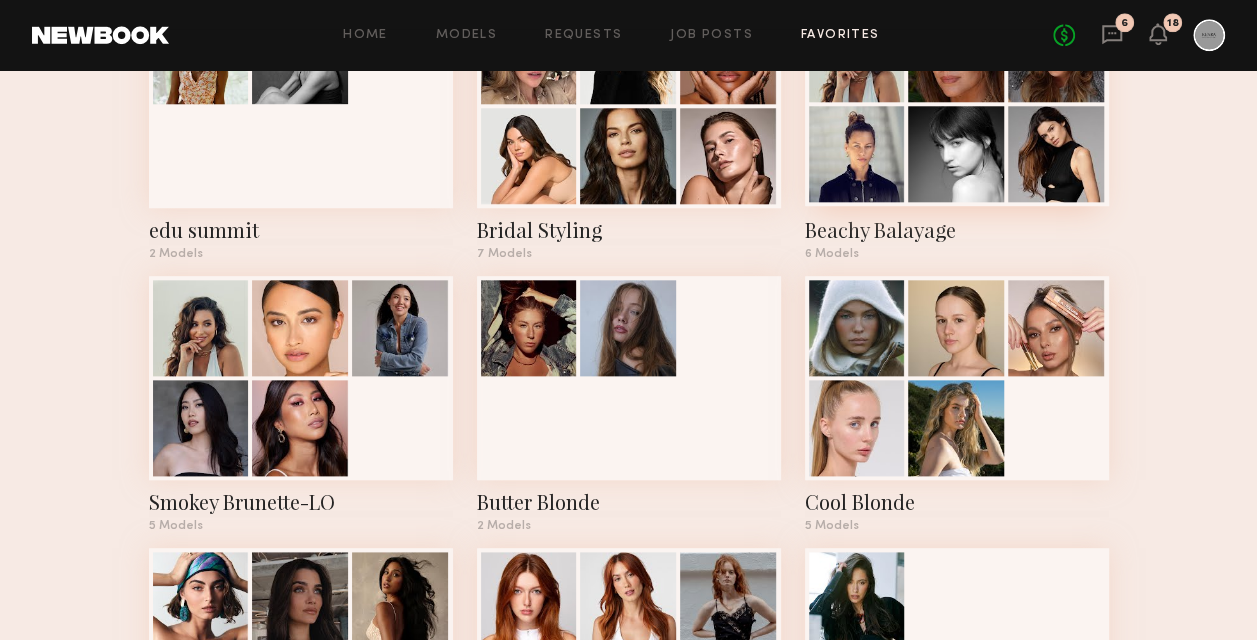 scroll, scrollTop: 900, scrollLeft: 0, axis: vertical 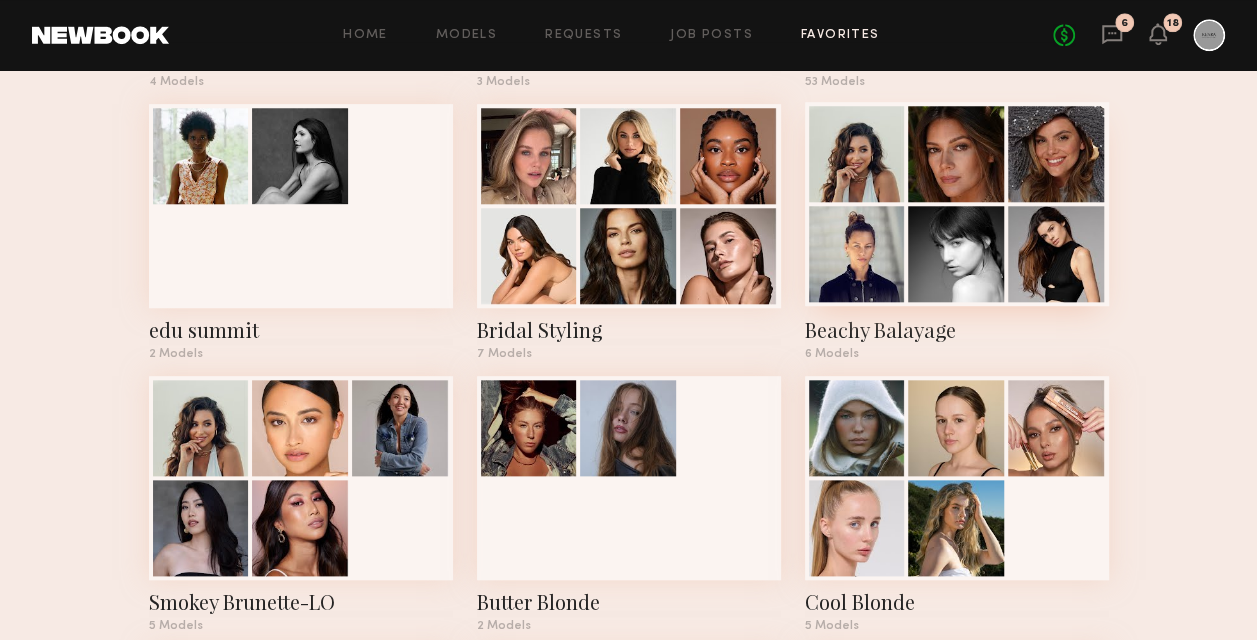 click 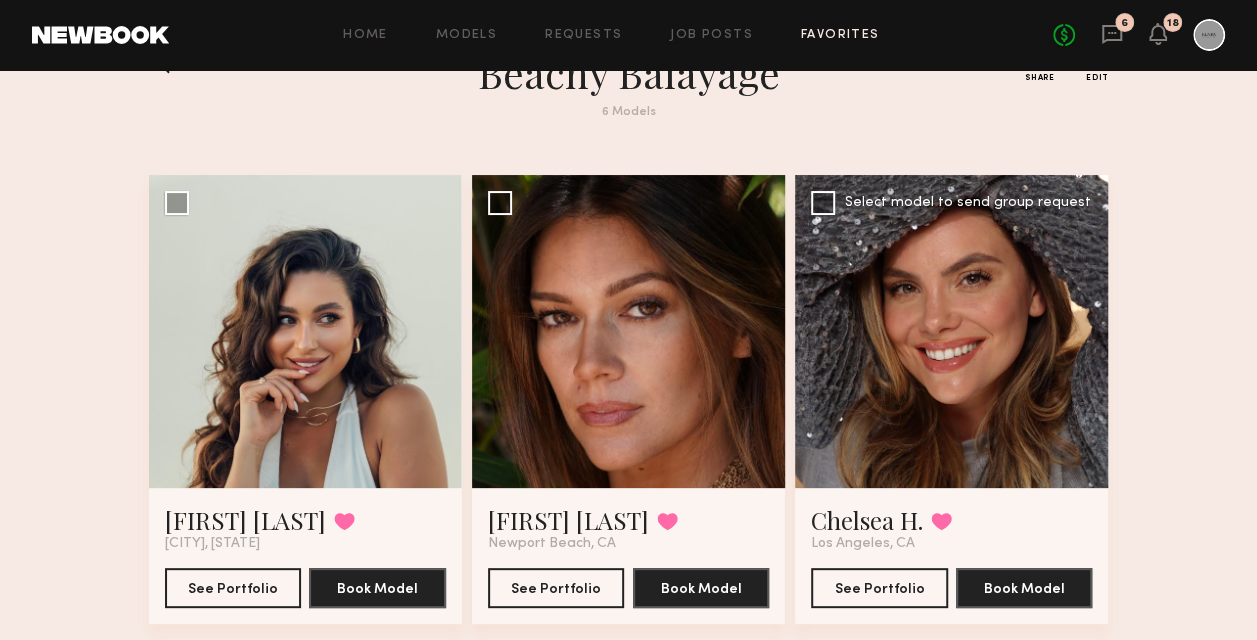 scroll, scrollTop: 100, scrollLeft: 0, axis: vertical 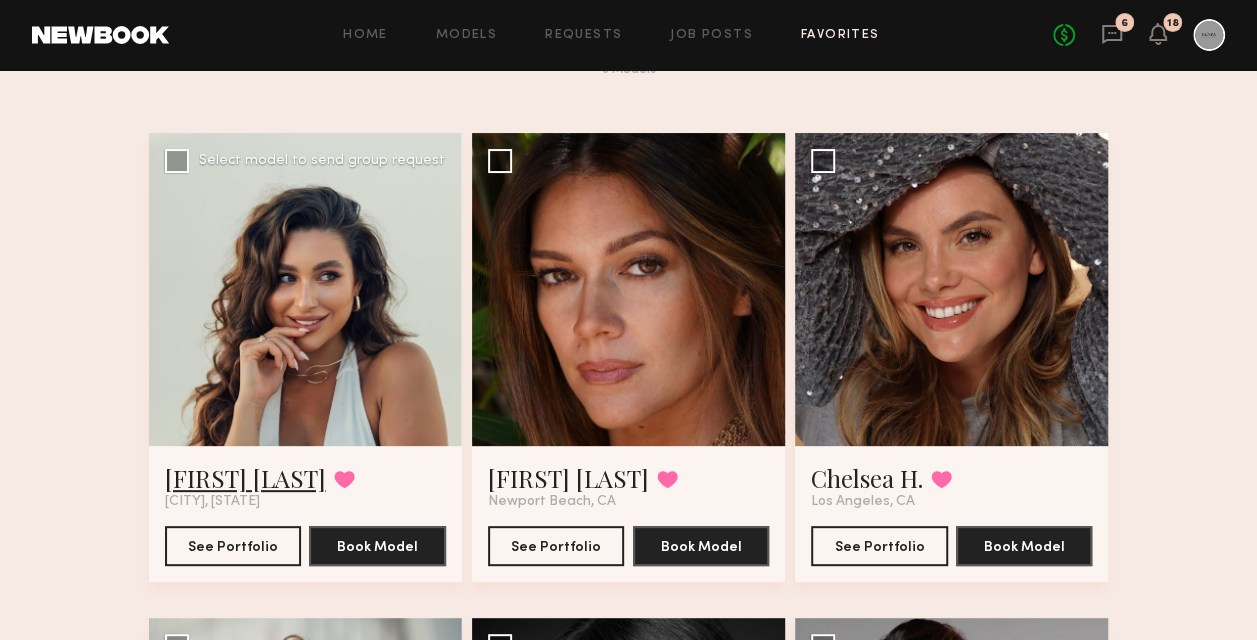 click on "Iryna M." 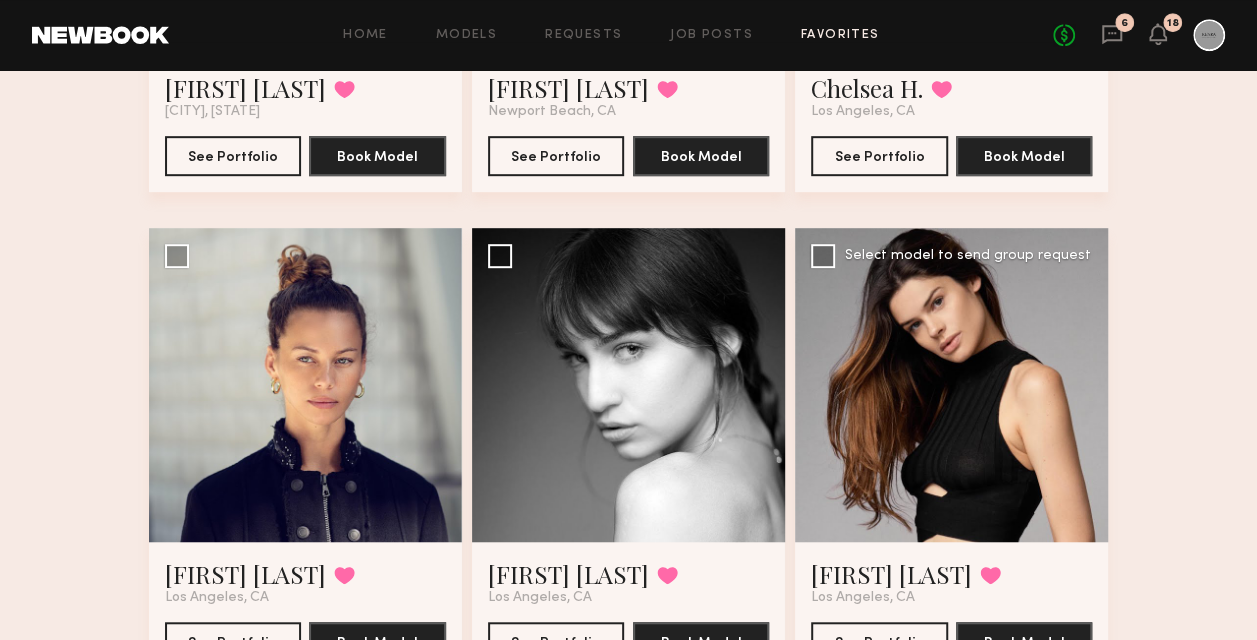 scroll, scrollTop: 397, scrollLeft: 0, axis: vertical 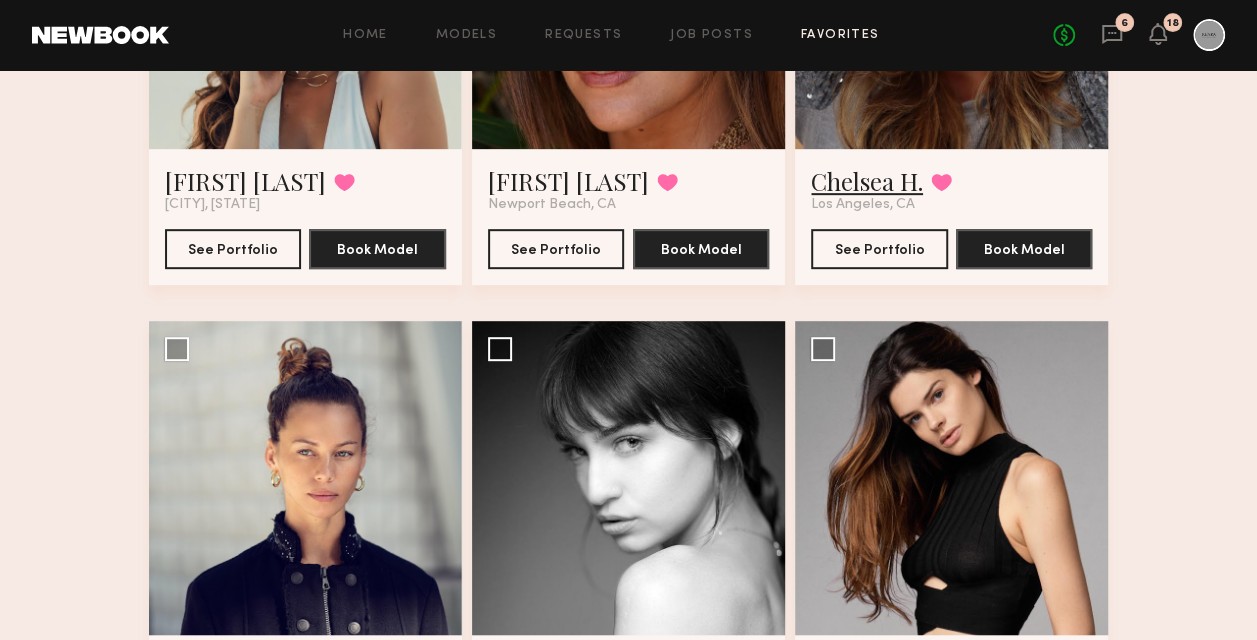 click on "Chelsea H." 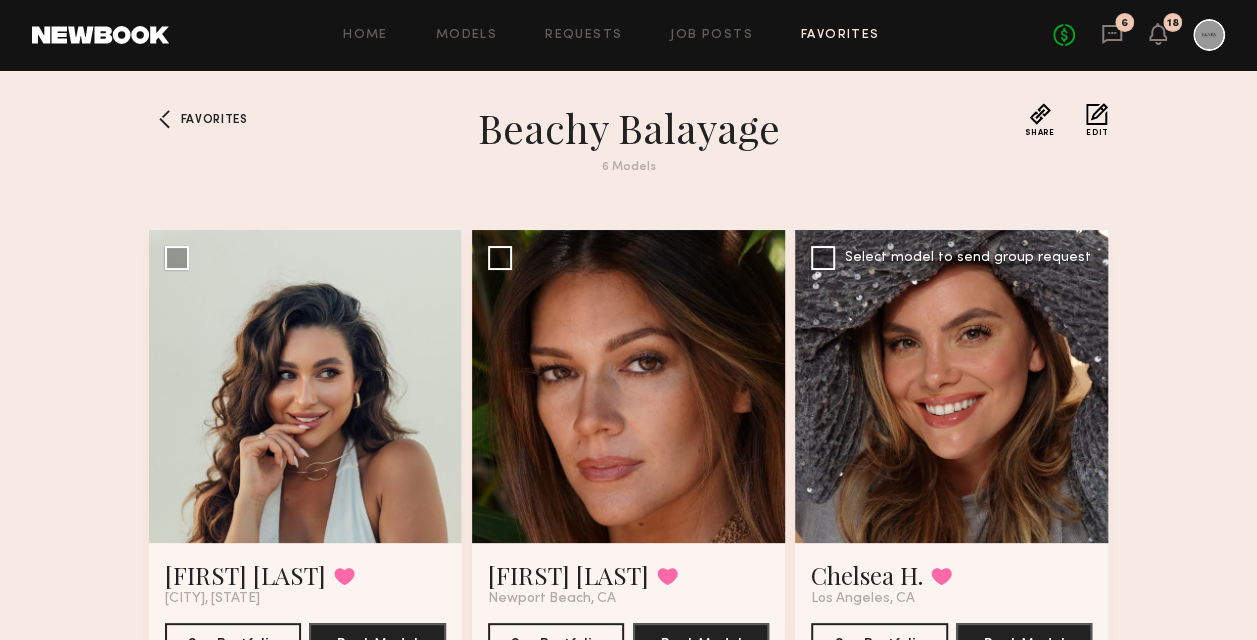 scroll, scrollTop: 0, scrollLeft: 0, axis: both 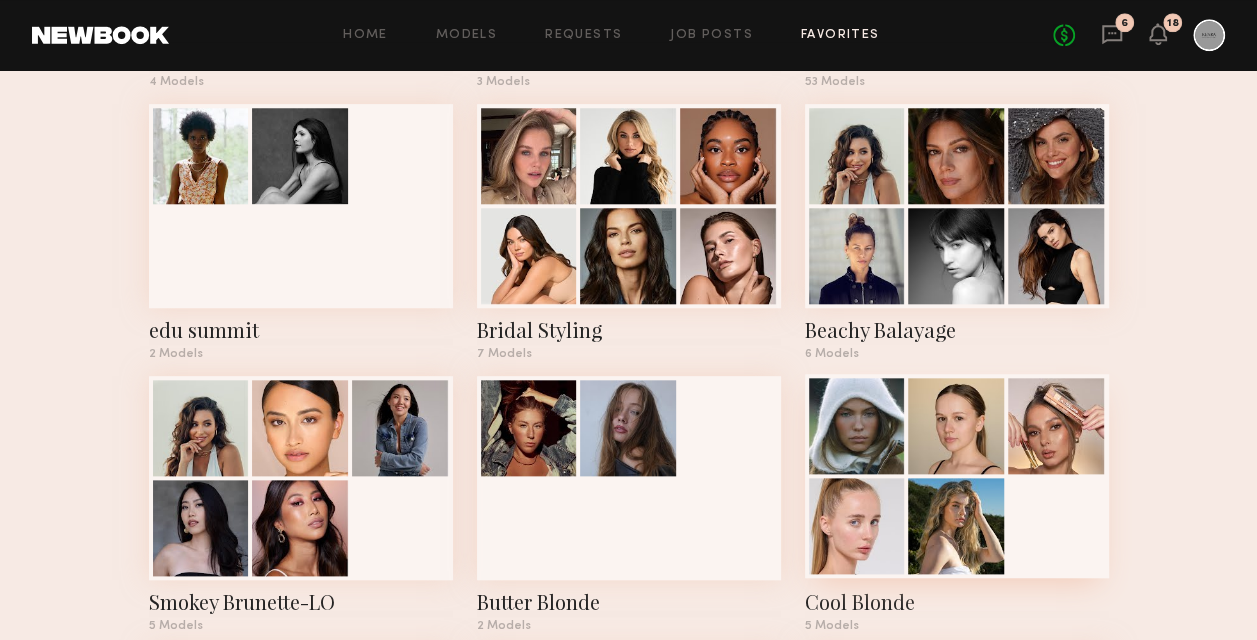 click 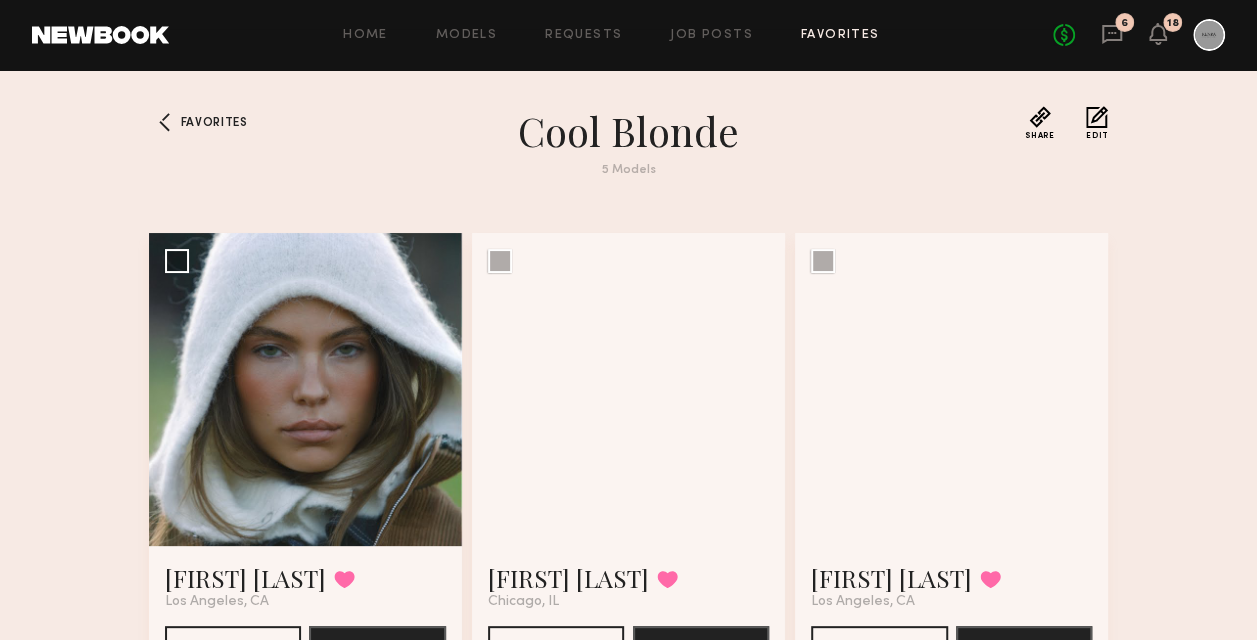 scroll, scrollTop: 0, scrollLeft: 0, axis: both 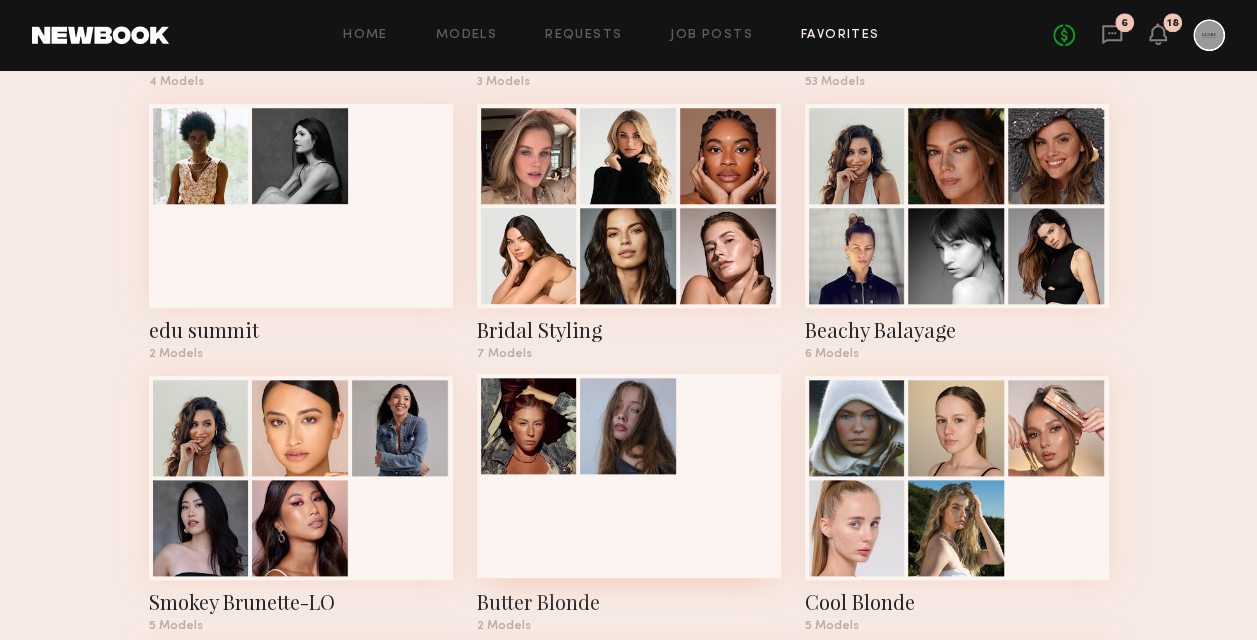 click 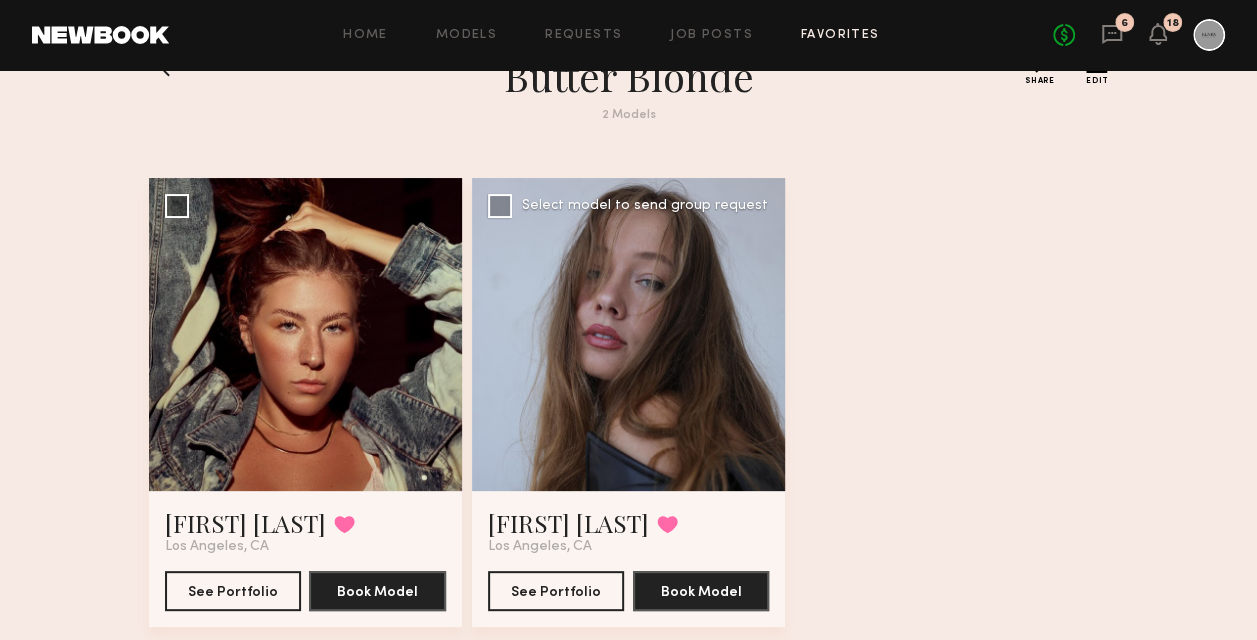 scroll, scrollTop: 100, scrollLeft: 0, axis: vertical 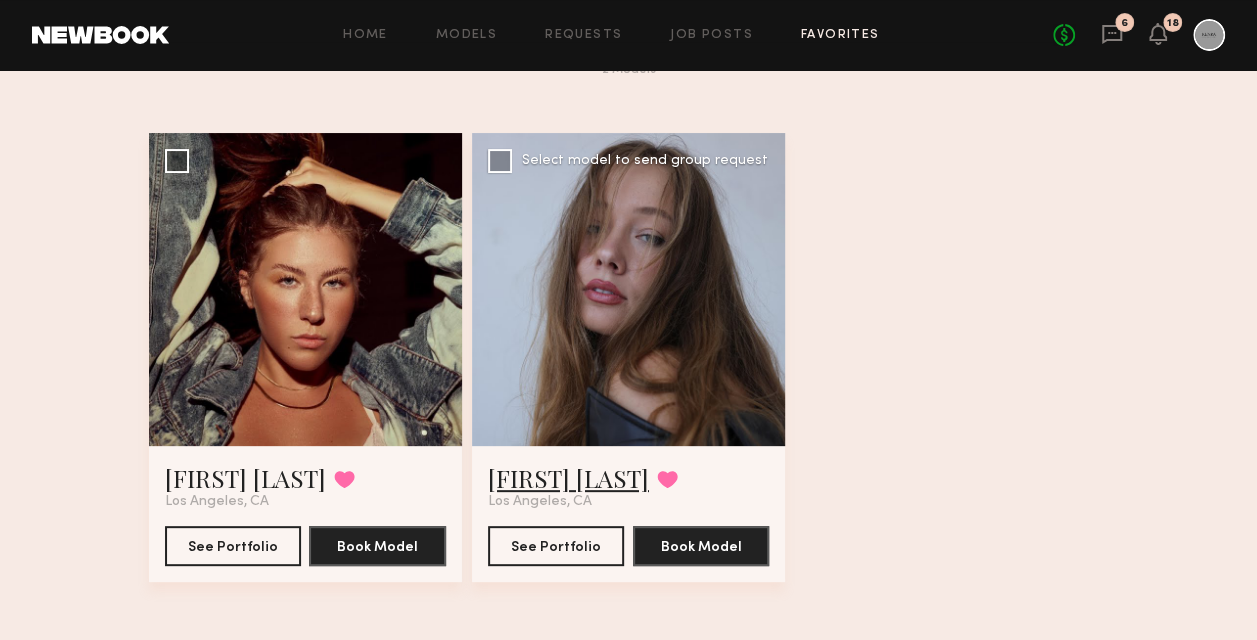 click on "Kassie V." 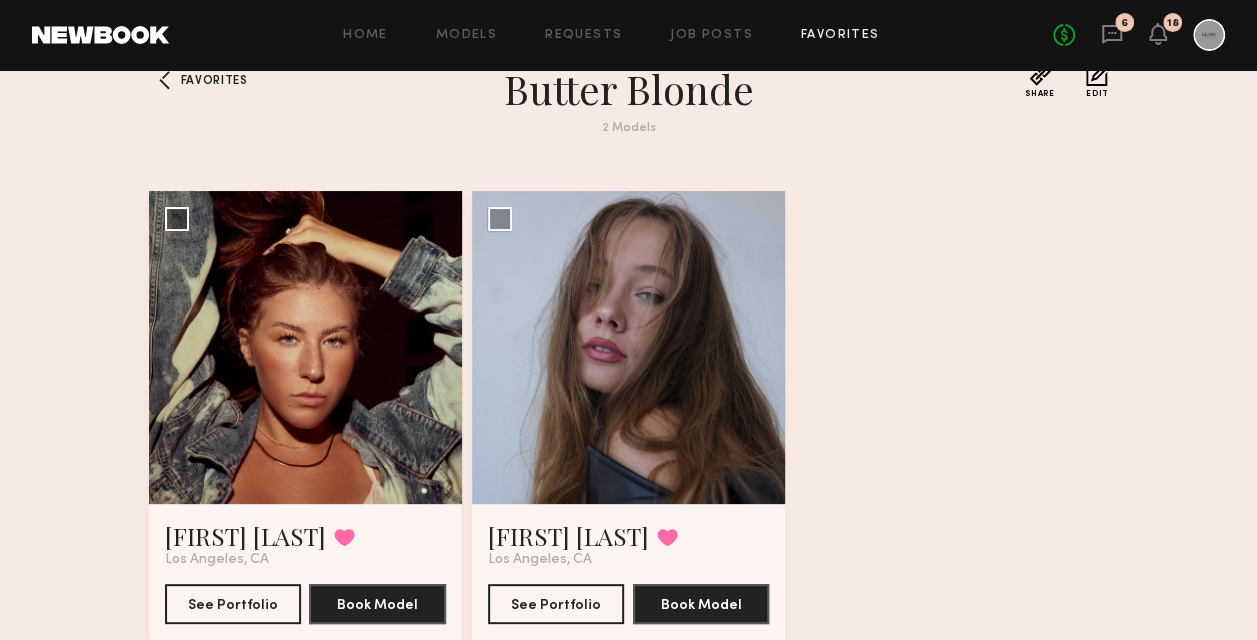 scroll, scrollTop: 0, scrollLeft: 0, axis: both 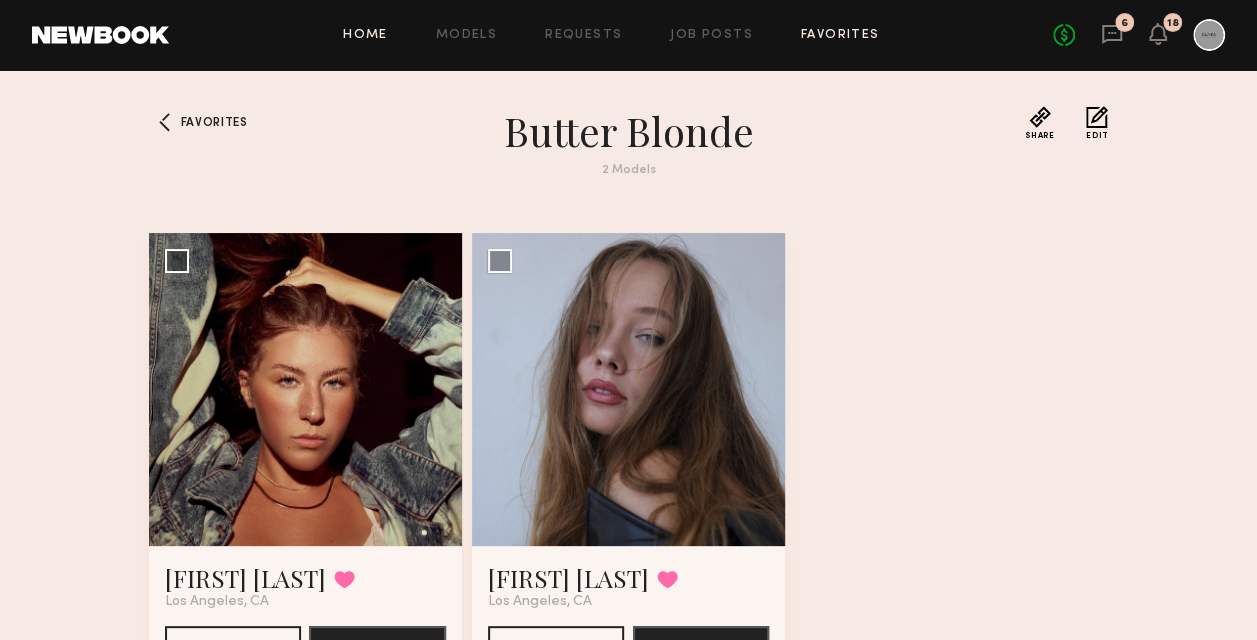 click on "Home" 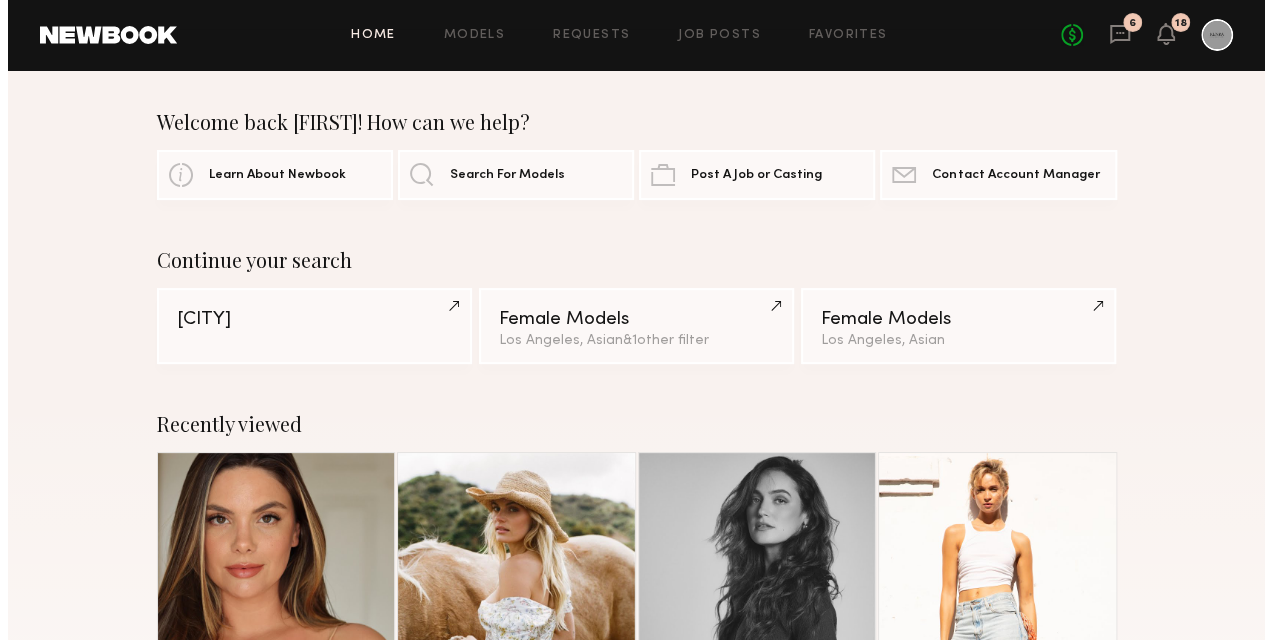 scroll, scrollTop: 0, scrollLeft: 0, axis: both 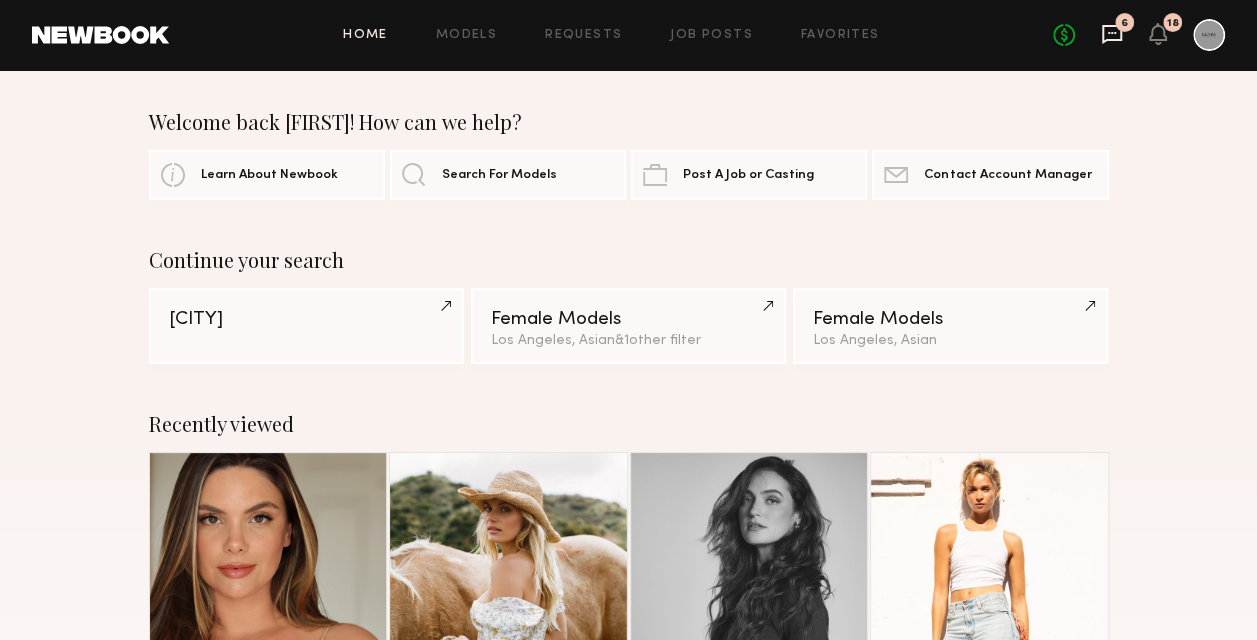 click 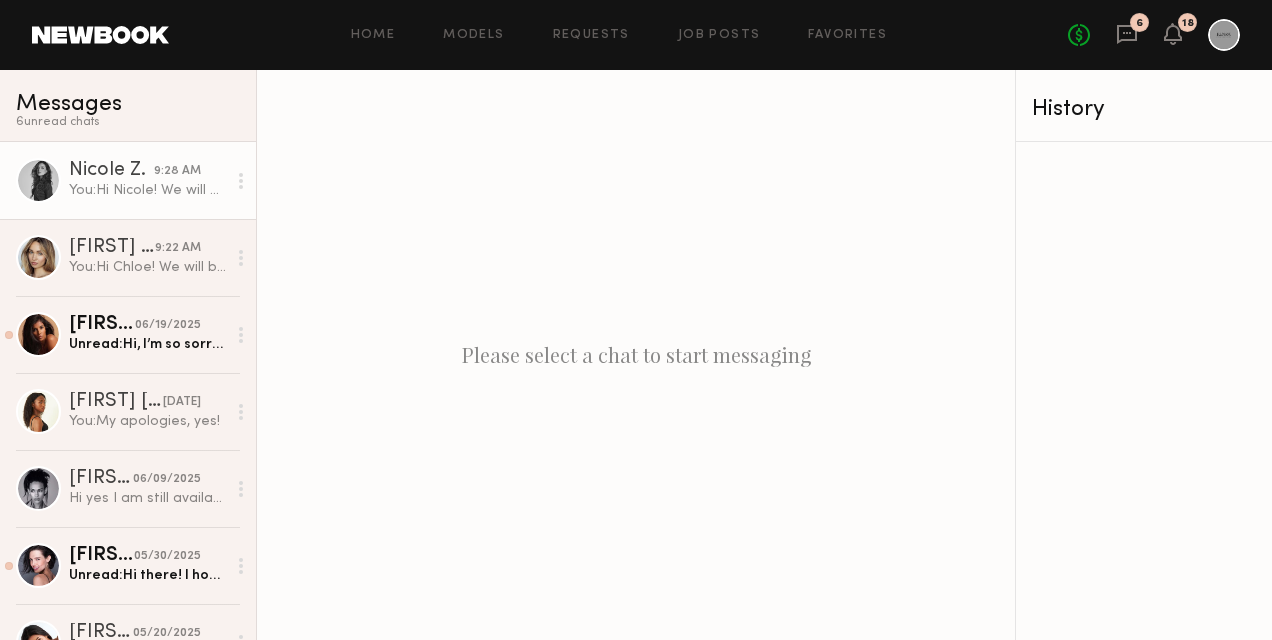 click on "You:  Hi Nicole!
We will be filming a hair color education video with our Artistic Director of color Eric Vaughn and our team would love to work with you. The goal would be to add natural dimensional color and install semi-permanent hair extensions.
Are you open to that?
Also, the date would be next Thursday 8-6pm, are you available? Pay would be $1,000 for the day." 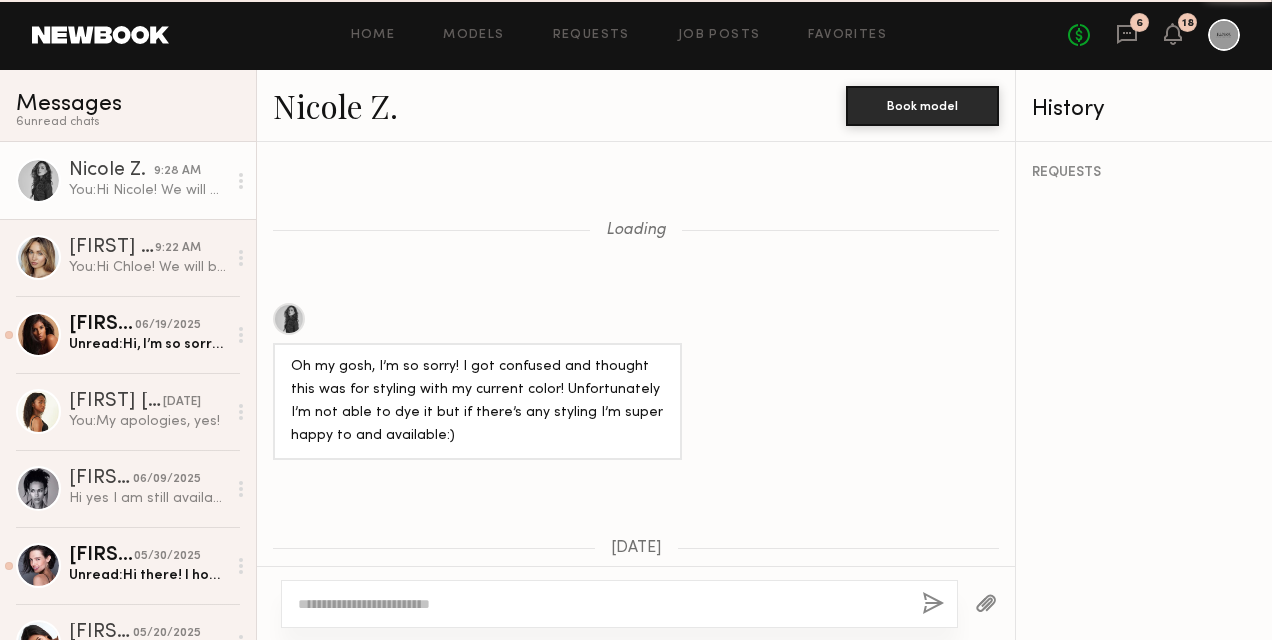 scroll, scrollTop: 2826, scrollLeft: 0, axis: vertical 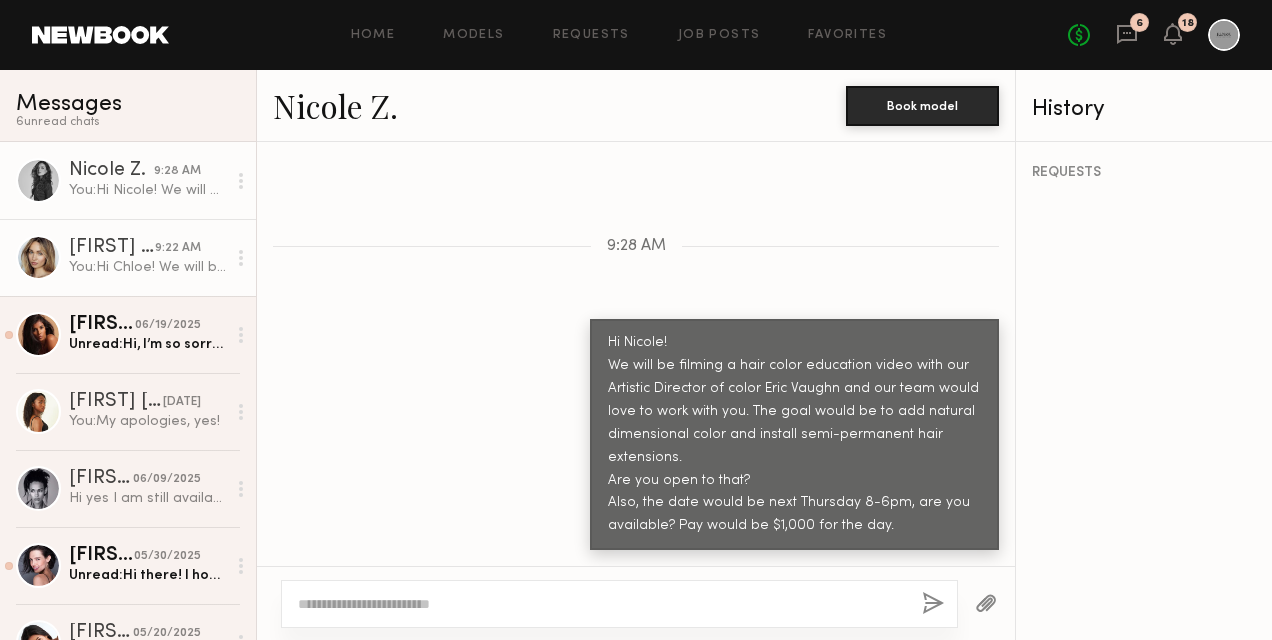 click on "Chloe C." 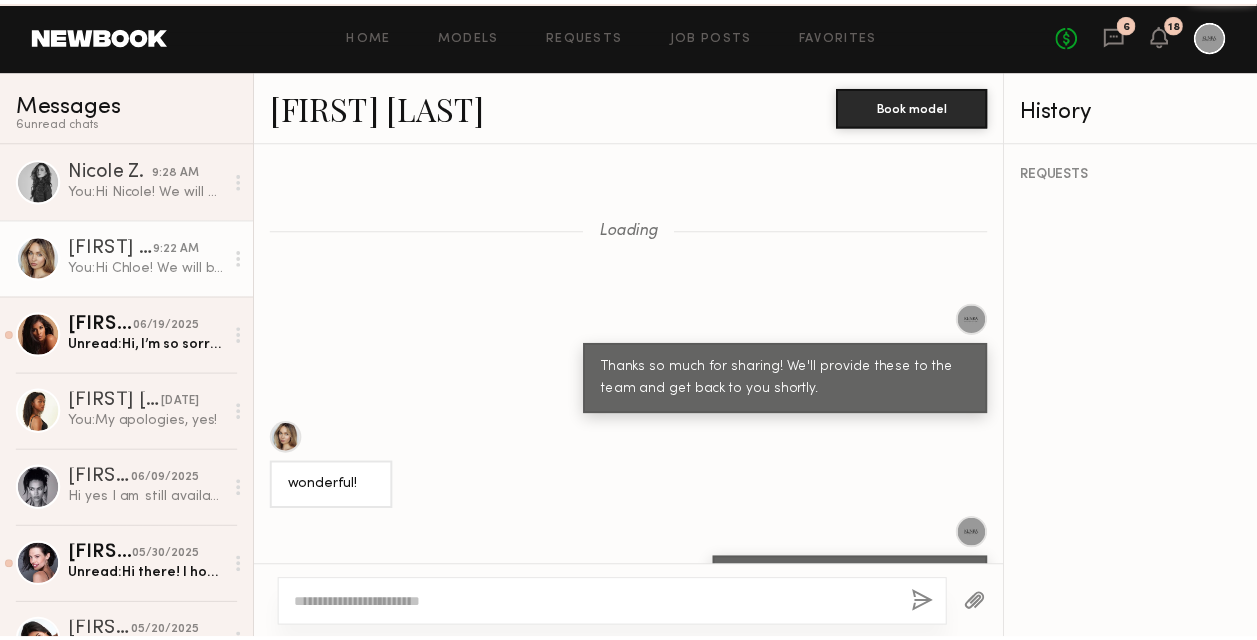 scroll, scrollTop: 1970, scrollLeft: 0, axis: vertical 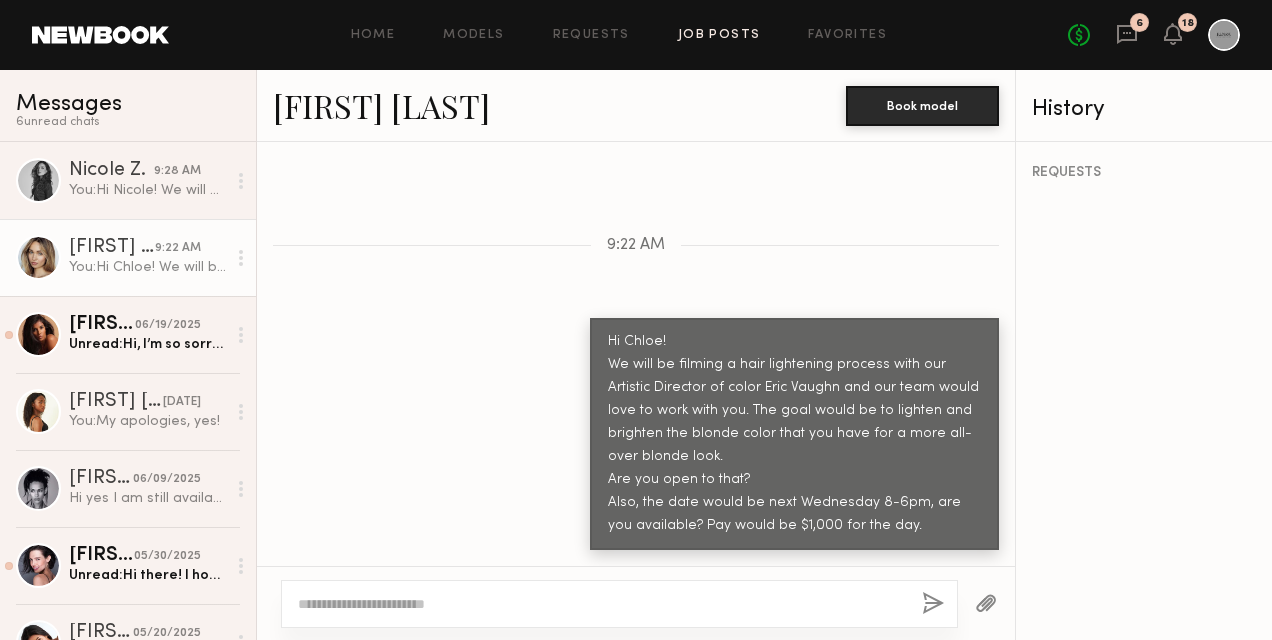 click on "Job Posts" 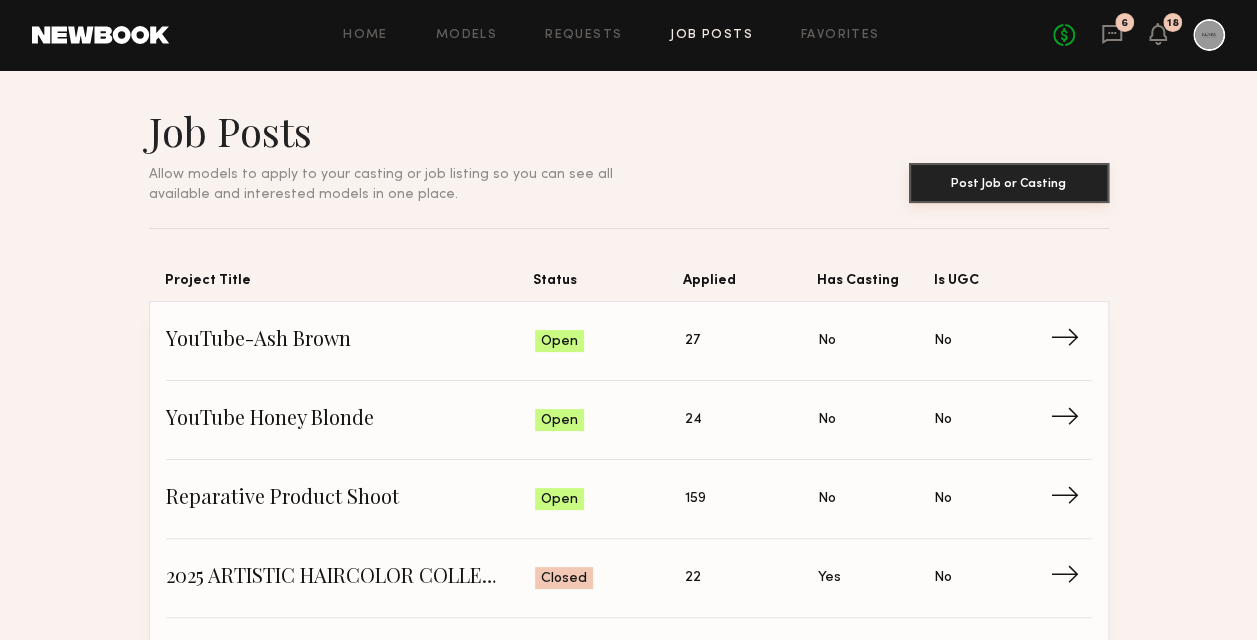 click on "Post Job or Casting" 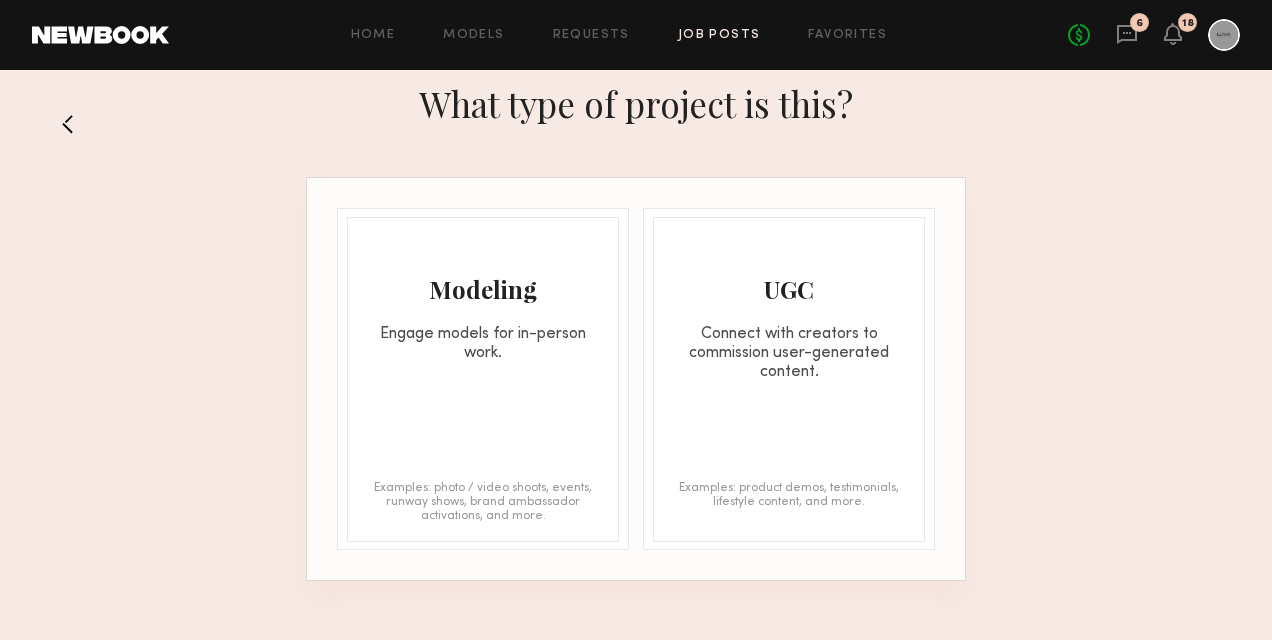 click 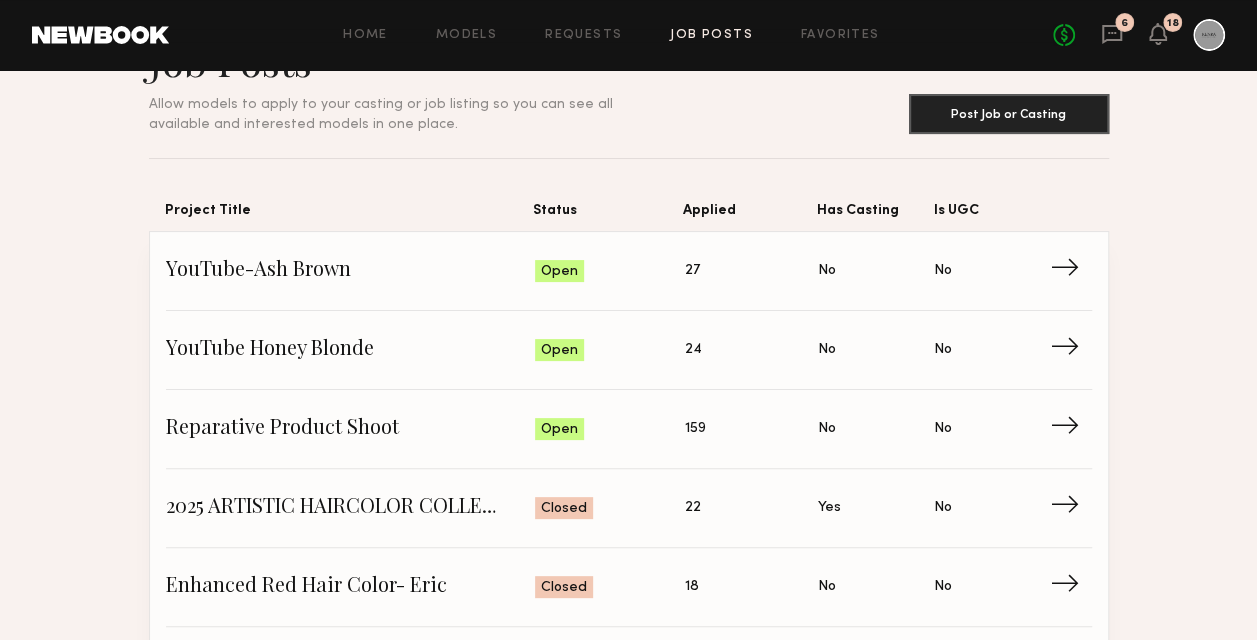 scroll, scrollTop: 100, scrollLeft: 0, axis: vertical 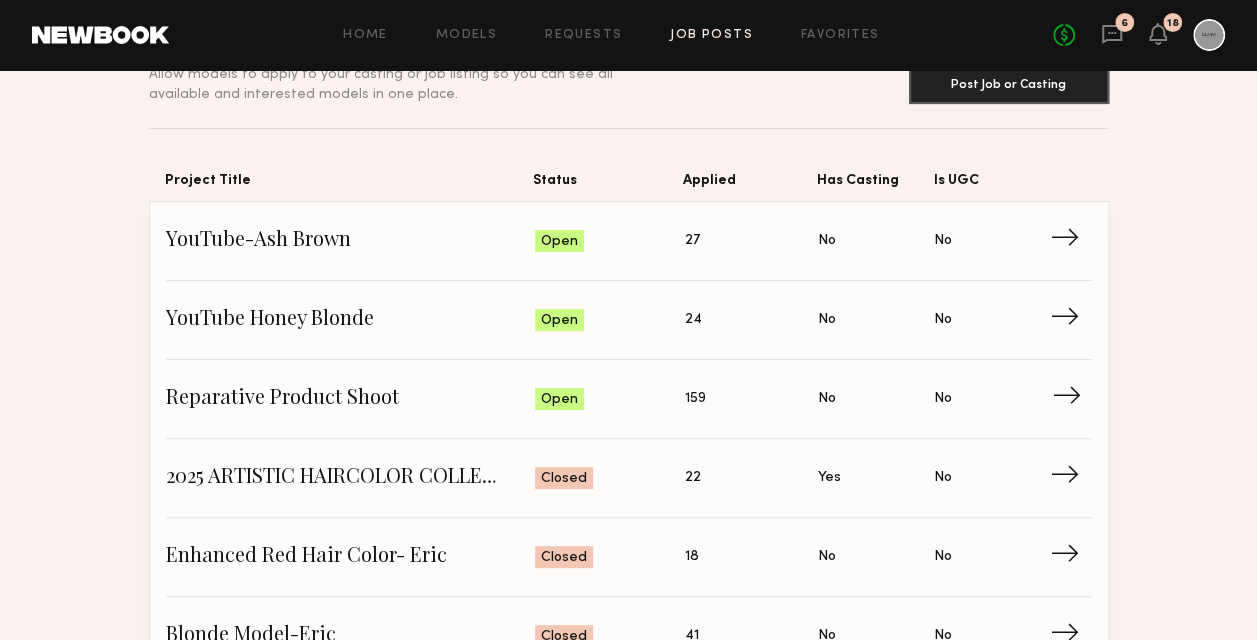 click on "Reparative Product Shoot" 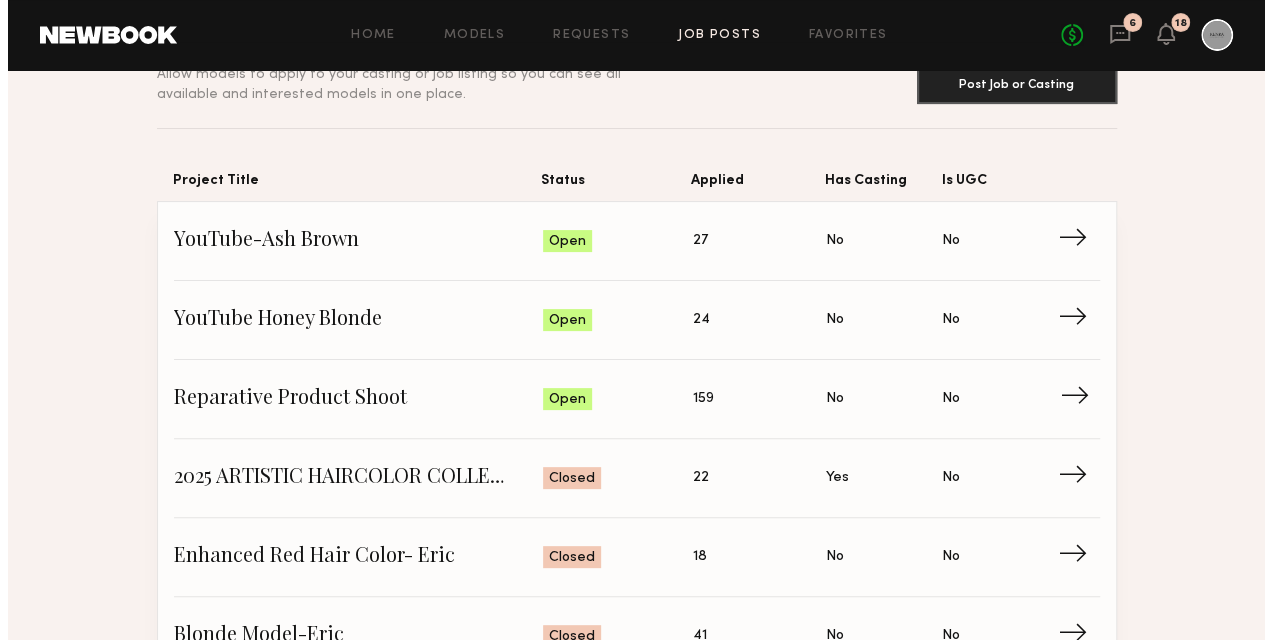 scroll, scrollTop: 0, scrollLeft: 0, axis: both 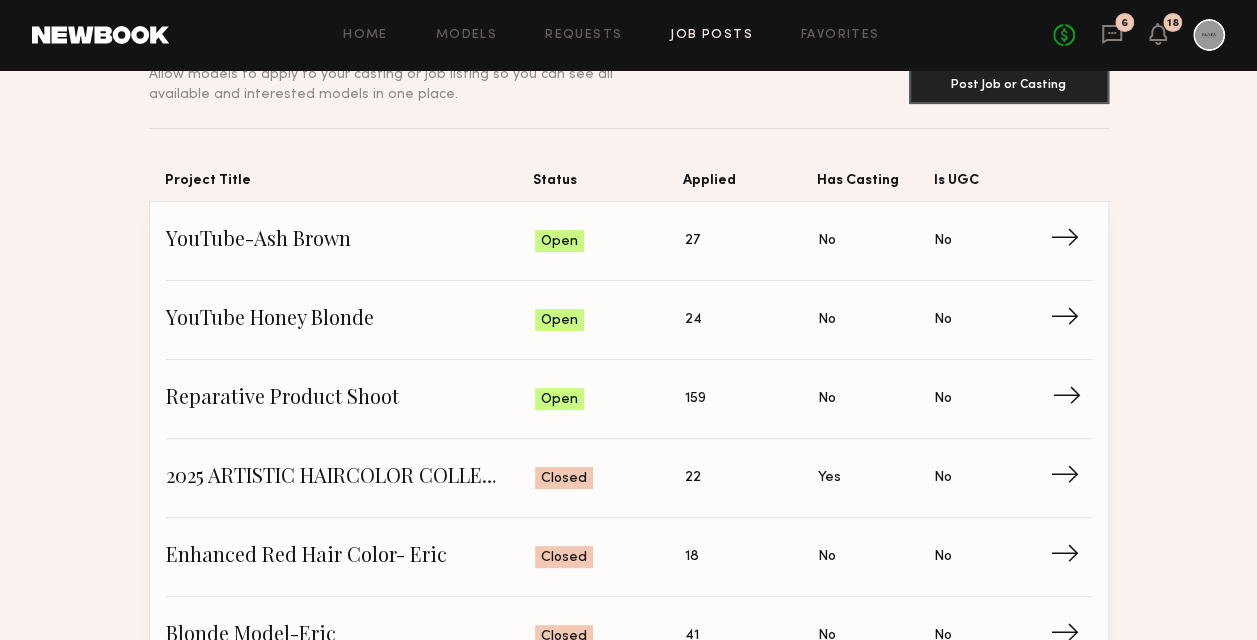 click on "Reparative Product Shoot" 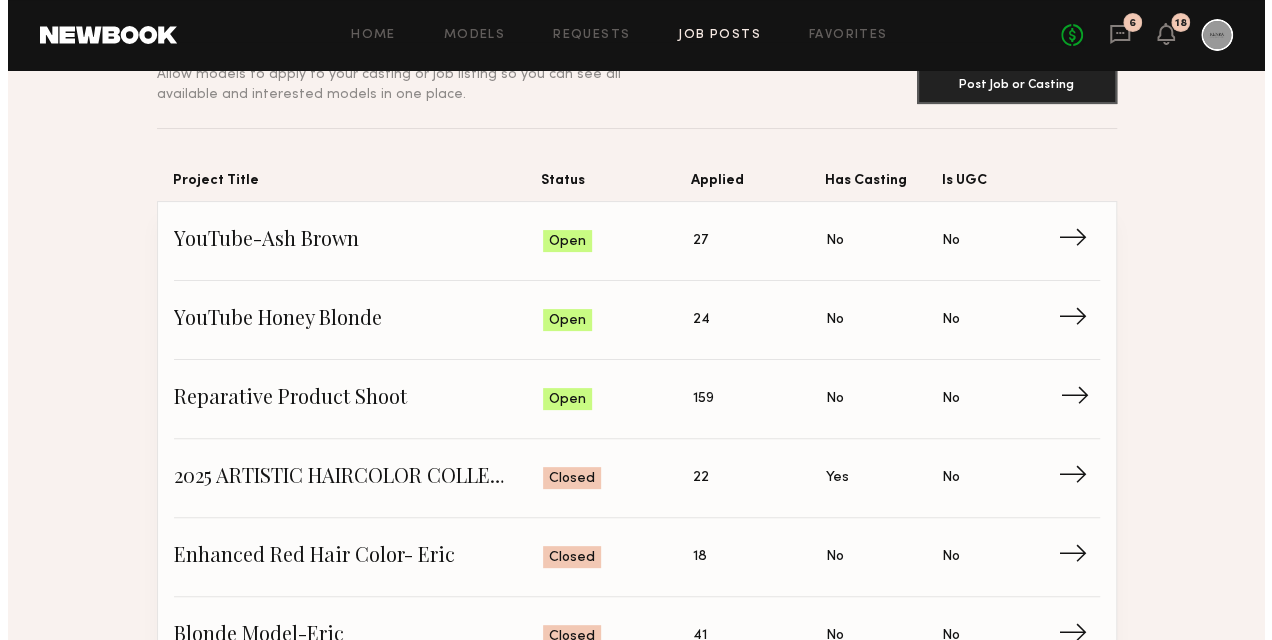 scroll, scrollTop: 0, scrollLeft: 0, axis: both 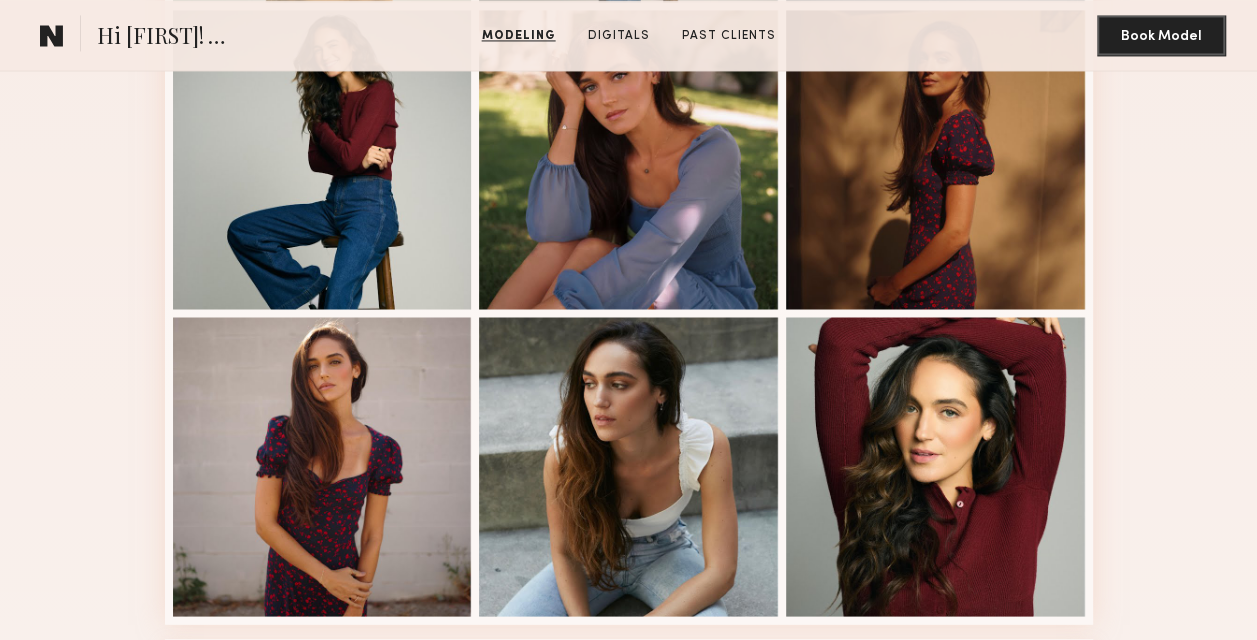 click on "View More" 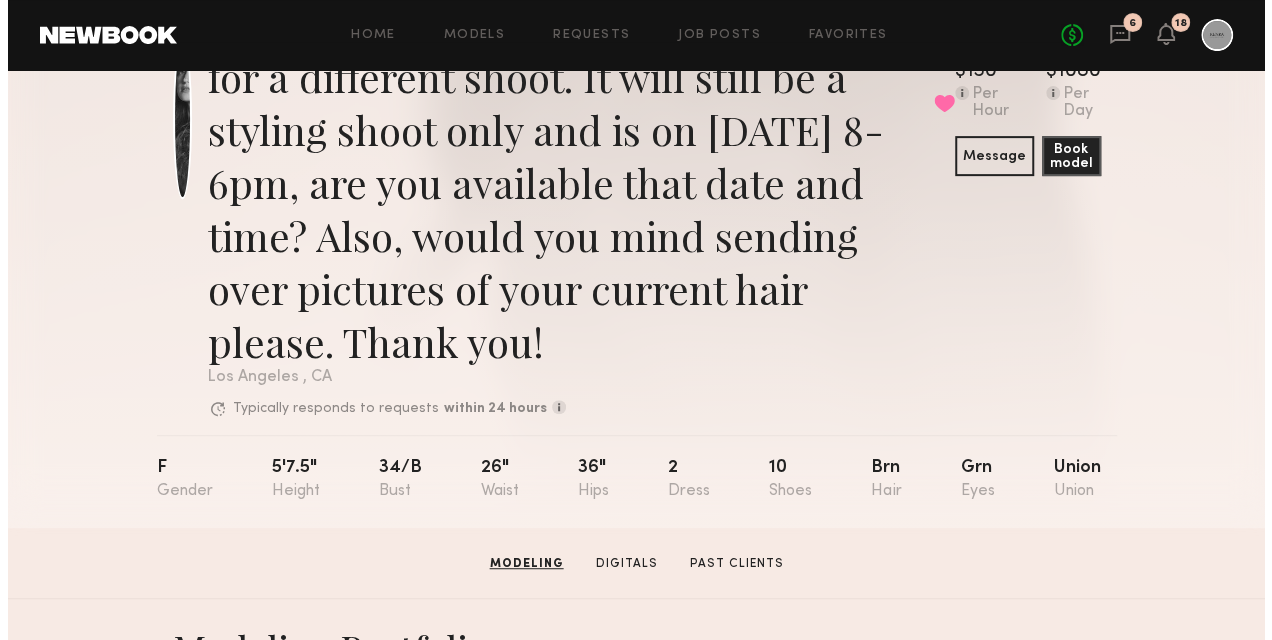 scroll, scrollTop: 0, scrollLeft: 0, axis: both 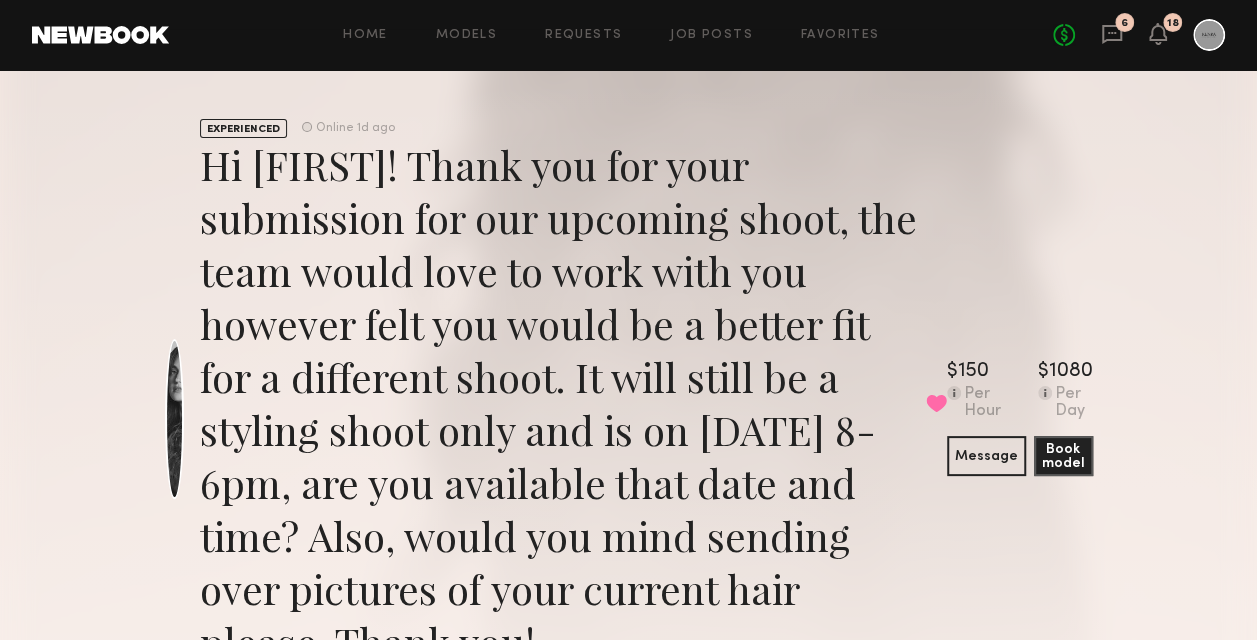 click on "No fees up to $5,000 6 18" 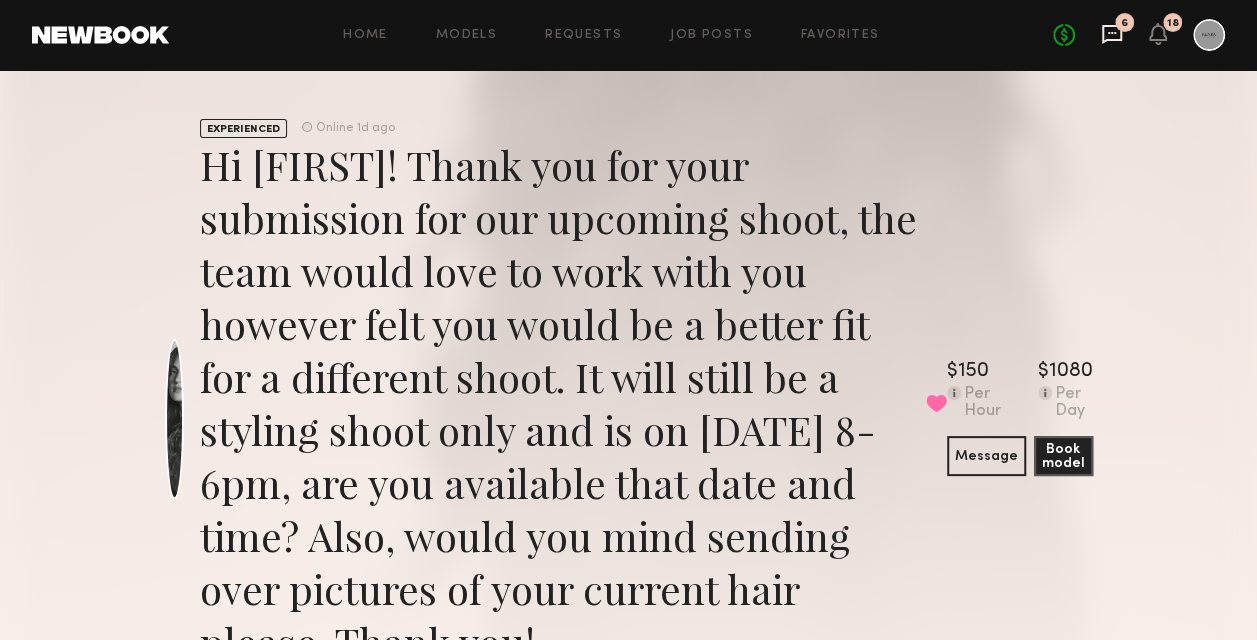 click 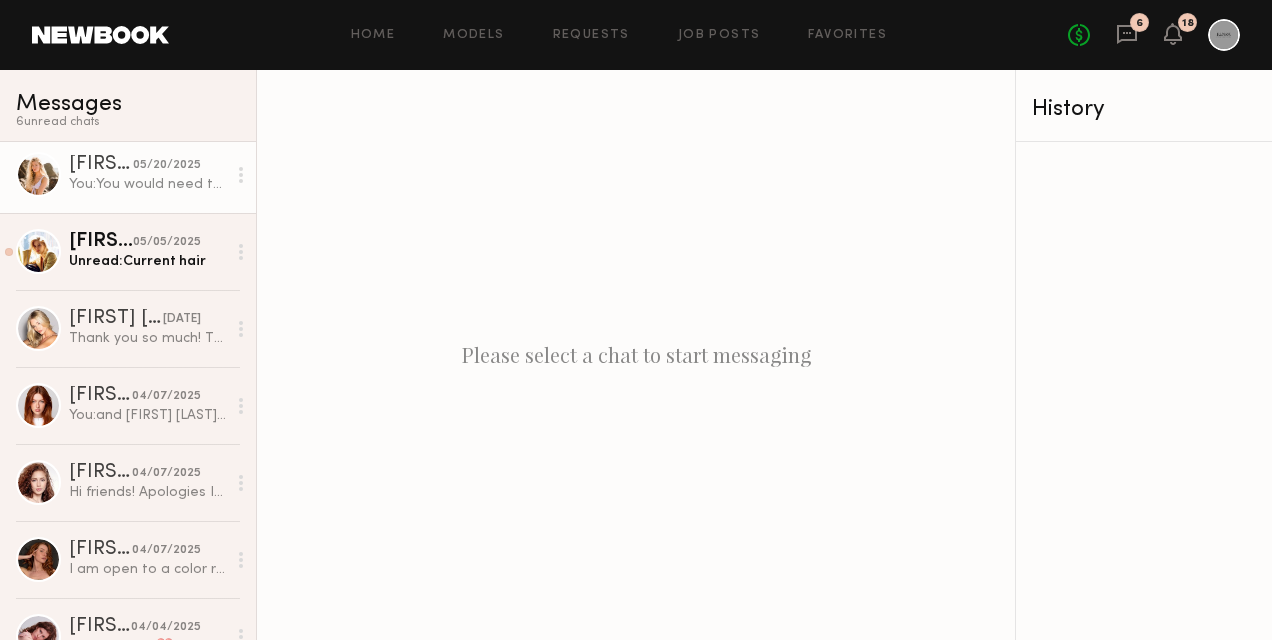 scroll, scrollTop: 420, scrollLeft: 0, axis: vertical 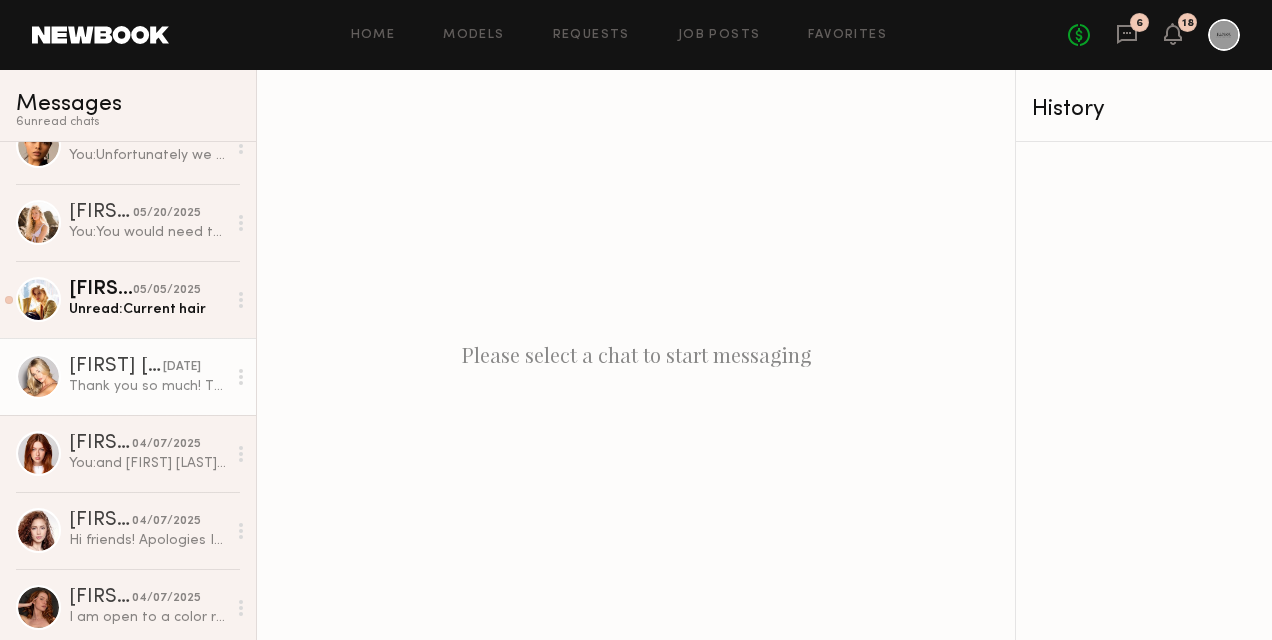click on "Sam F." 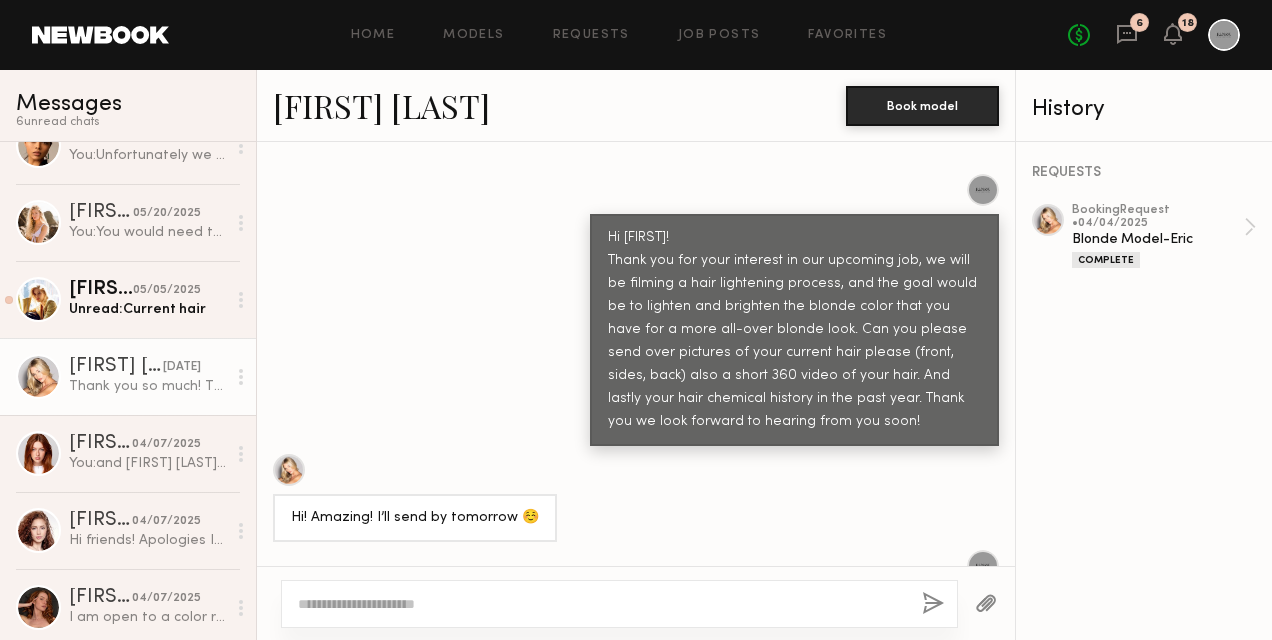 scroll, scrollTop: 955, scrollLeft: 0, axis: vertical 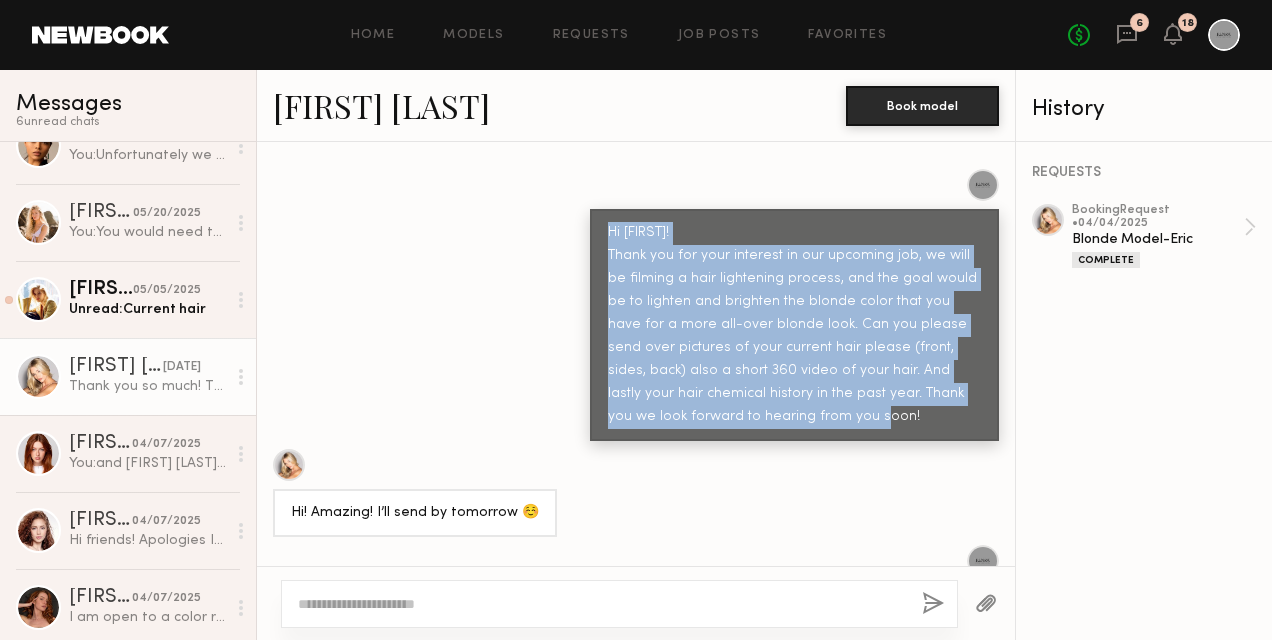 drag, startPoint x: 774, startPoint y: 363, endPoint x: 590, endPoint y: 183, distance: 257.4024 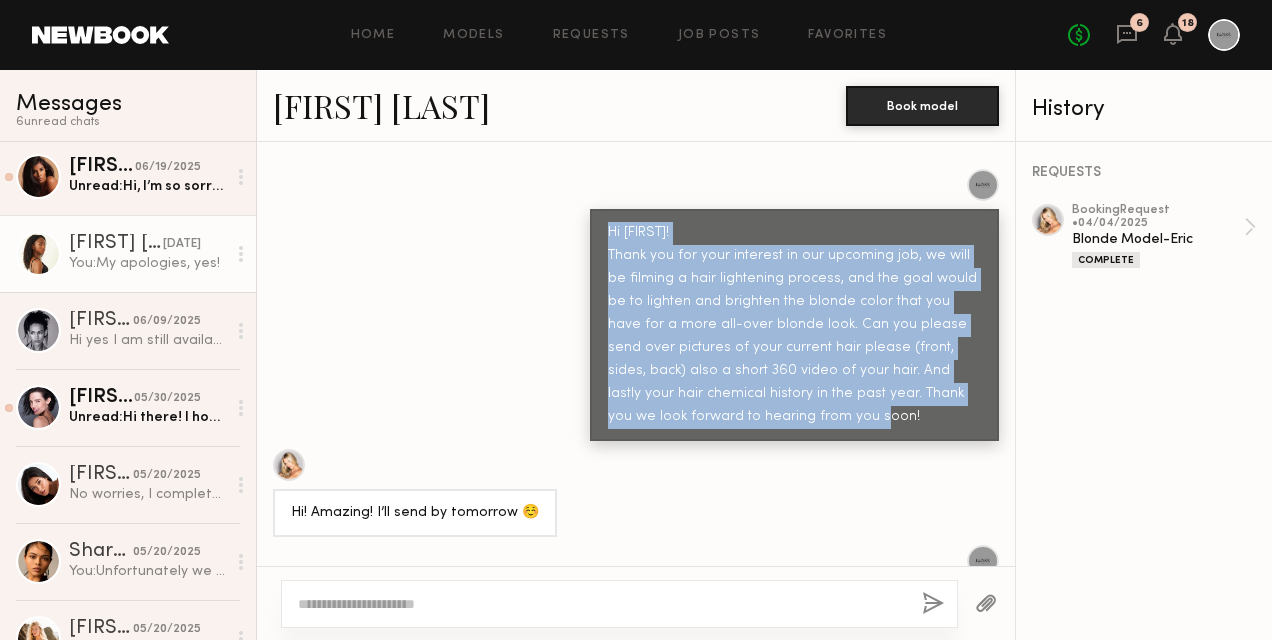 scroll, scrollTop: 0, scrollLeft: 0, axis: both 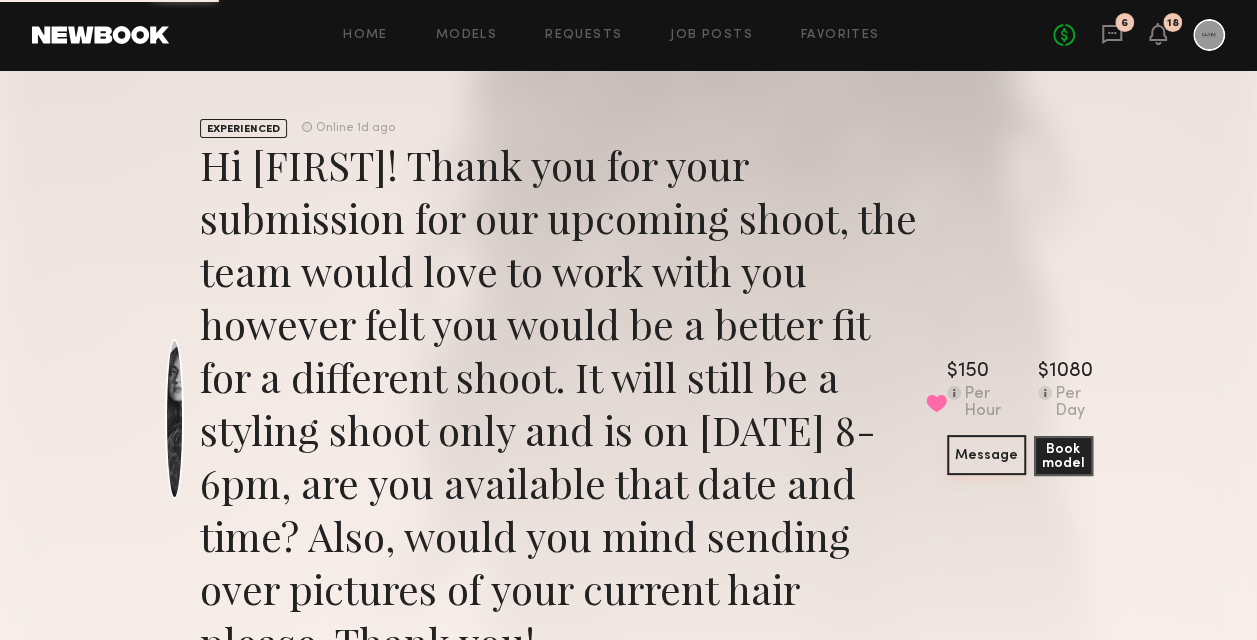 click on "Message" 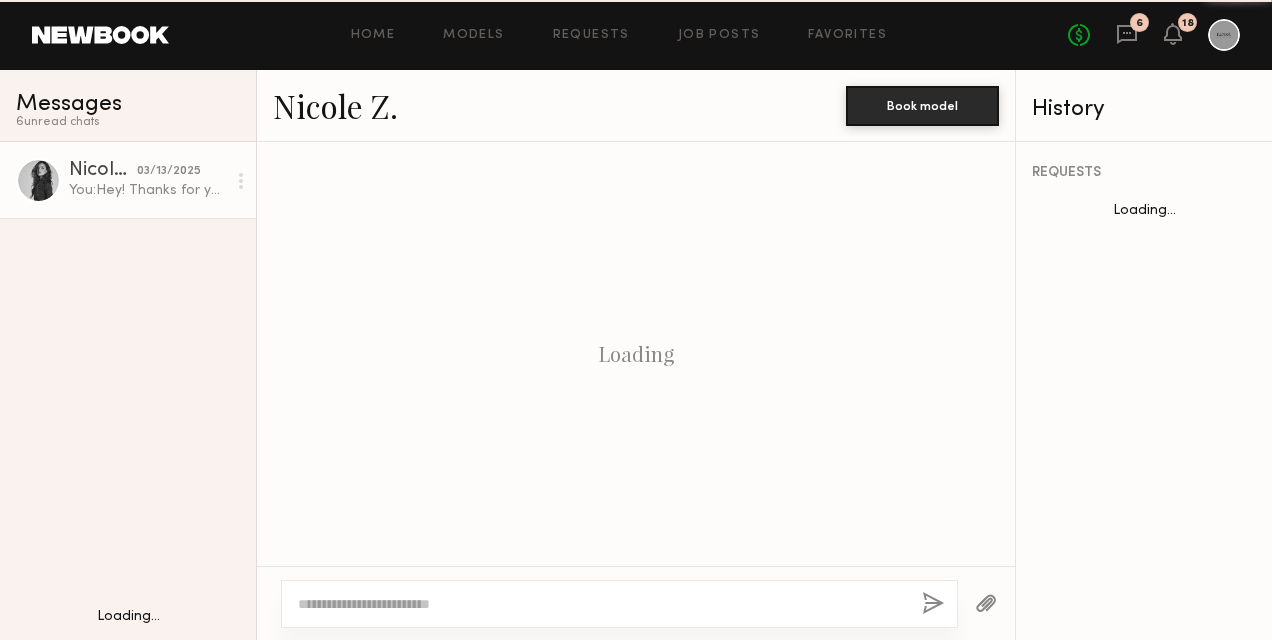 scroll, scrollTop: 2516, scrollLeft: 0, axis: vertical 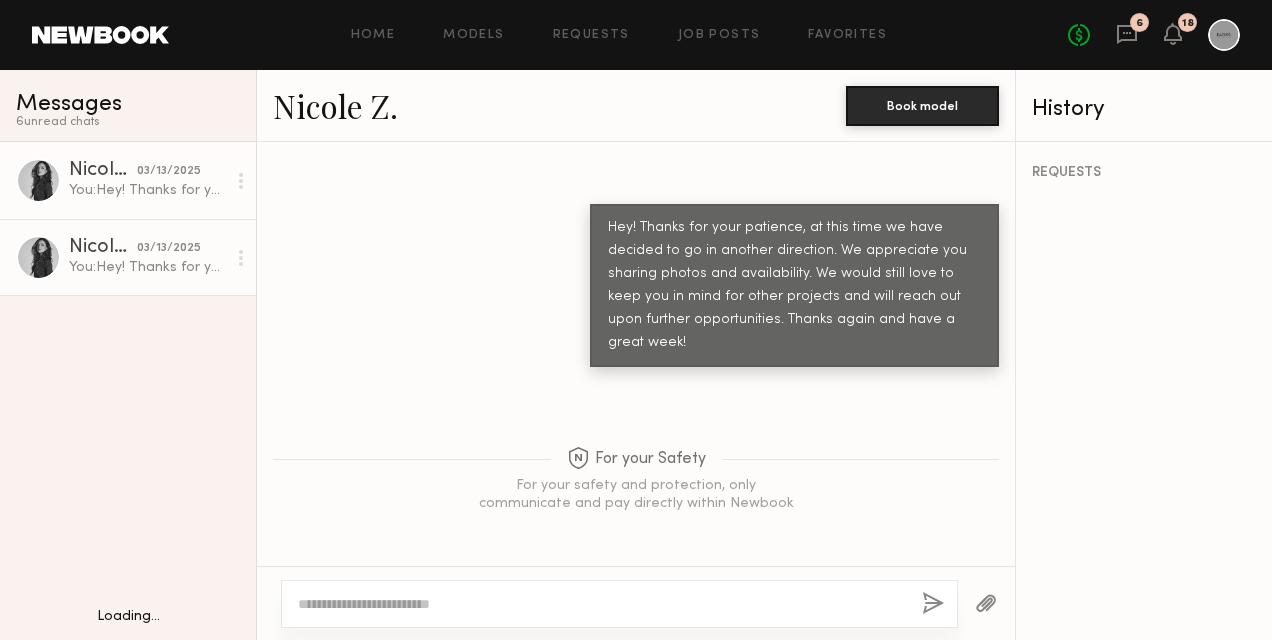 click 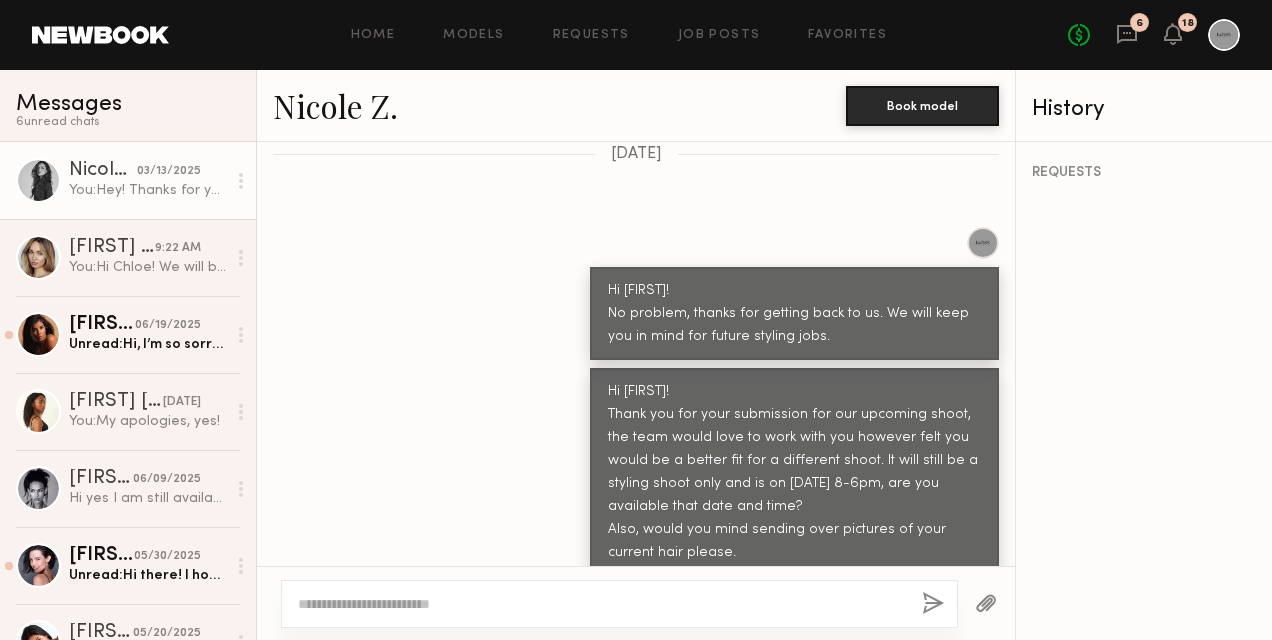 scroll, scrollTop: 516, scrollLeft: 0, axis: vertical 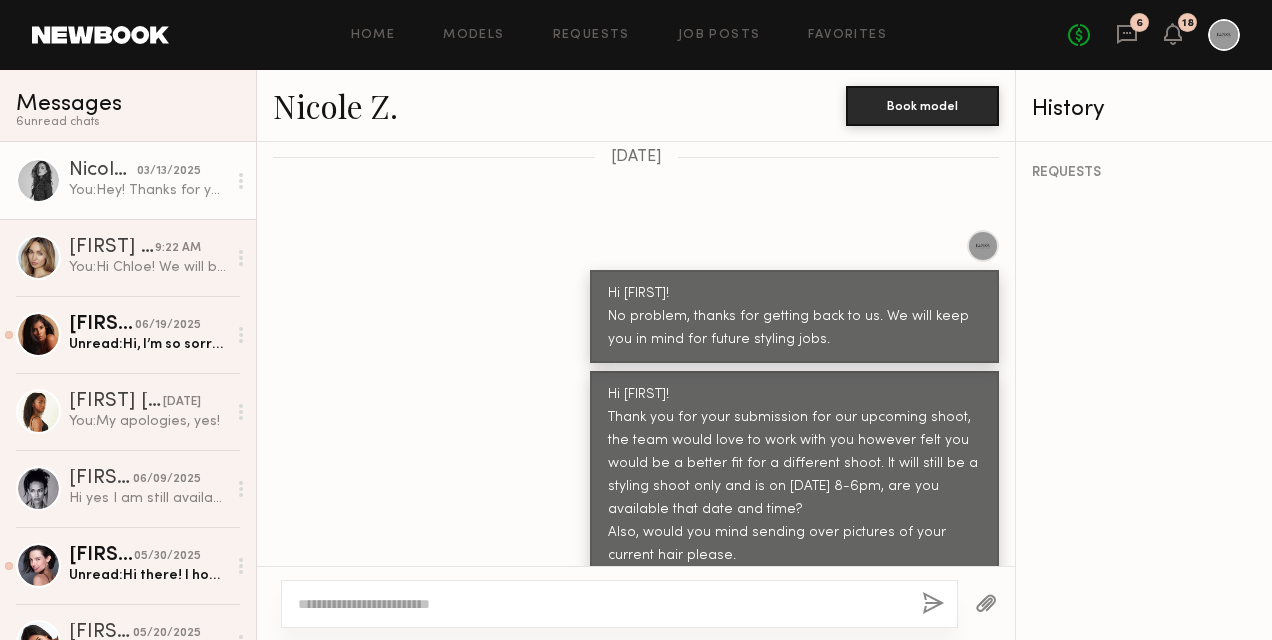 click 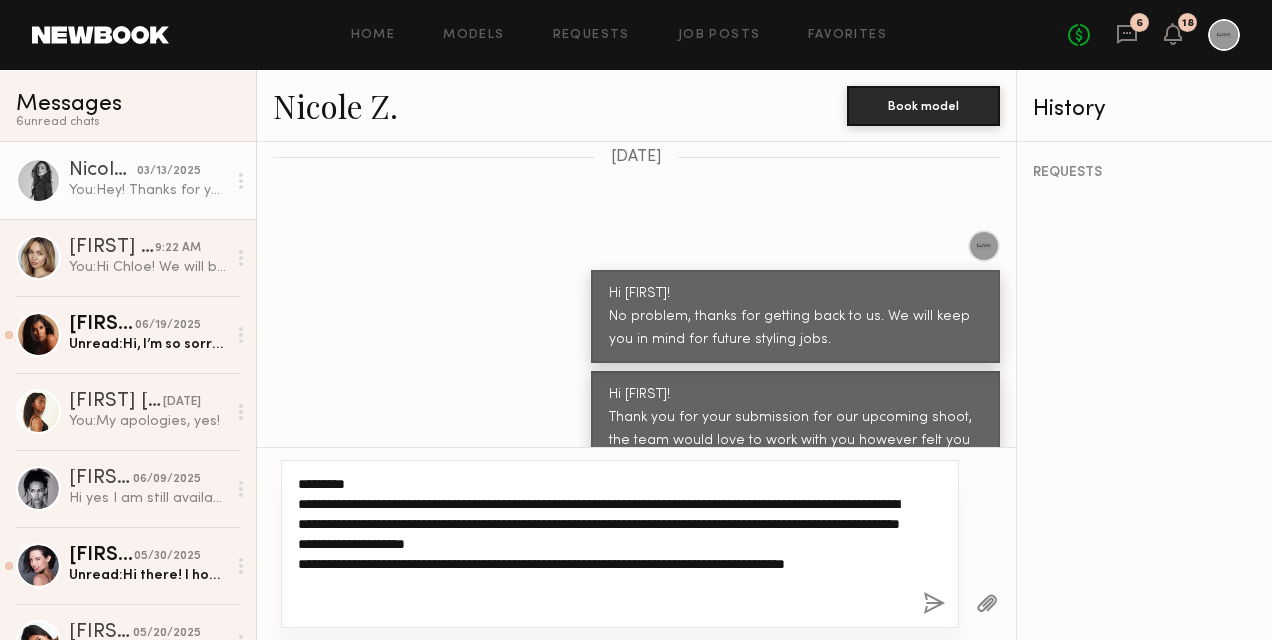 click on "**********" 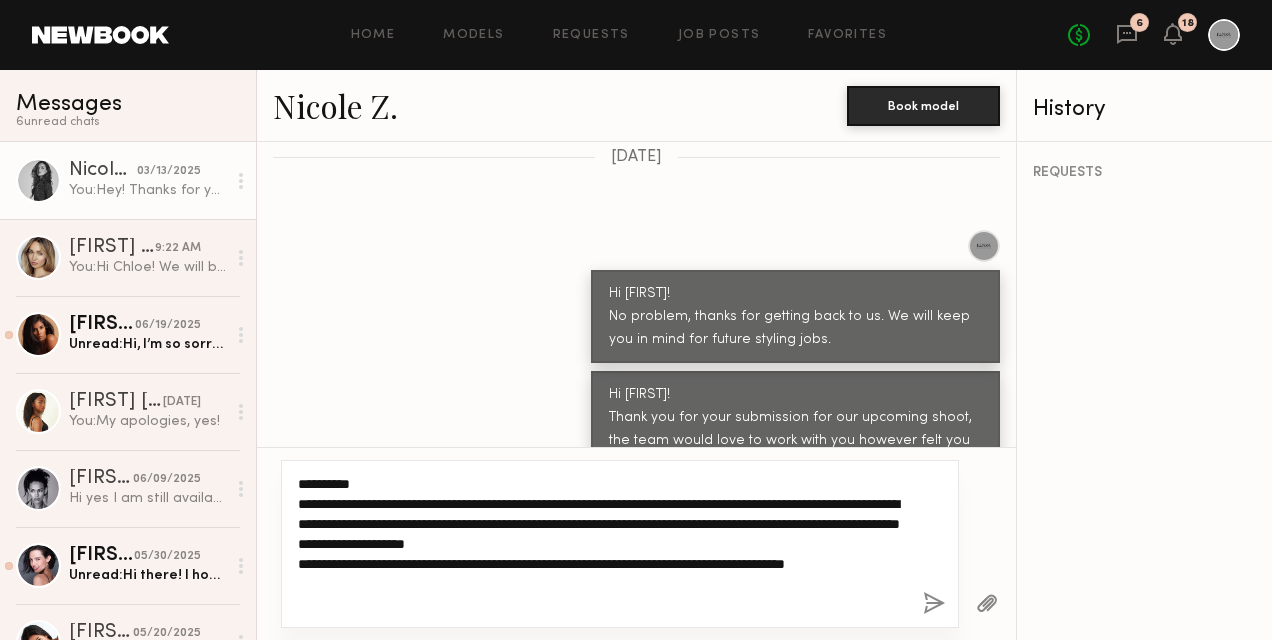 drag, startPoint x: 600, startPoint y: 503, endPoint x: 435, endPoint y: 508, distance: 165.07574 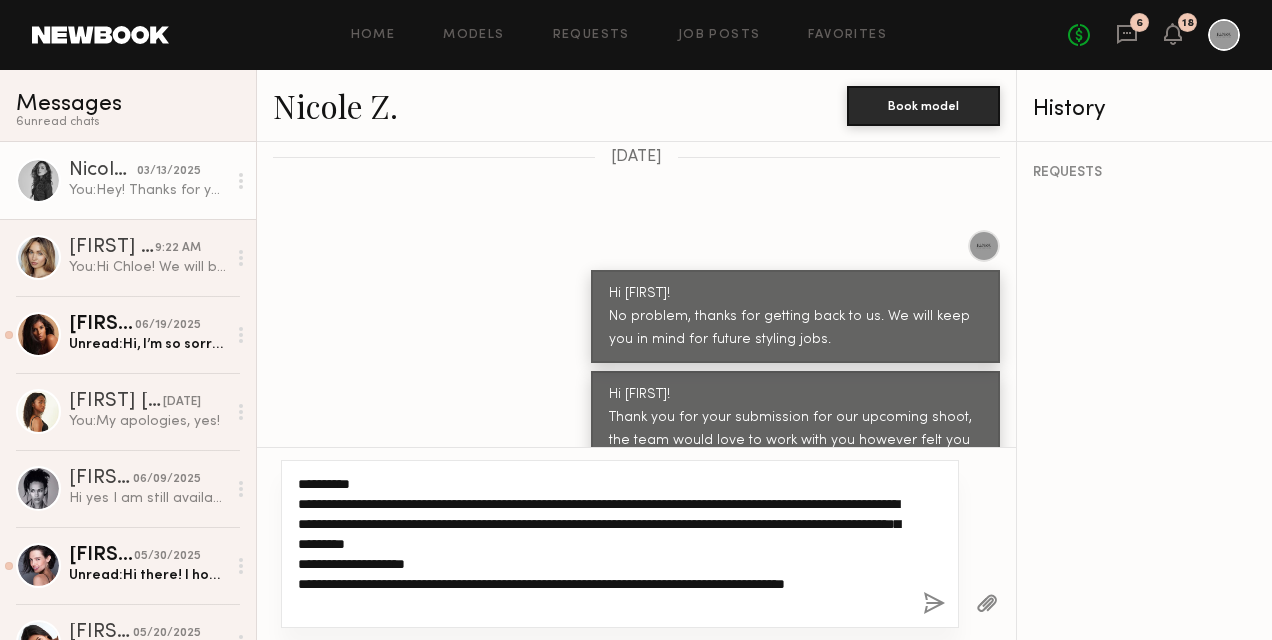click on "**********" 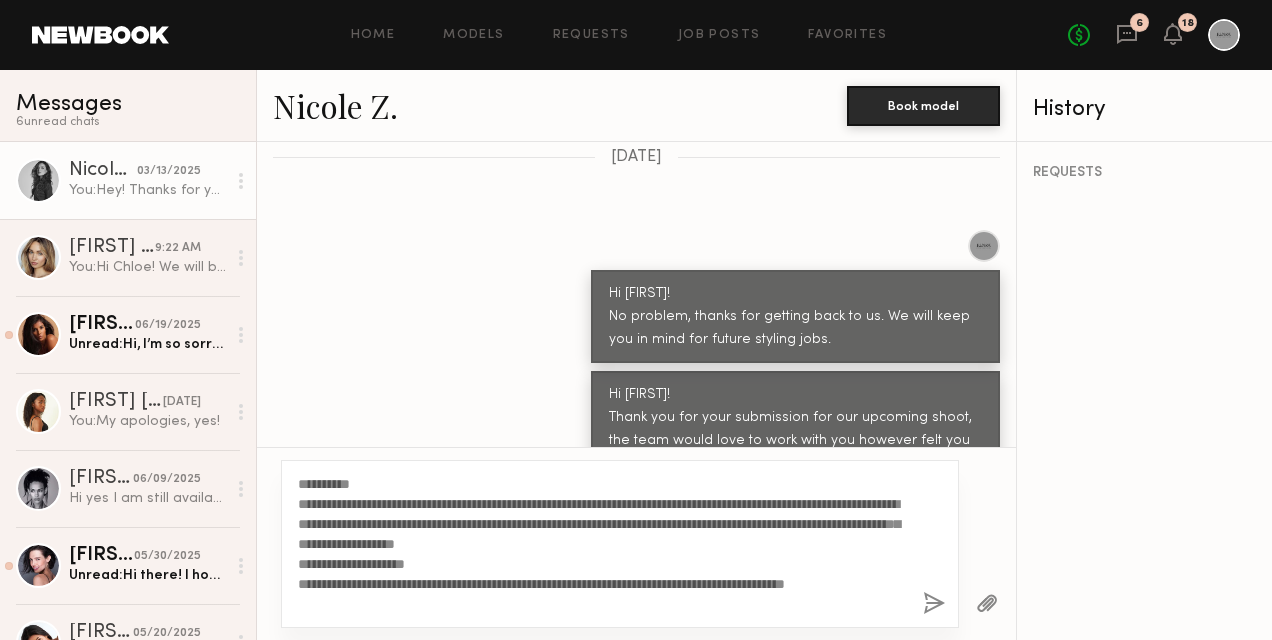 click on "REQUESTS" 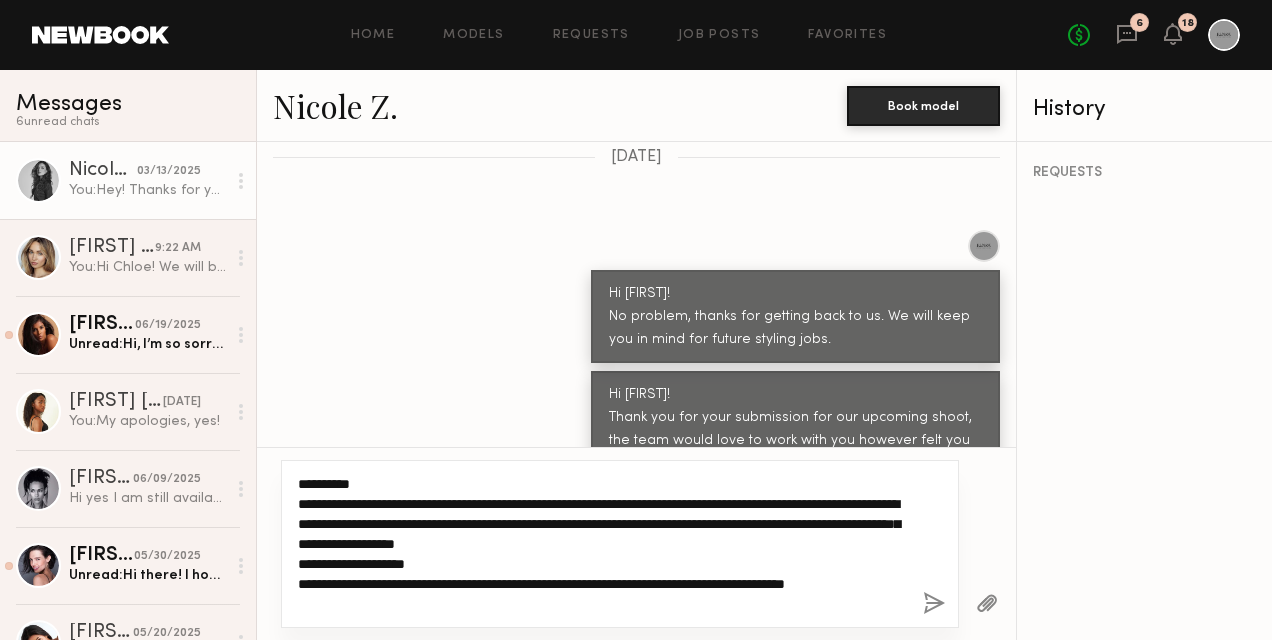 click on "**********" 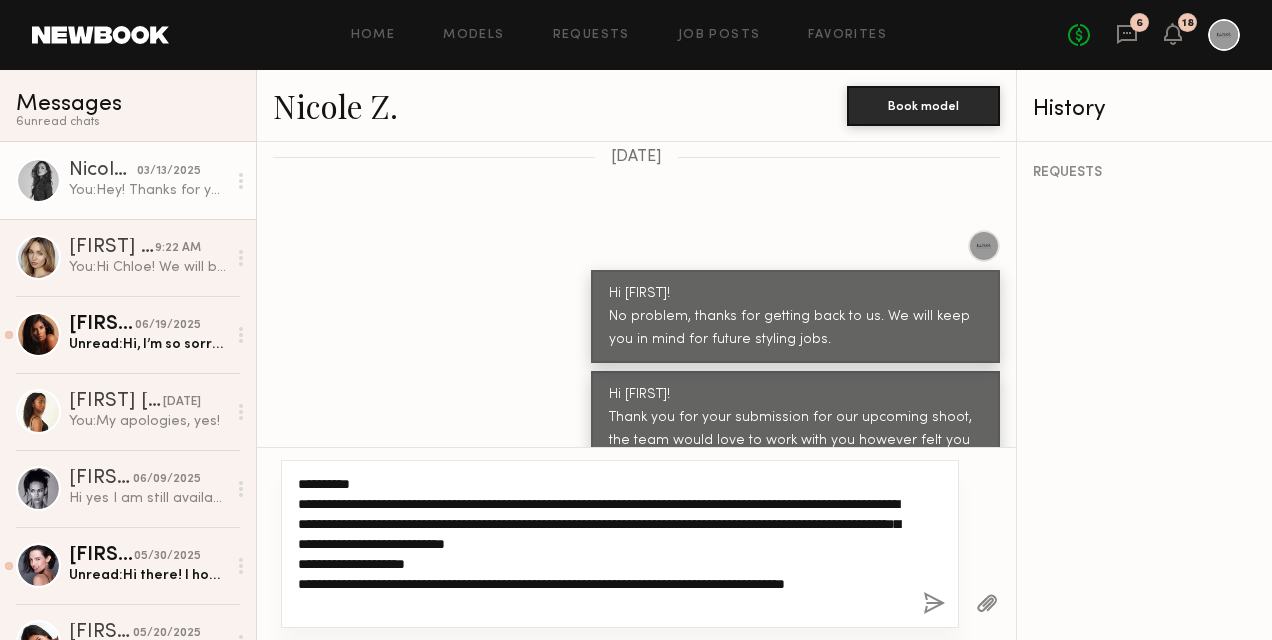 drag, startPoint x: 786, startPoint y: 522, endPoint x: 858, endPoint y: 546, distance: 75.89466 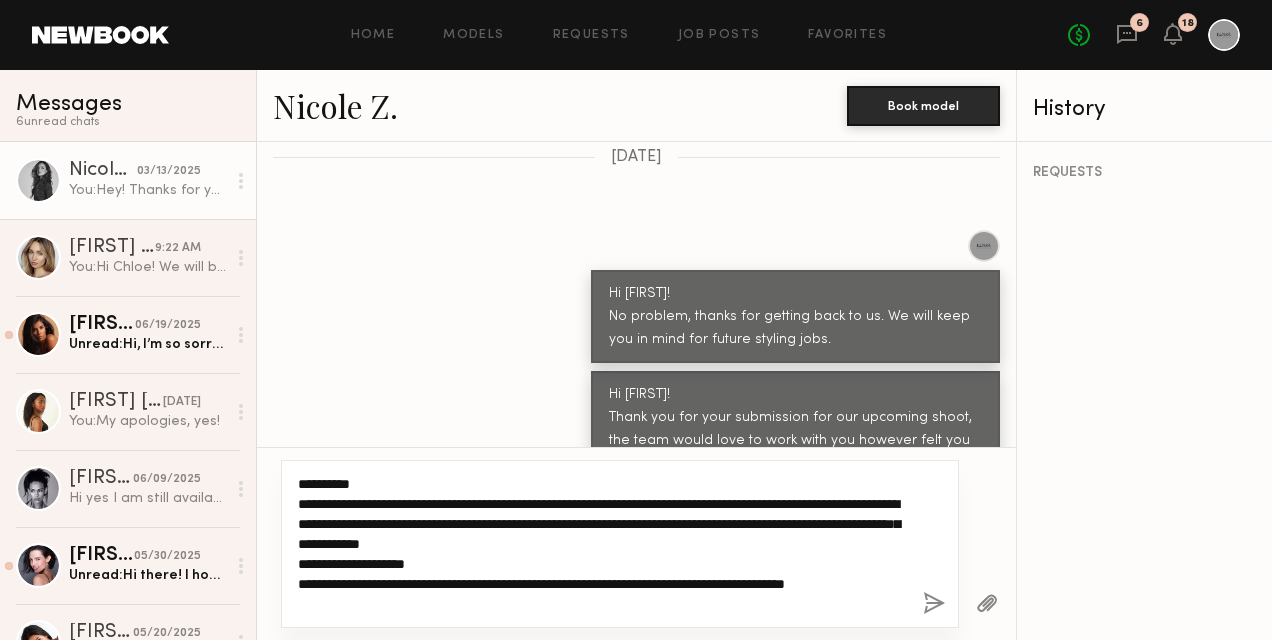 click on "**********" 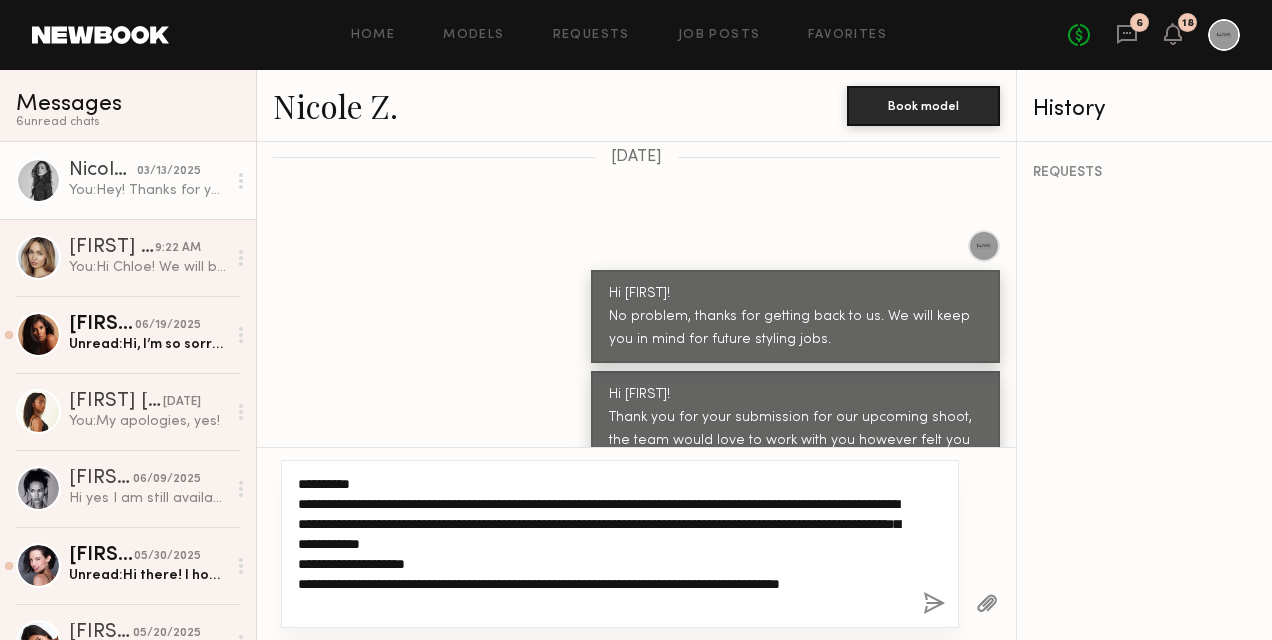 click on "**********" 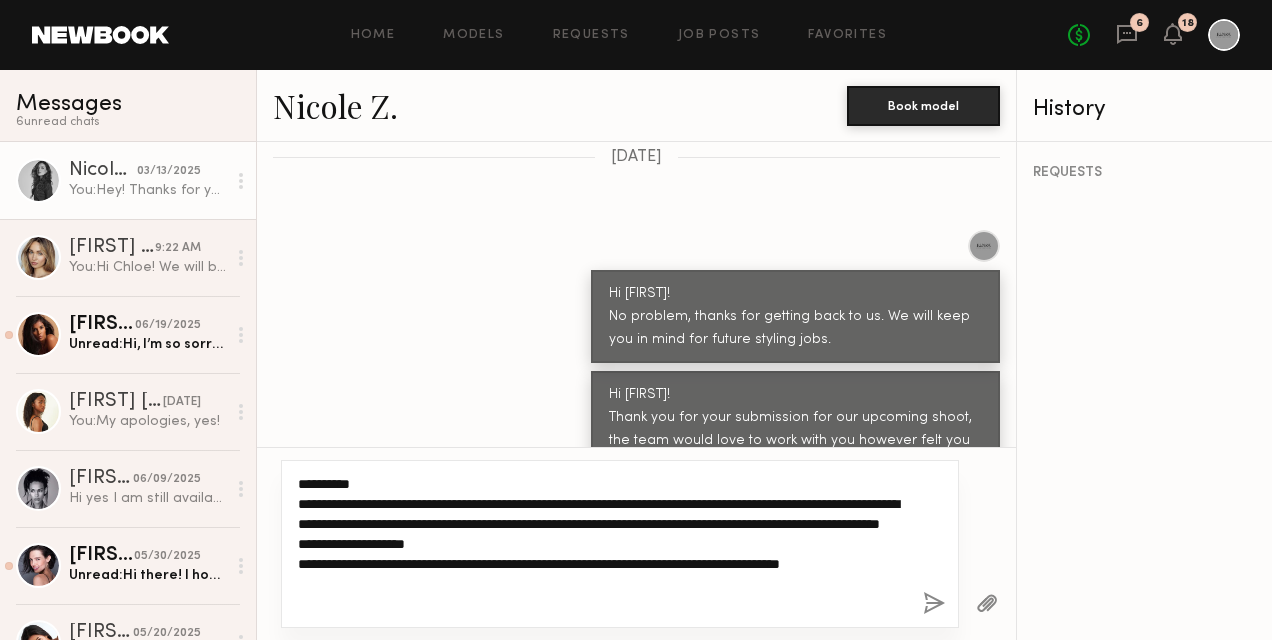 click on "**********" 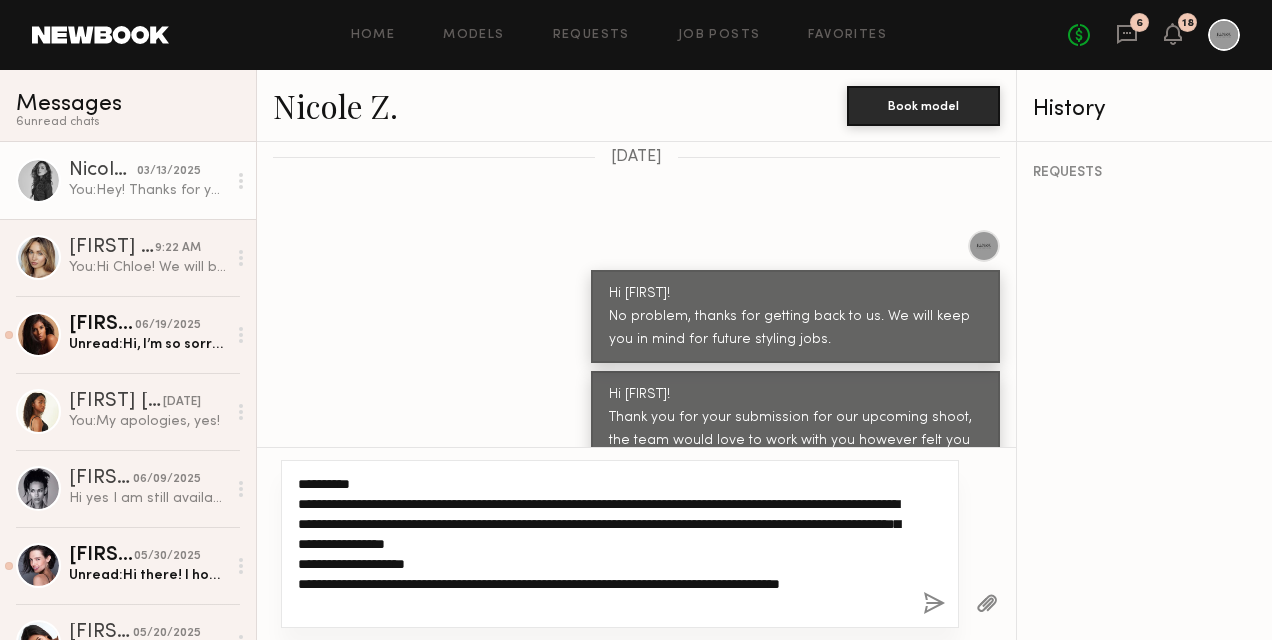 drag, startPoint x: 322, startPoint y: 549, endPoint x: 352, endPoint y: 567, distance: 34.98571 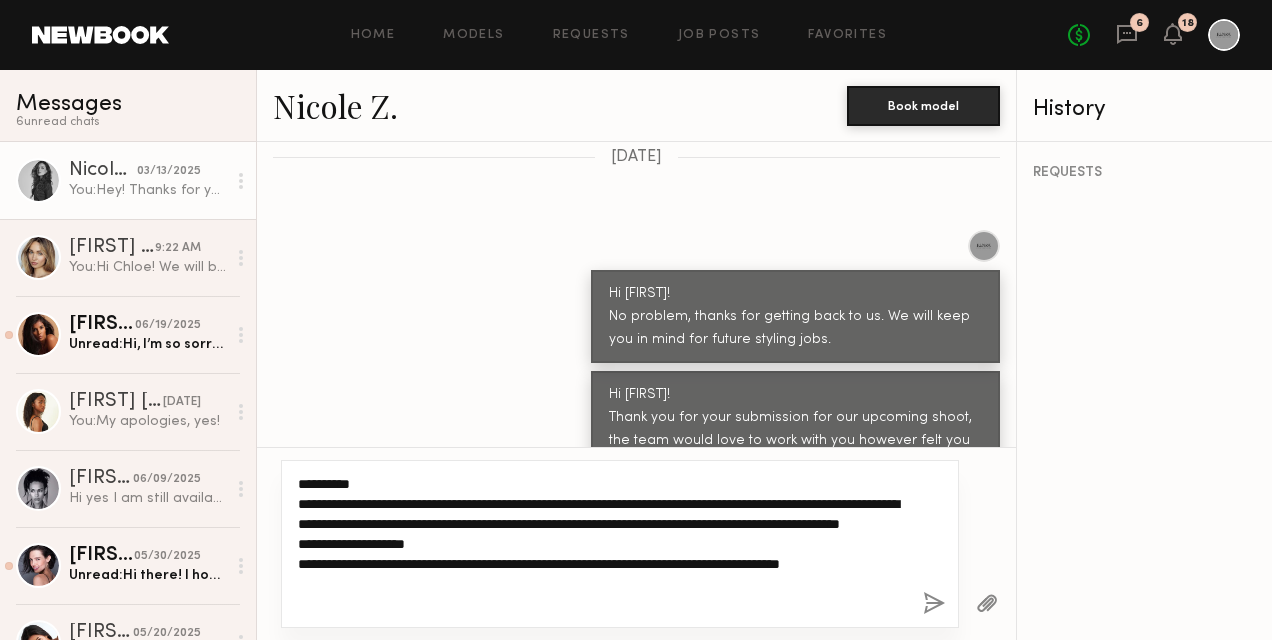 click on "**********" 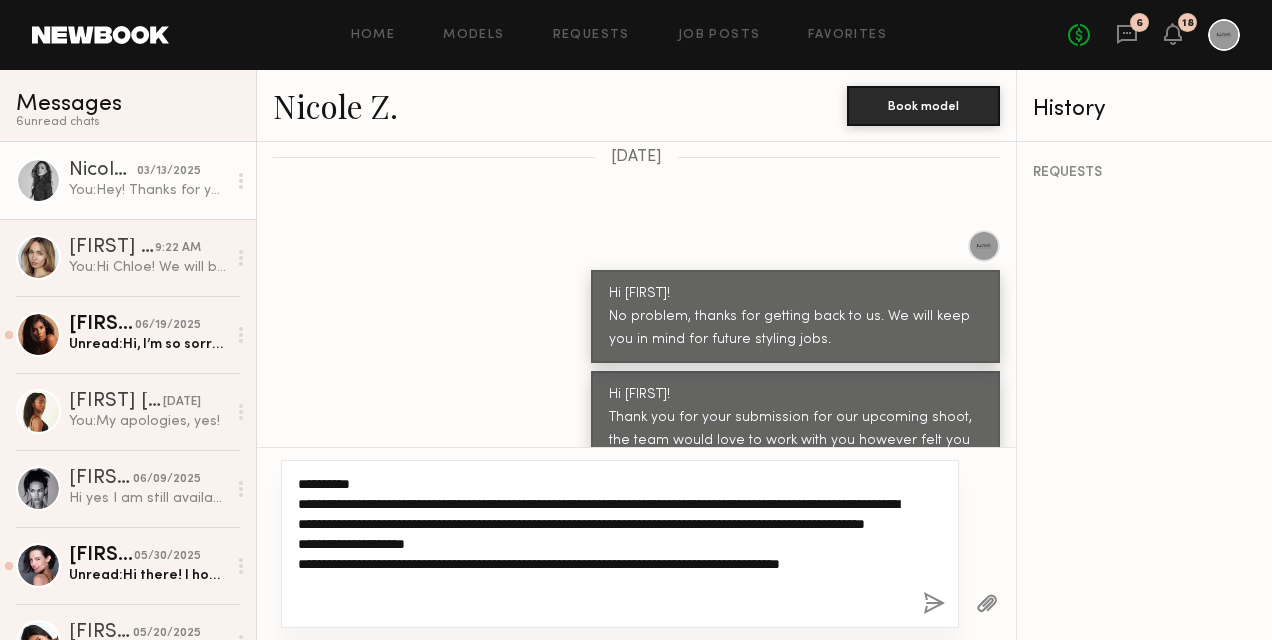 type on "**********" 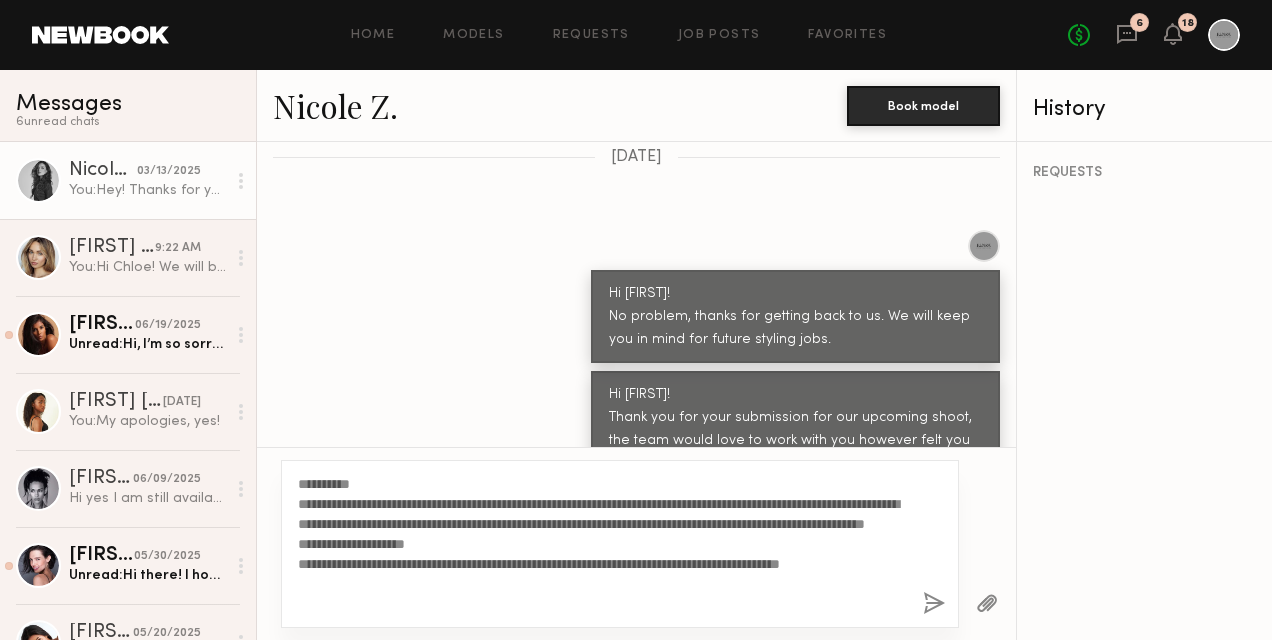 click 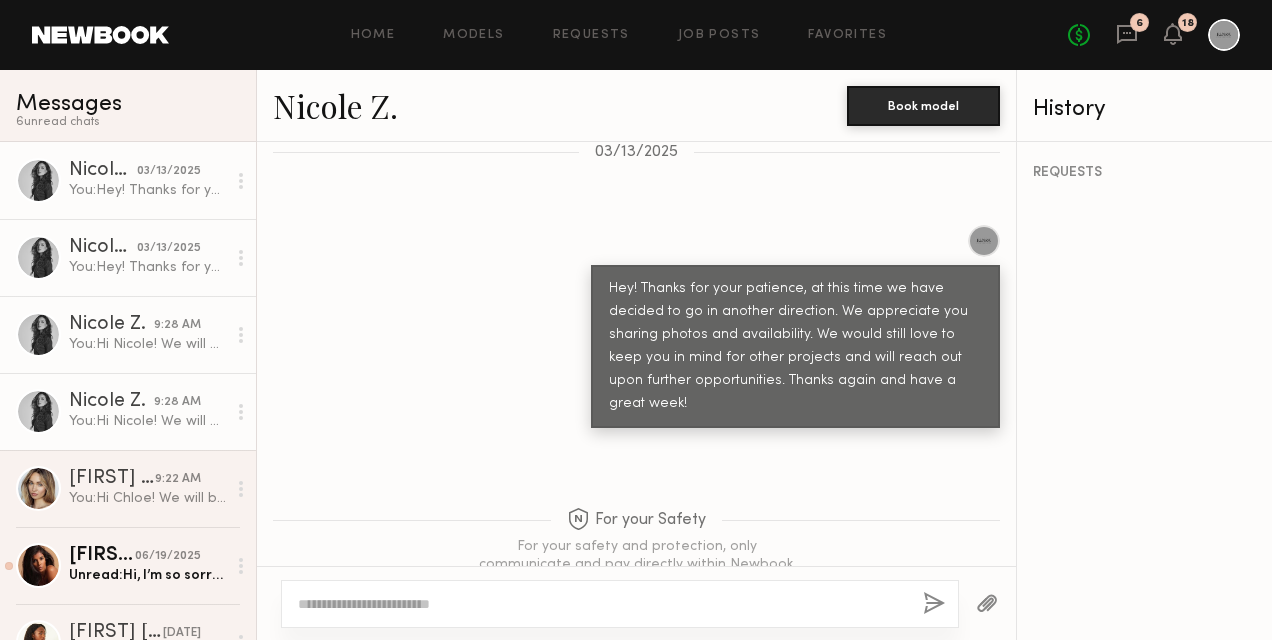 scroll, scrollTop: 2306, scrollLeft: 0, axis: vertical 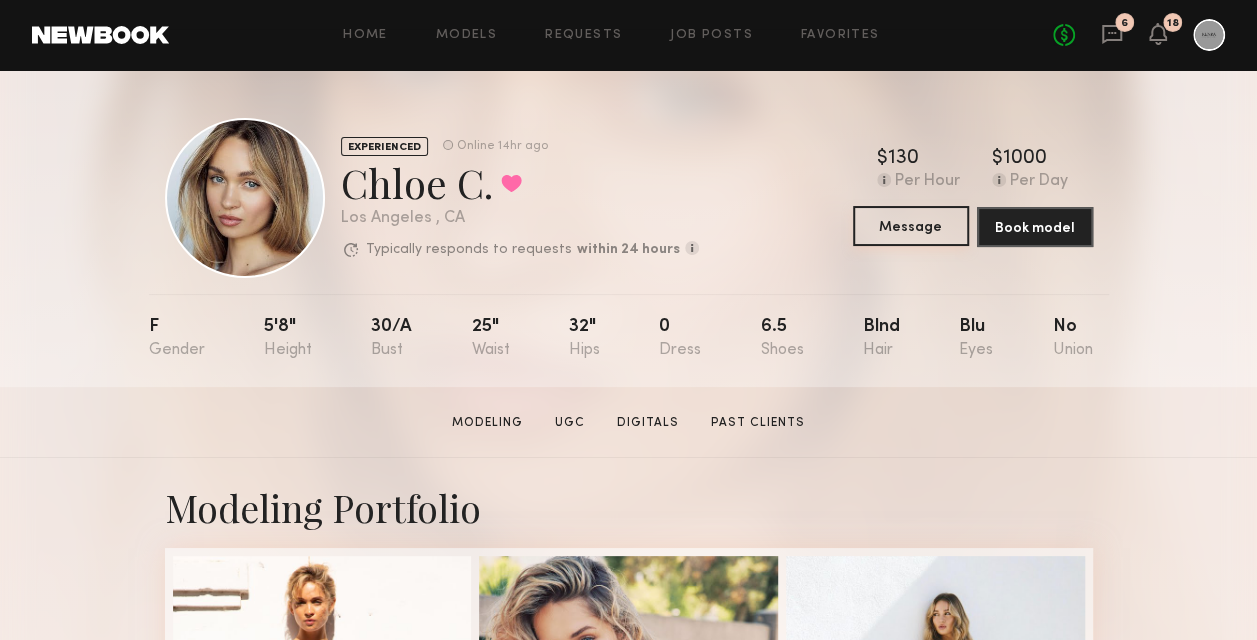 click on "Message" 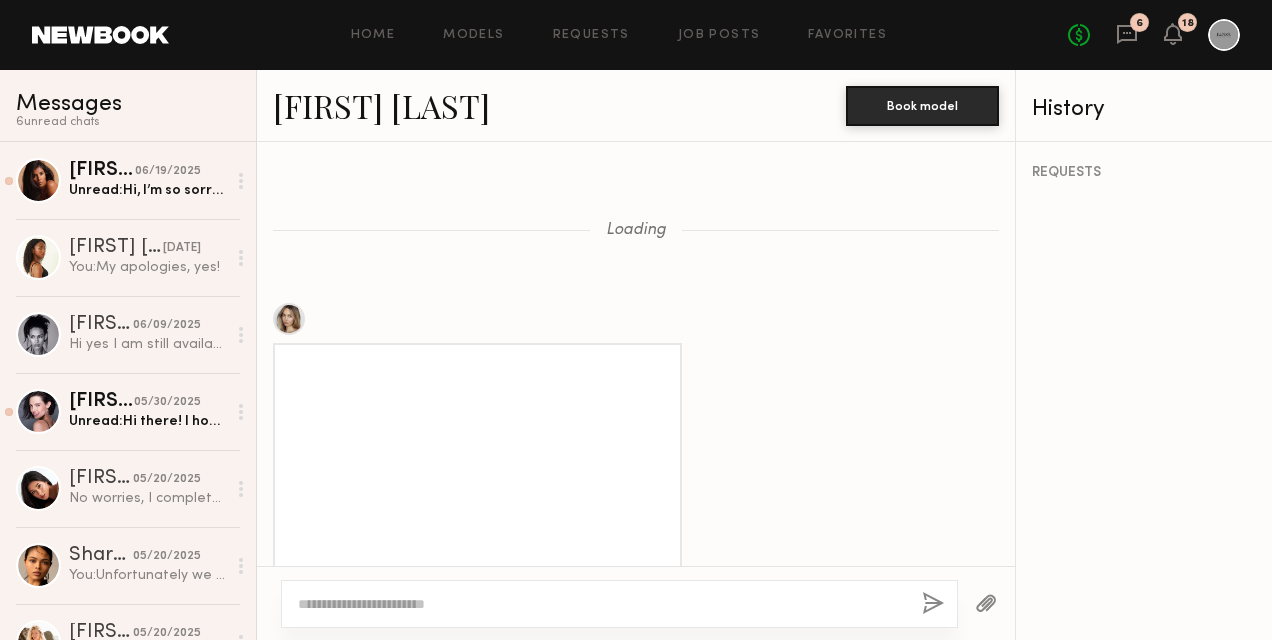 scroll, scrollTop: 2114, scrollLeft: 0, axis: vertical 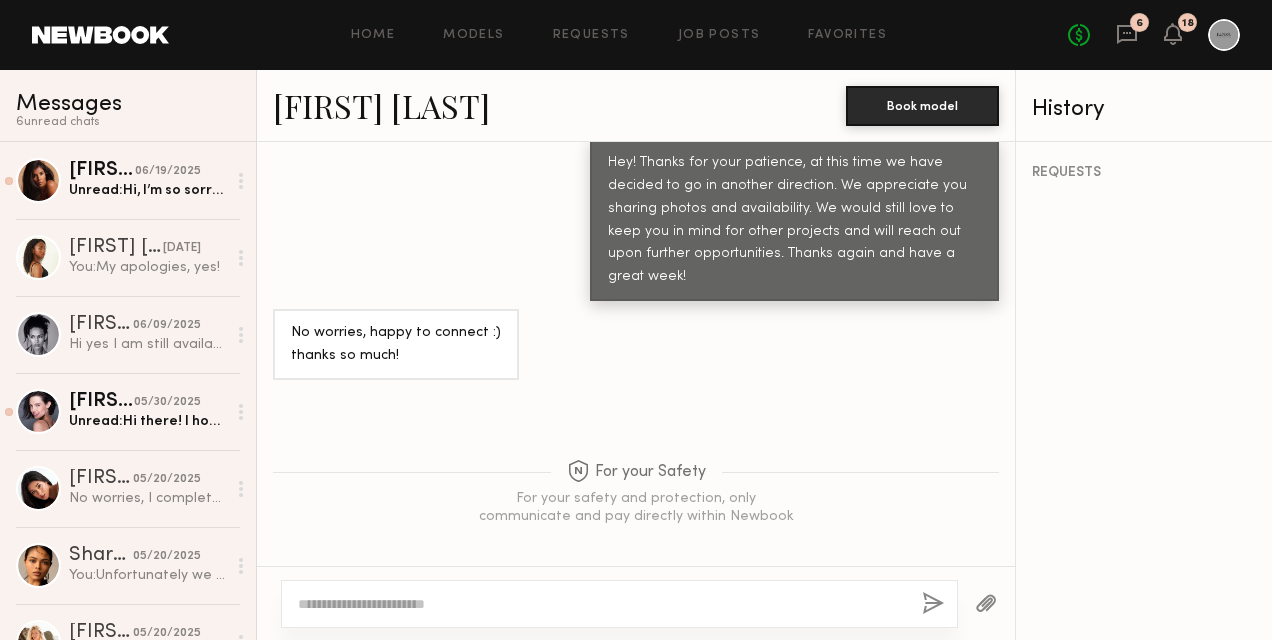 paste on "**********" 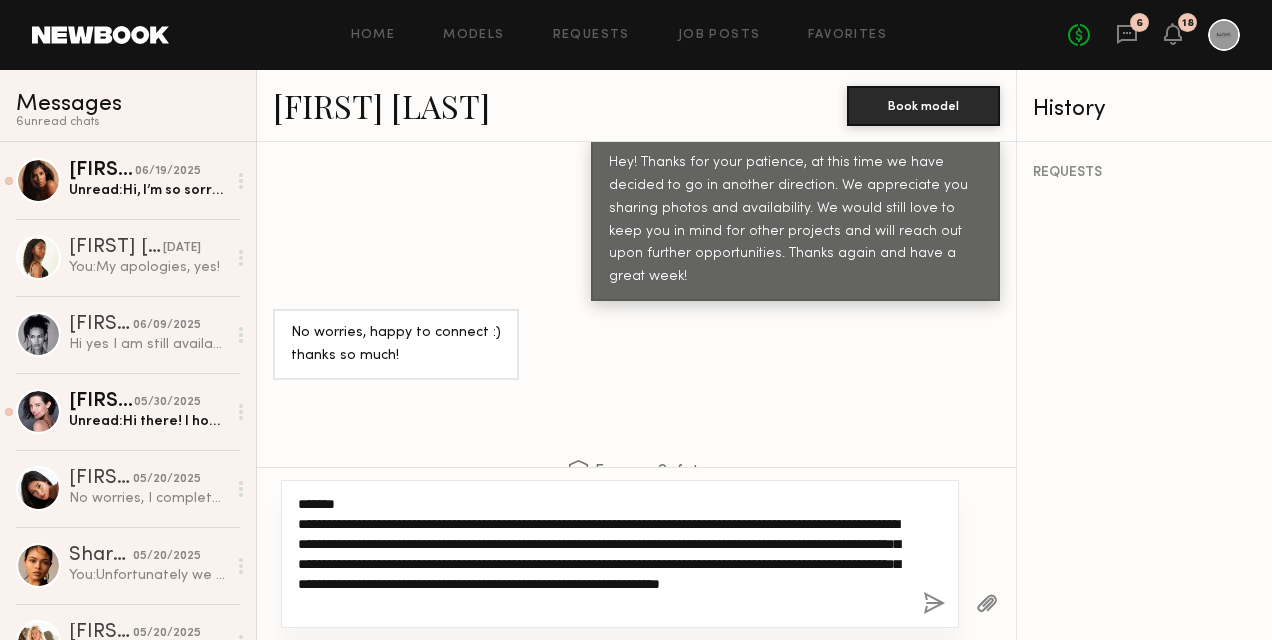click on "**********" 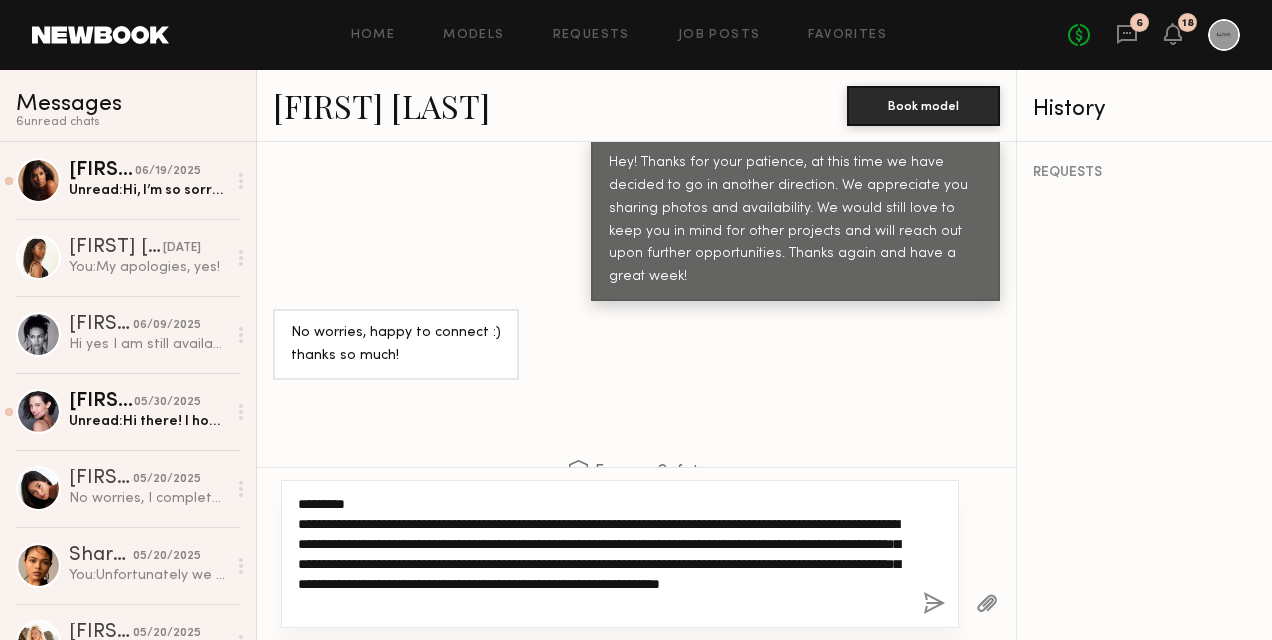 click on "**********" 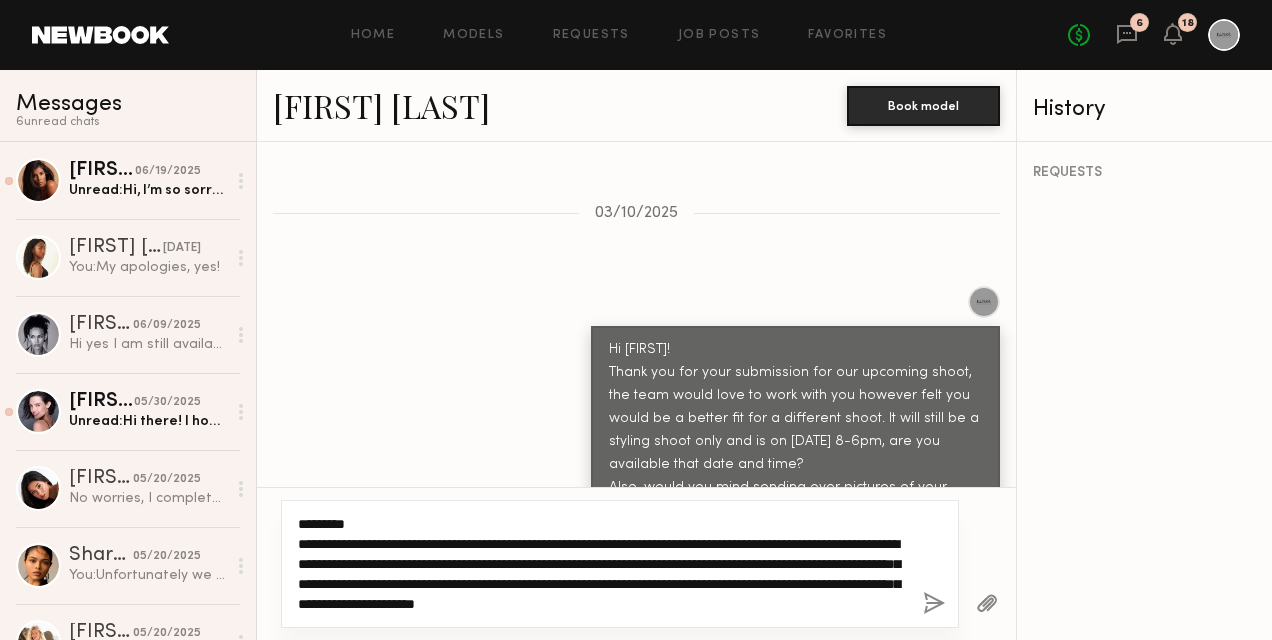 scroll, scrollTop: 827, scrollLeft: 0, axis: vertical 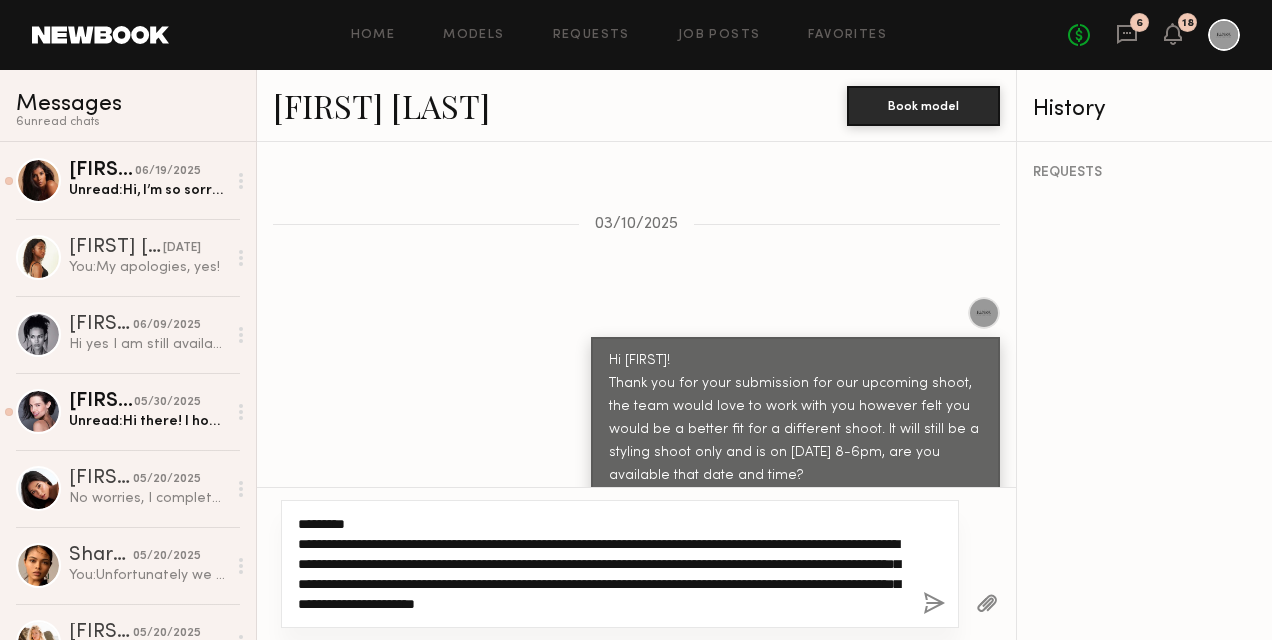 click on "**********" 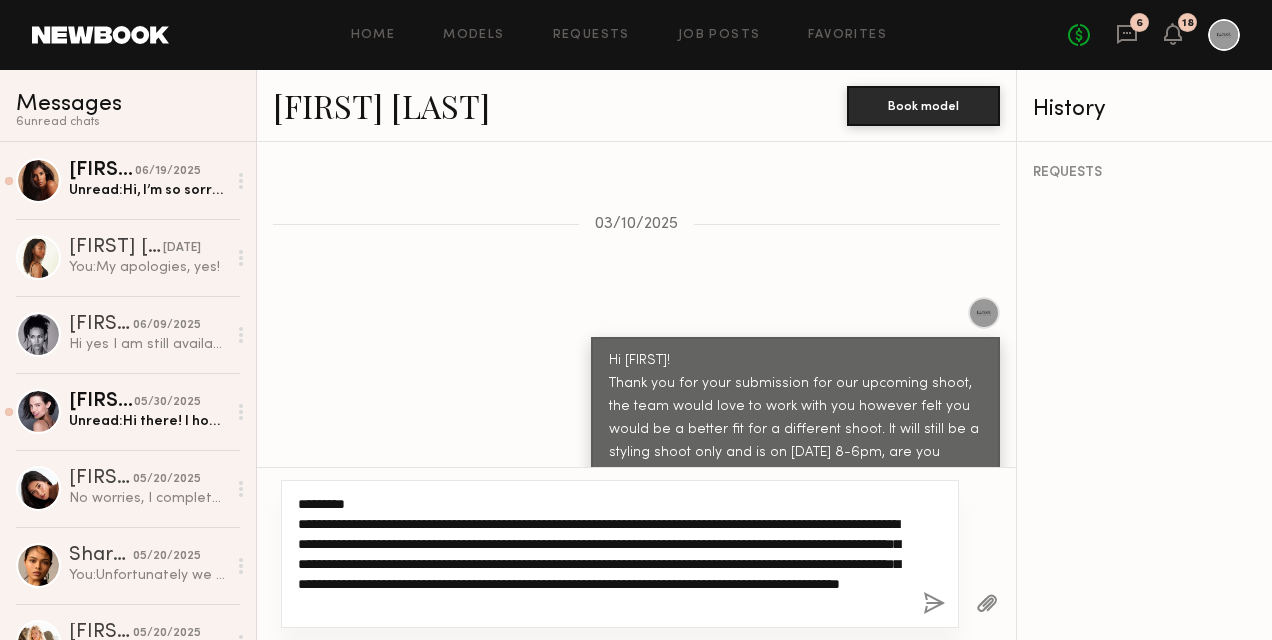 click on "**********" 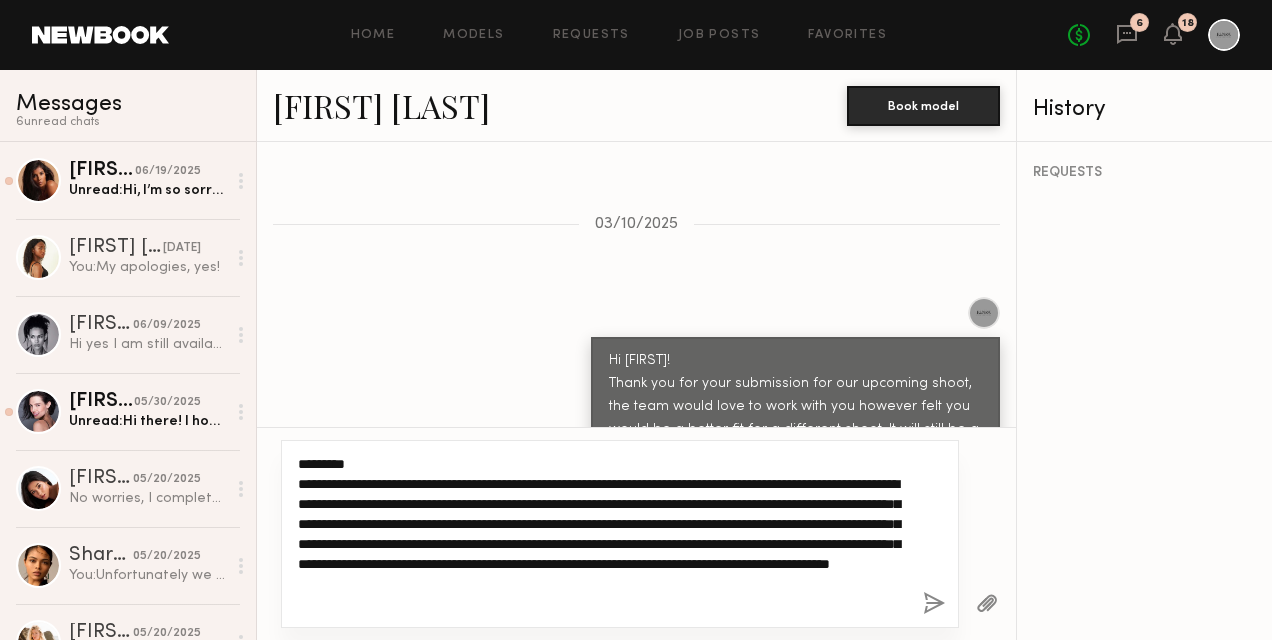 drag, startPoint x: 803, startPoint y: 545, endPoint x: 875, endPoint y: 623, distance: 106.15083 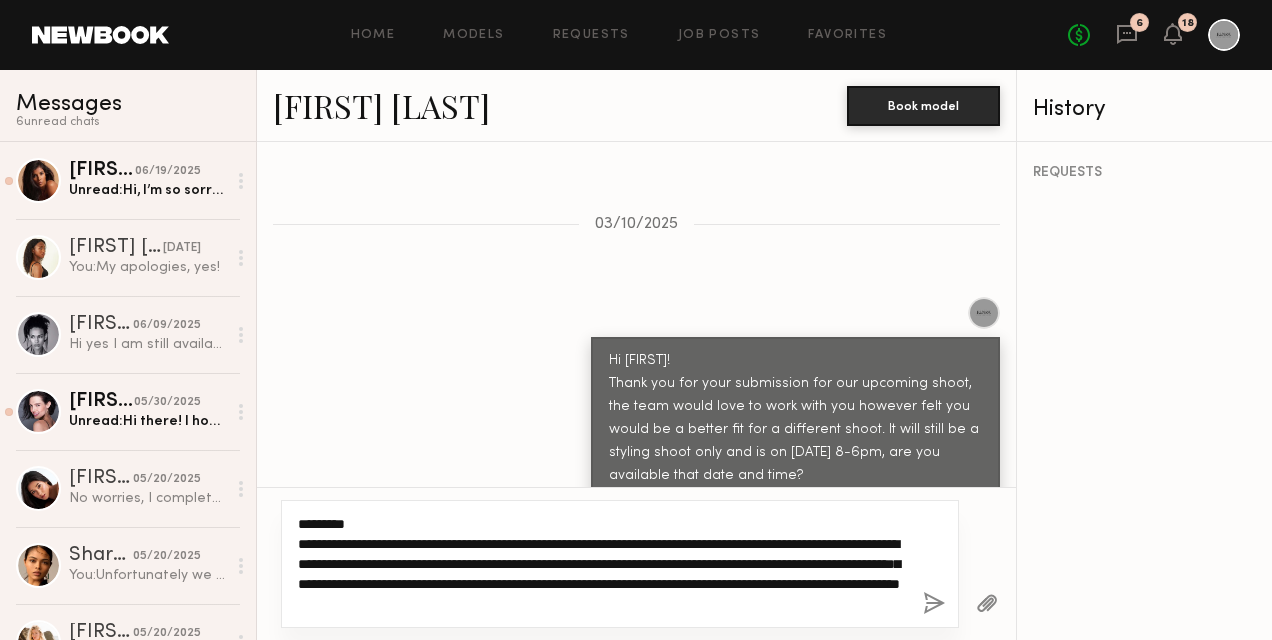 click on "**********" 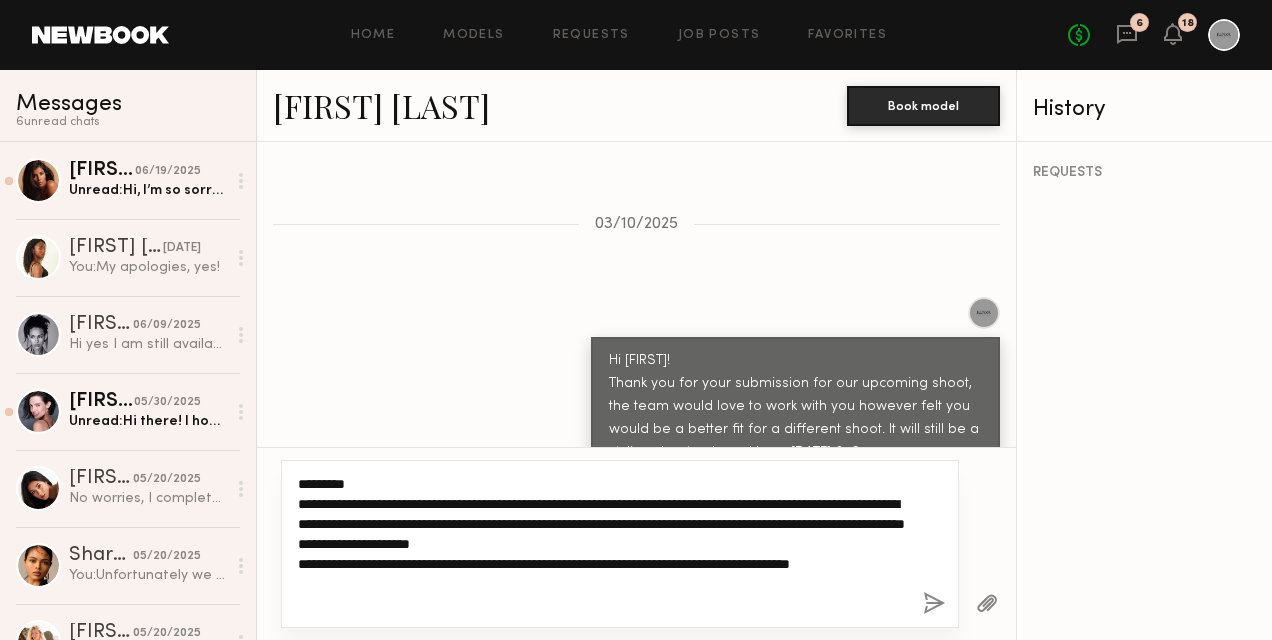 type on "**********" 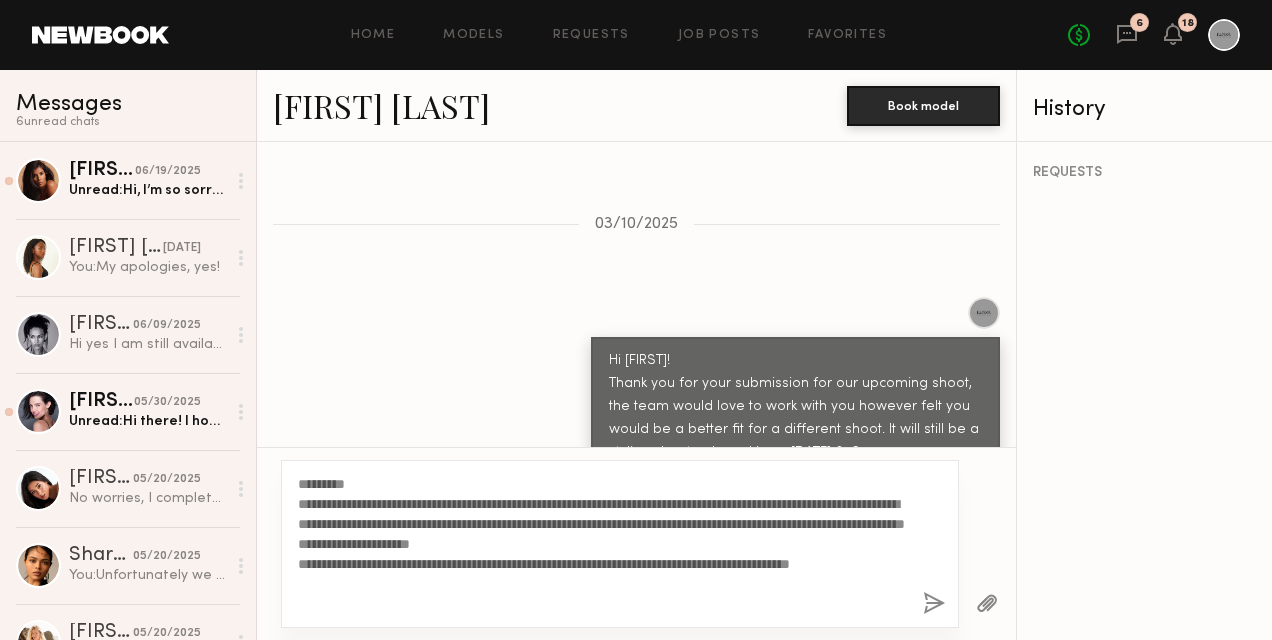 click 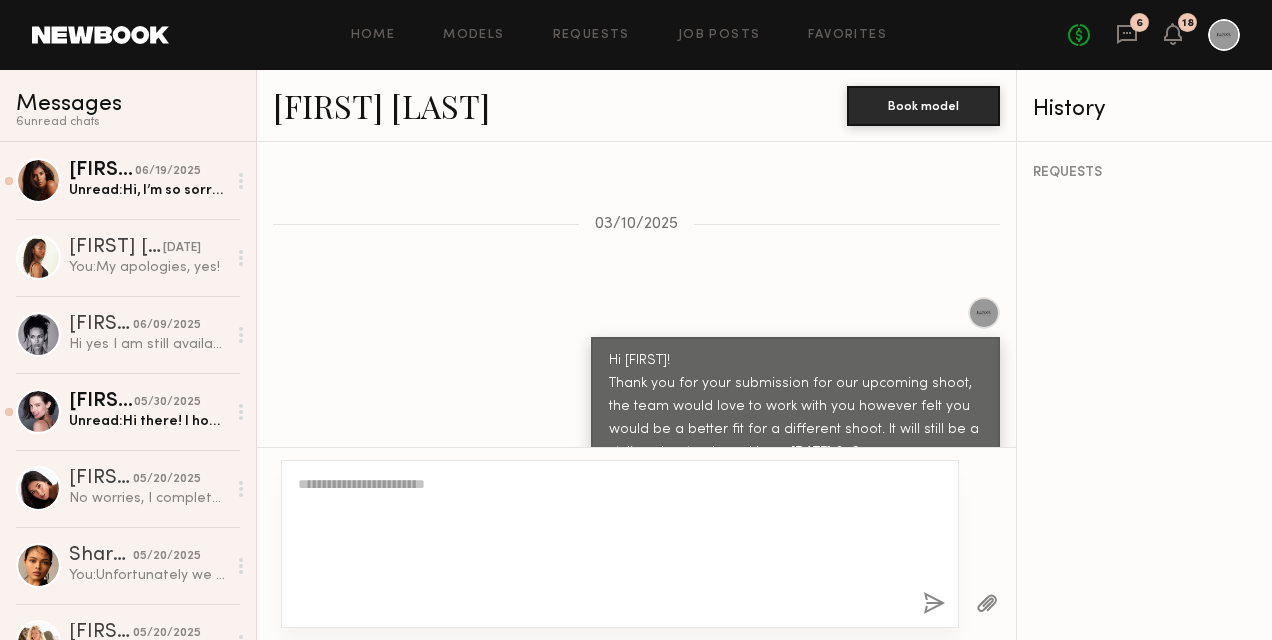 scroll, scrollTop: 3854, scrollLeft: 0, axis: vertical 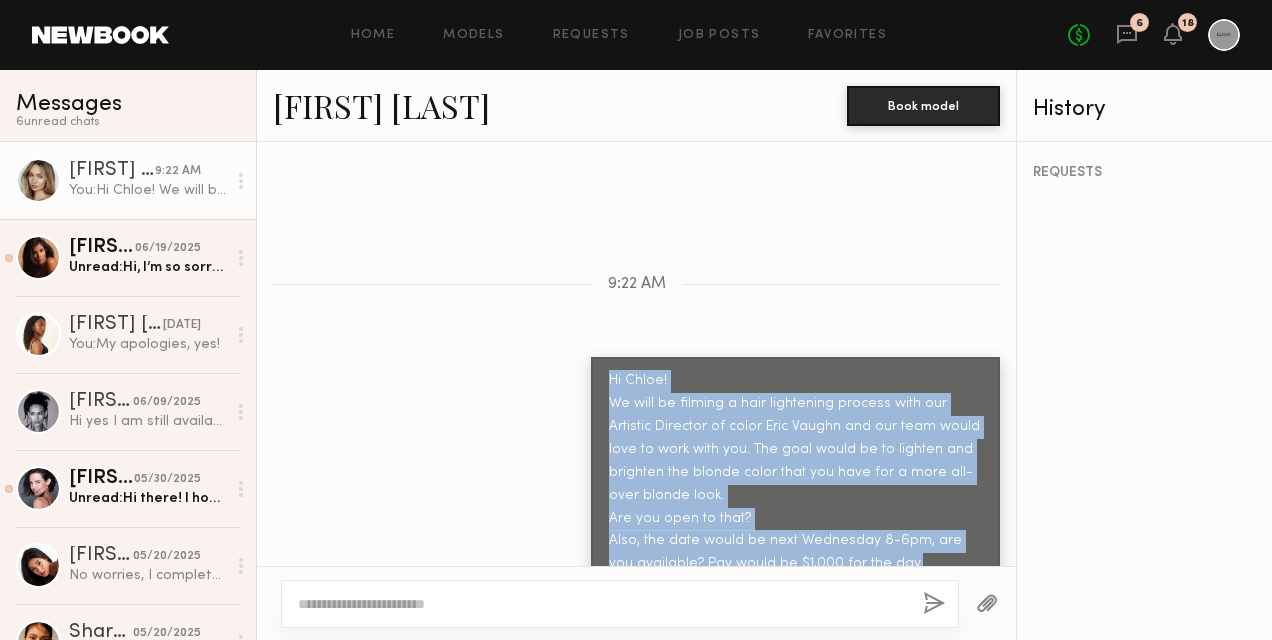 drag, startPoint x: 869, startPoint y: 522, endPoint x: 572, endPoint y: 338, distance: 349.37802 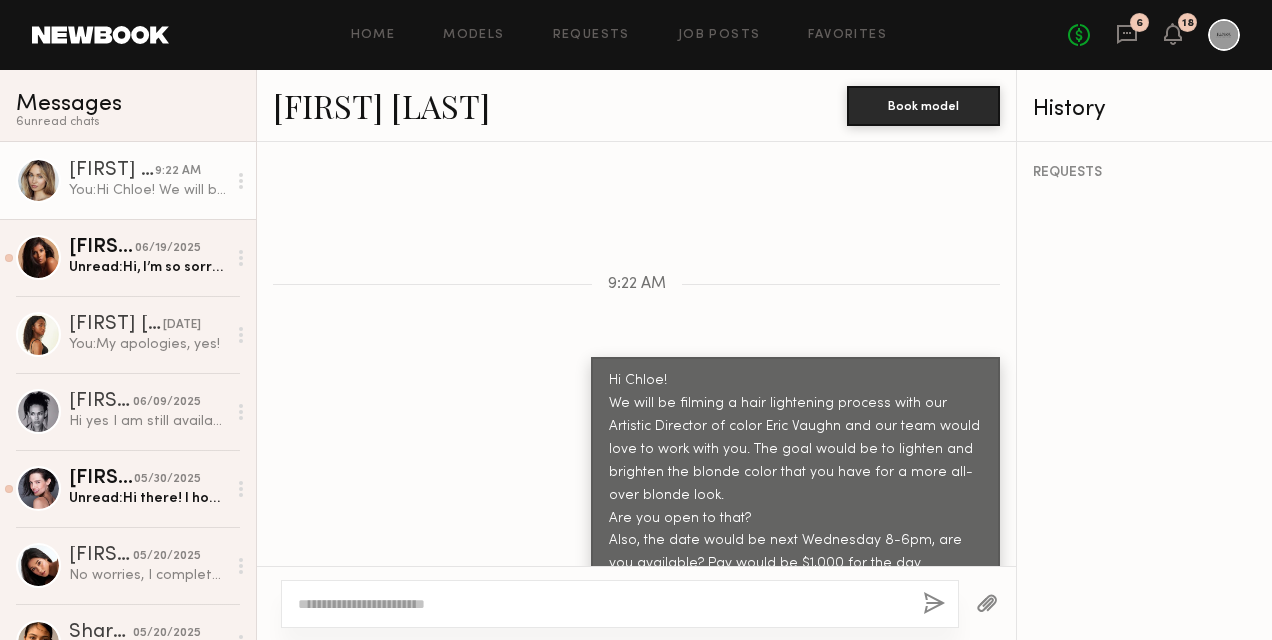 click 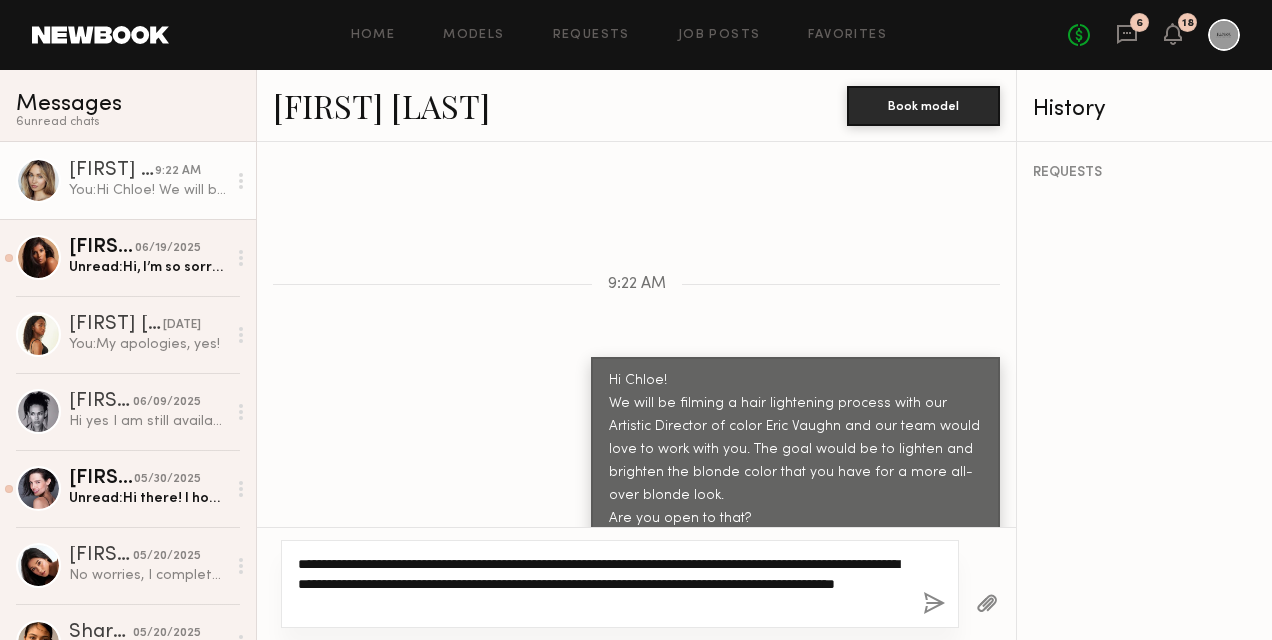 drag, startPoint x: 476, startPoint y: 605, endPoint x: 299, endPoint y: 563, distance: 181.91481 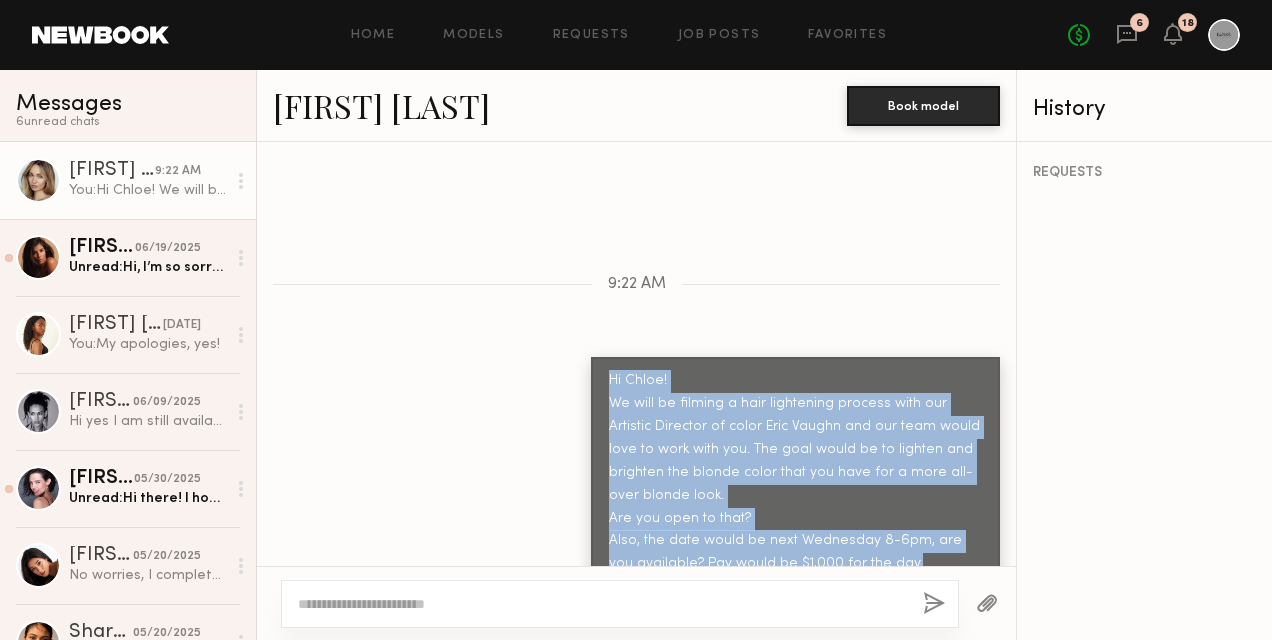 drag, startPoint x: 886, startPoint y: 524, endPoint x: 597, endPoint y: 338, distance: 343.68155 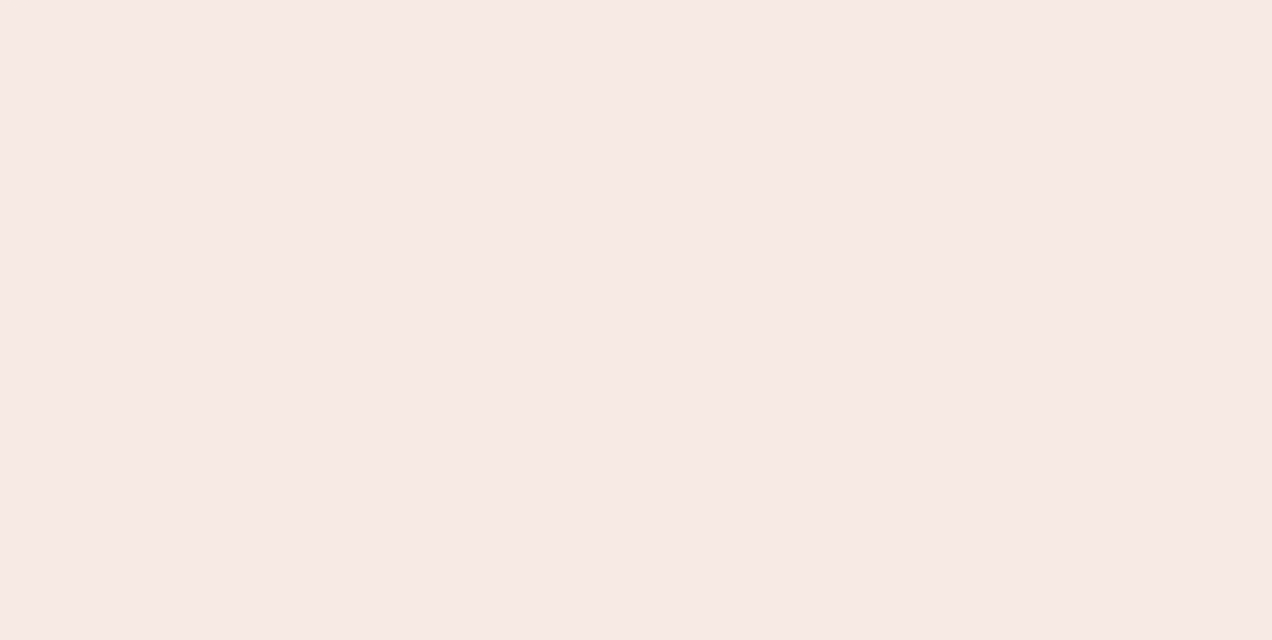scroll, scrollTop: 0, scrollLeft: 0, axis: both 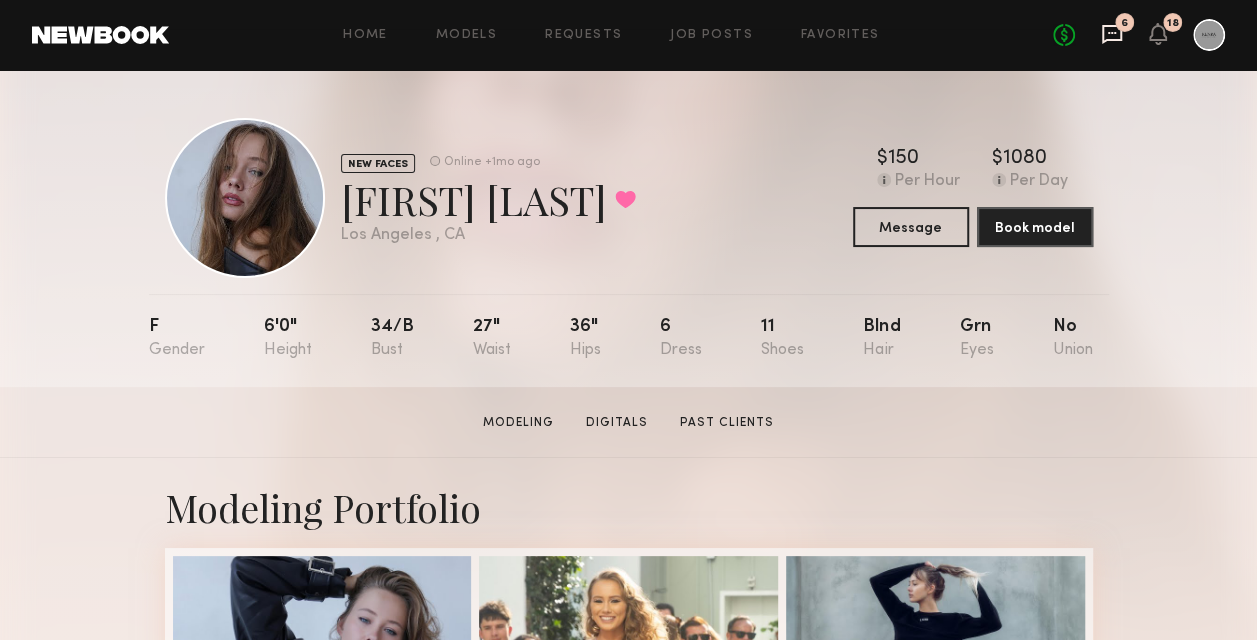 click 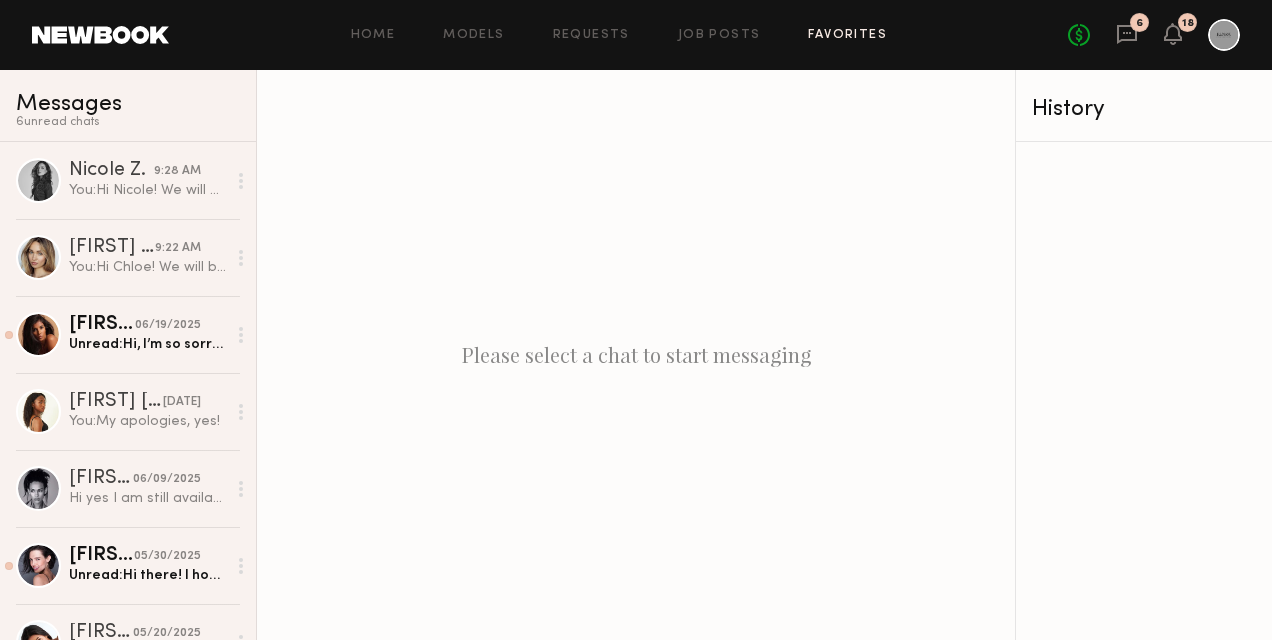 click on "Favorites" 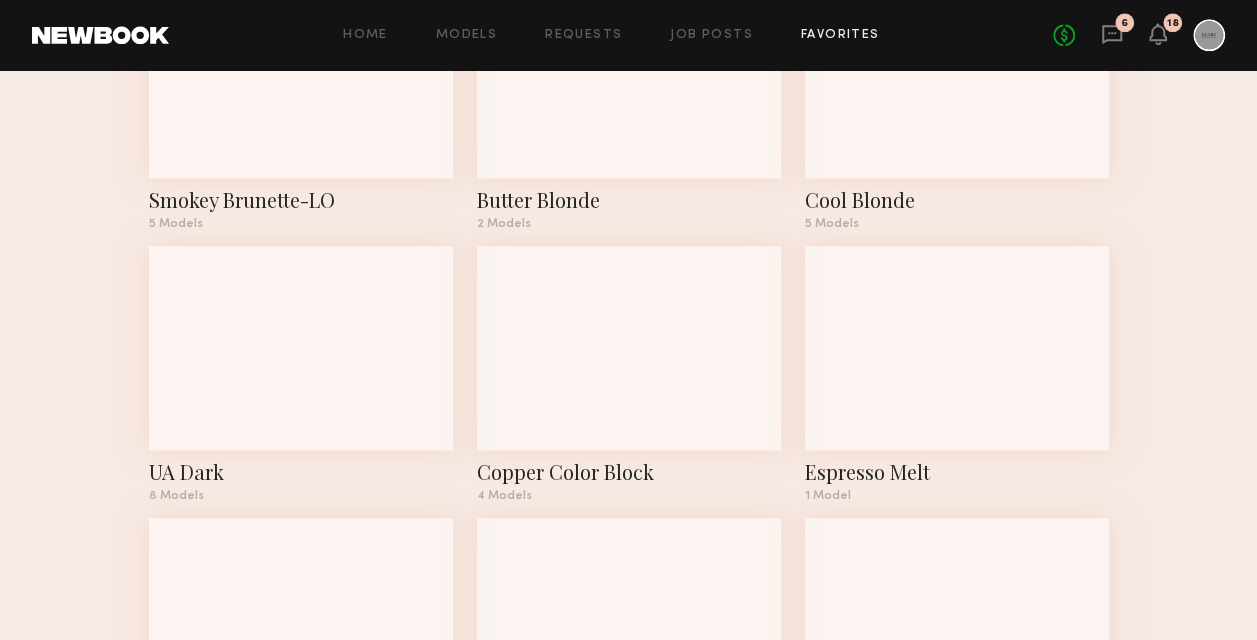 scroll, scrollTop: 1400, scrollLeft: 0, axis: vertical 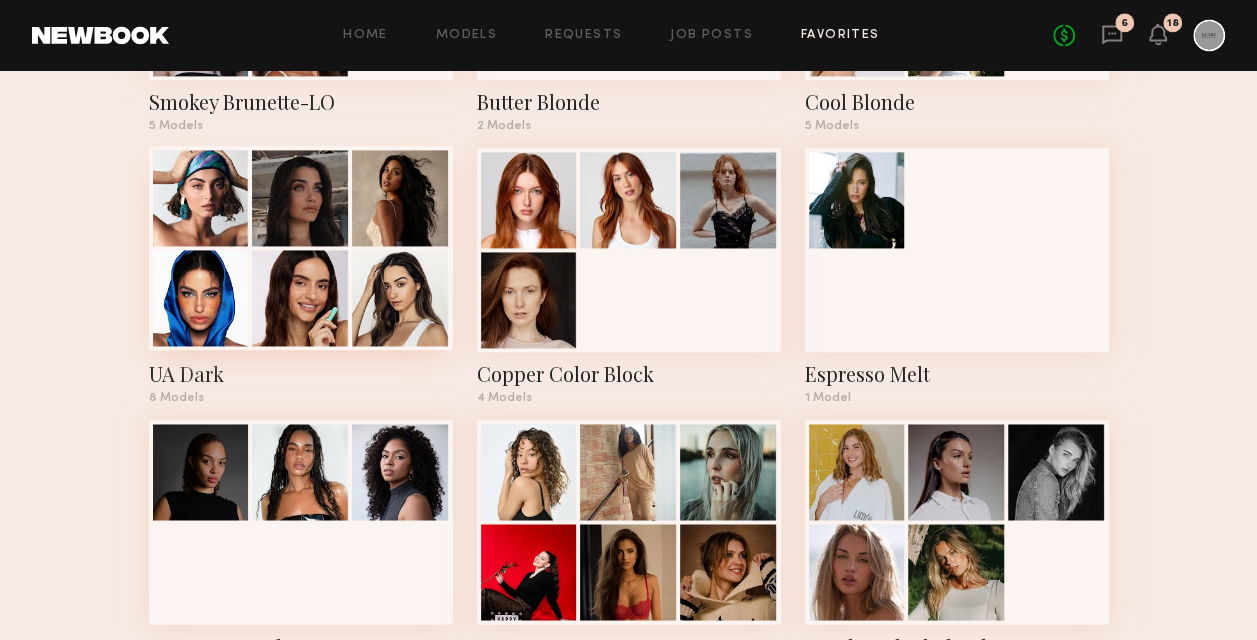 click 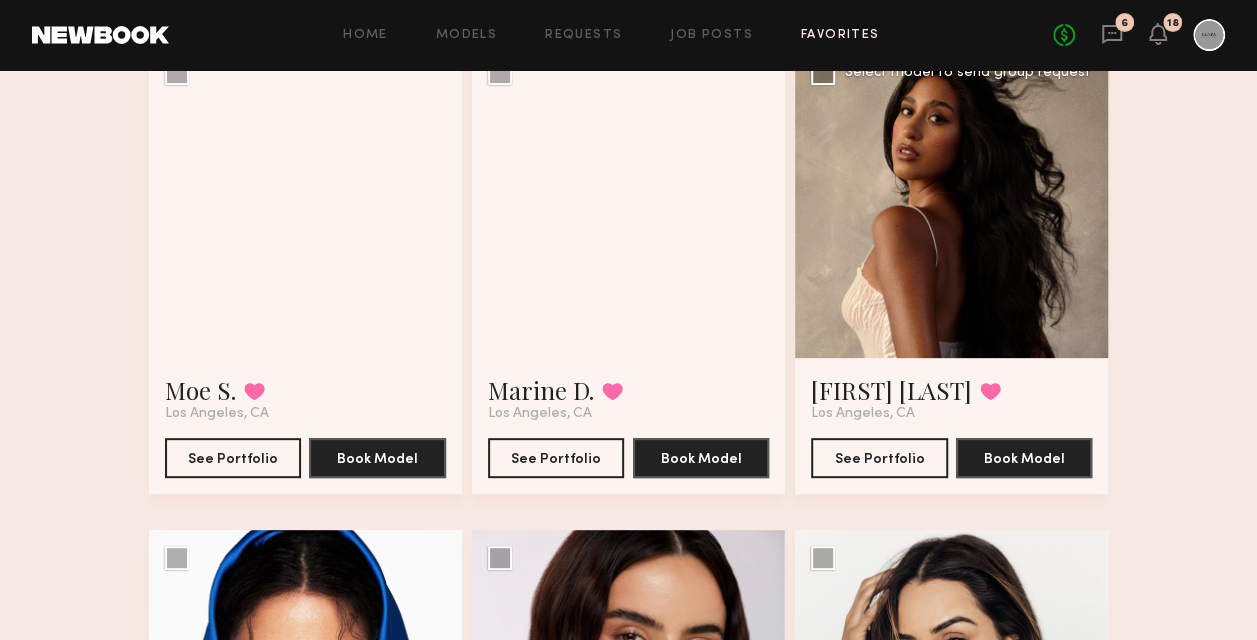 scroll, scrollTop: 200, scrollLeft: 0, axis: vertical 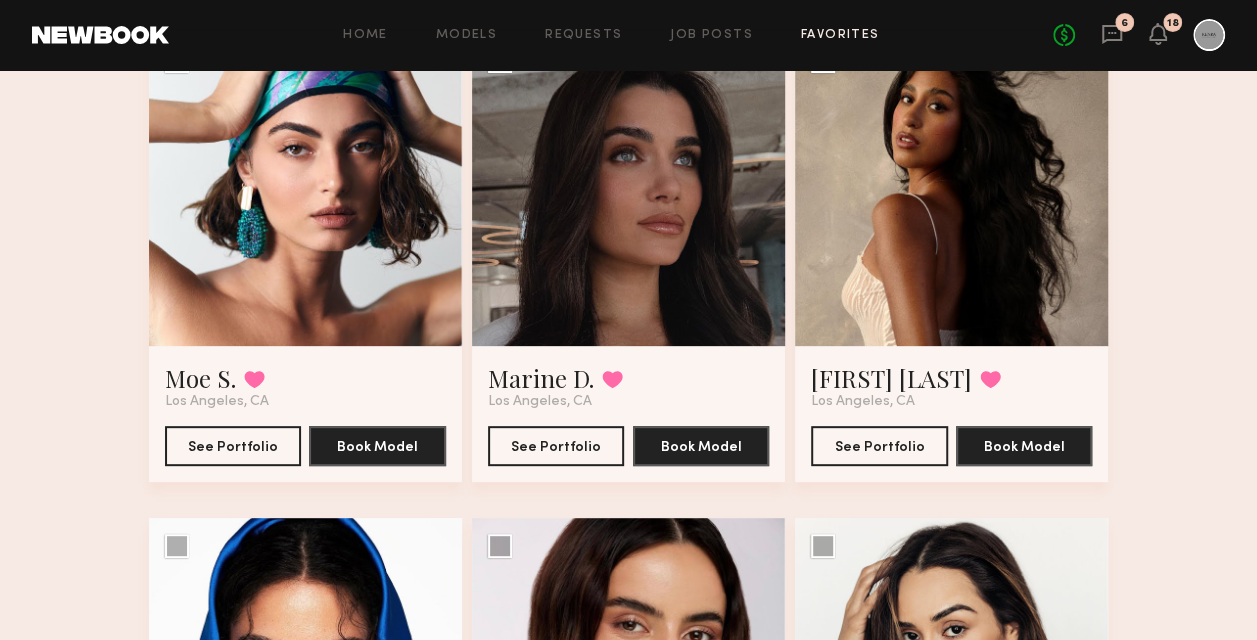 click 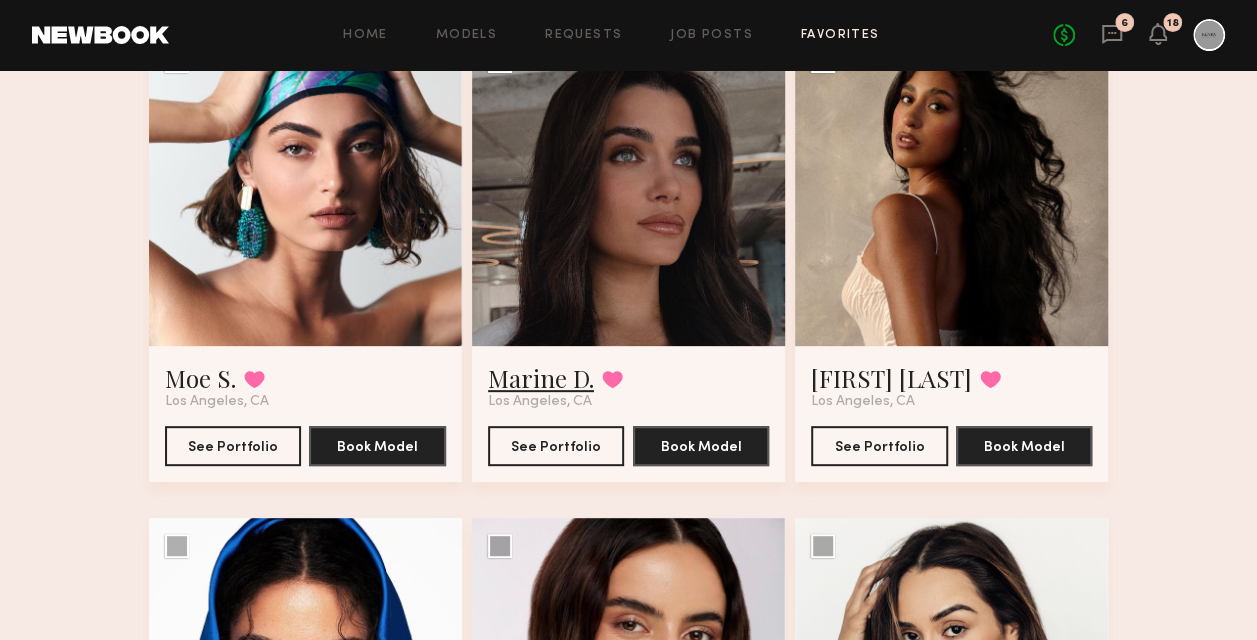 click on "Marine D." 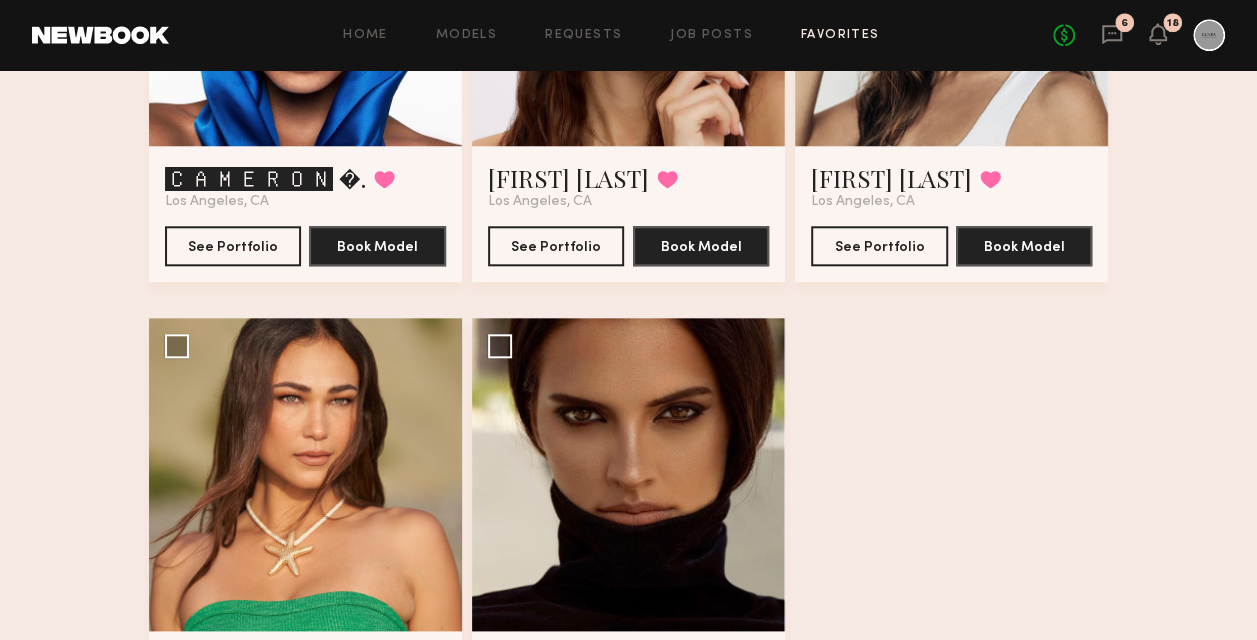 scroll, scrollTop: 1000, scrollLeft: 0, axis: vertical 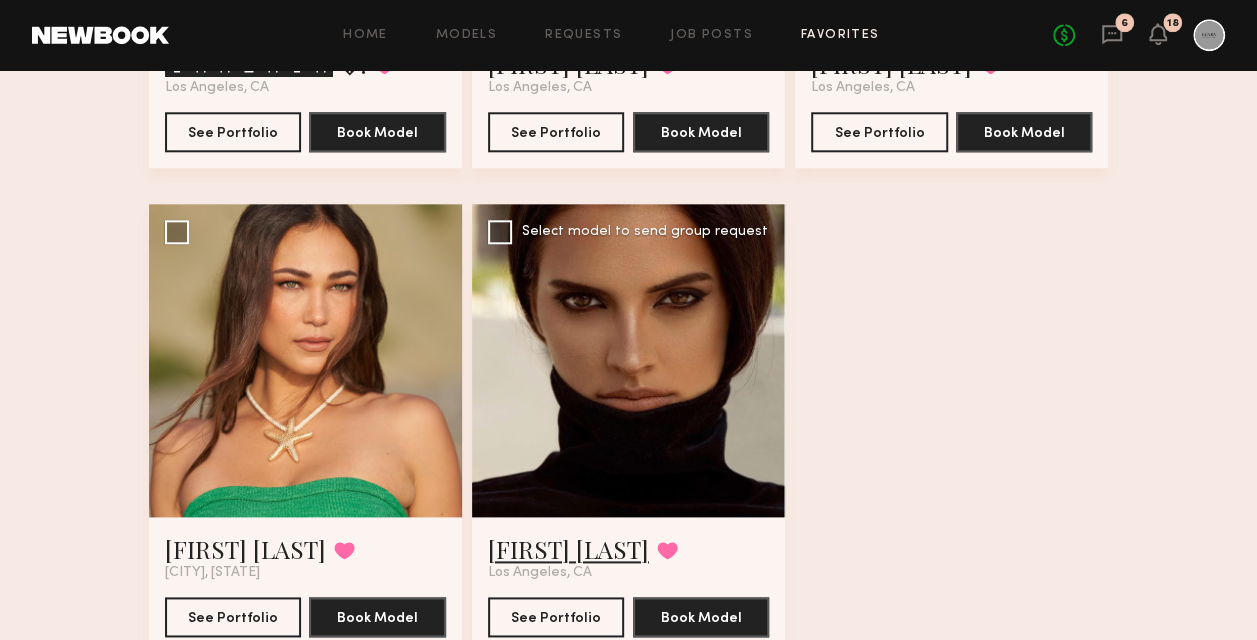 click on "[FIRST] [LAST]" 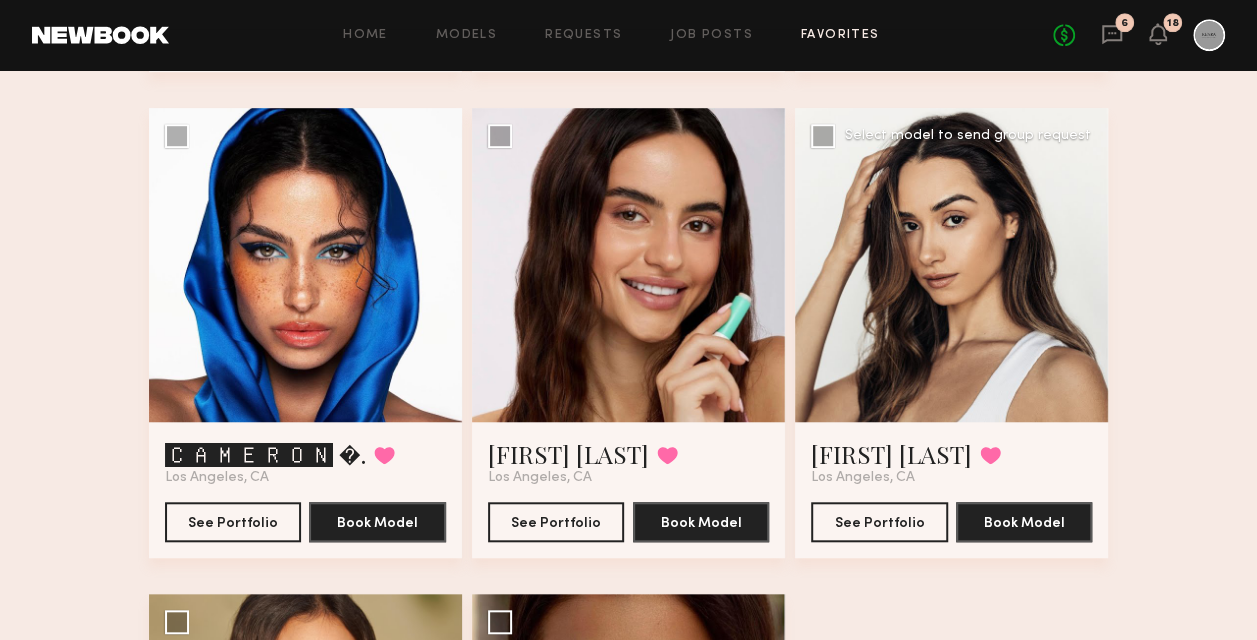 scroll, scrollTop: 500, scrollLeft: 0, axis: vertical 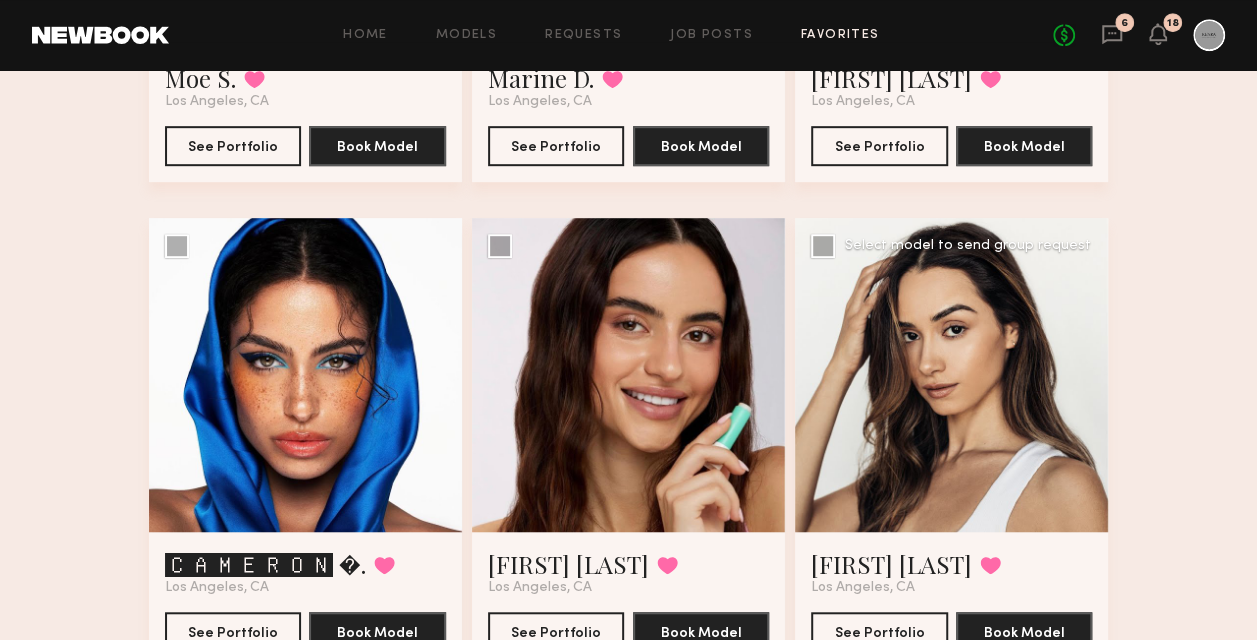 click 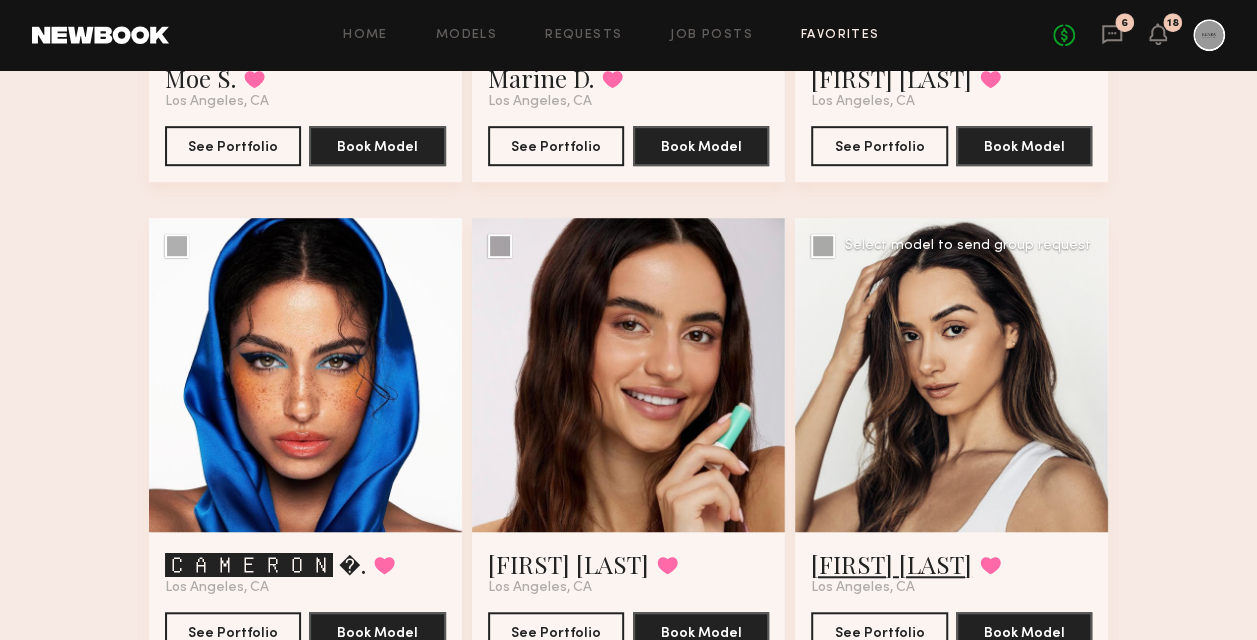 click on "Hania R." 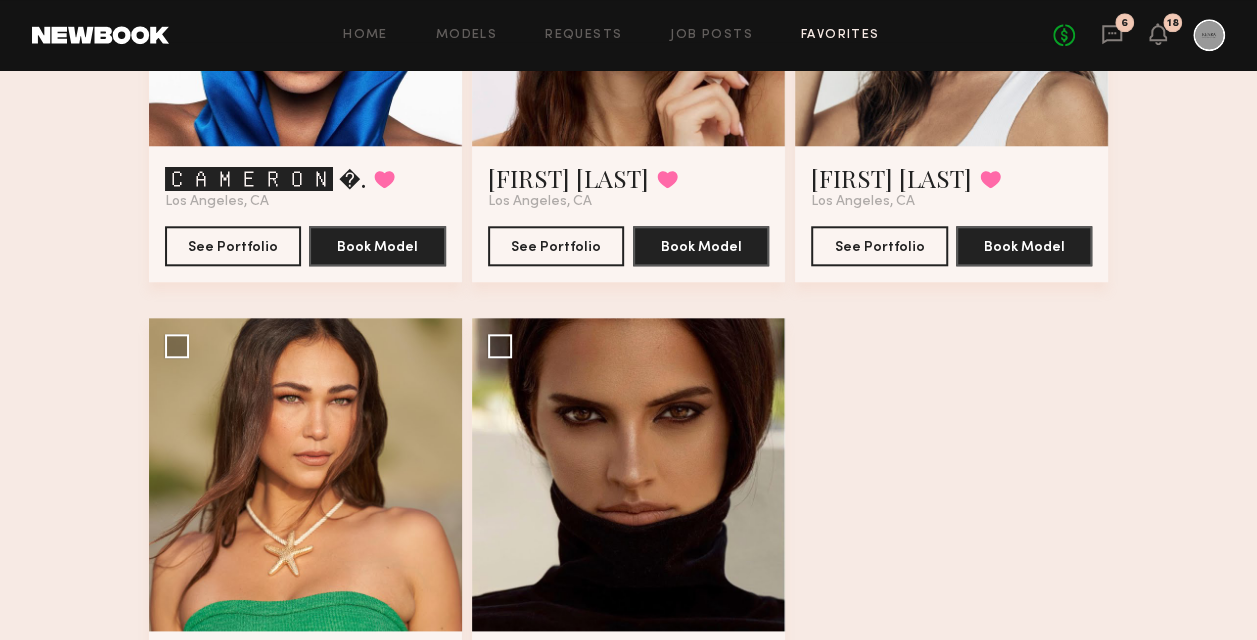 scroll, scrollTop: 682, scrollLeft: 0, axis: vertical 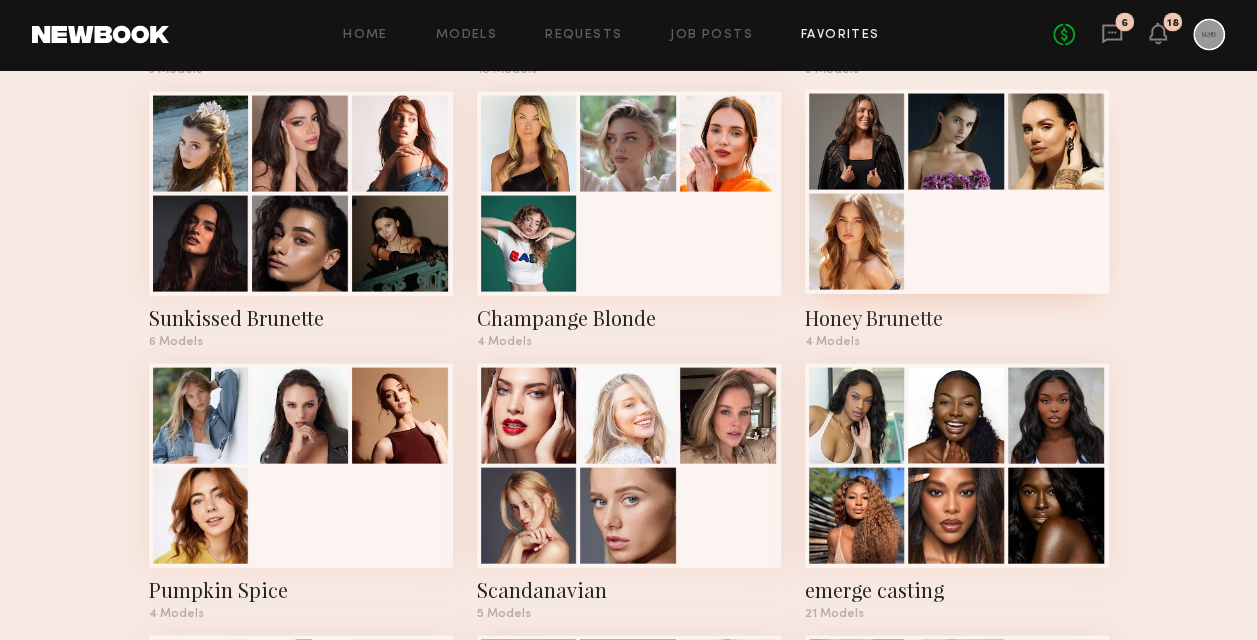 click 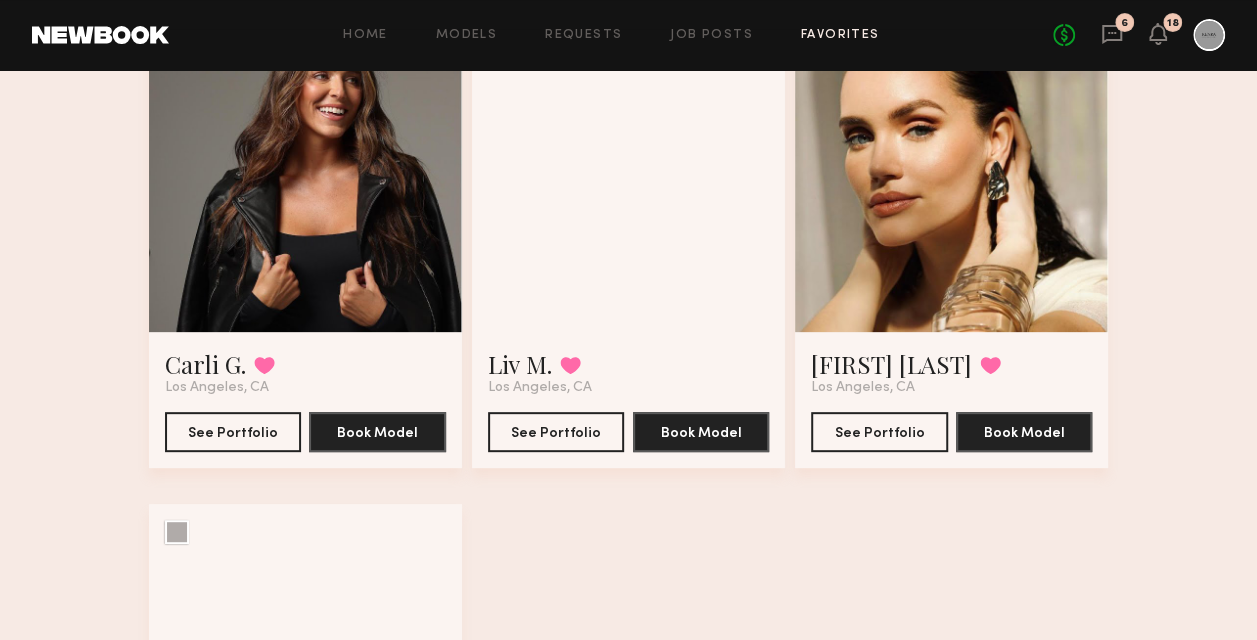 scroll, scrollTop: 0, scrollLeft: 0, axis: both 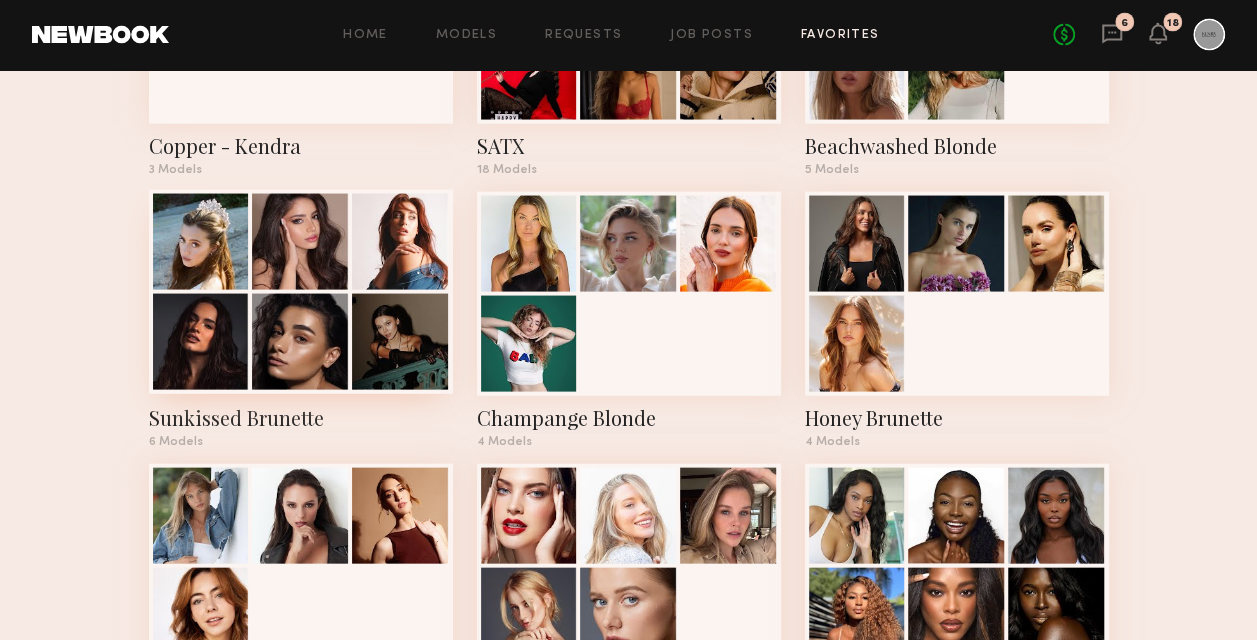 click 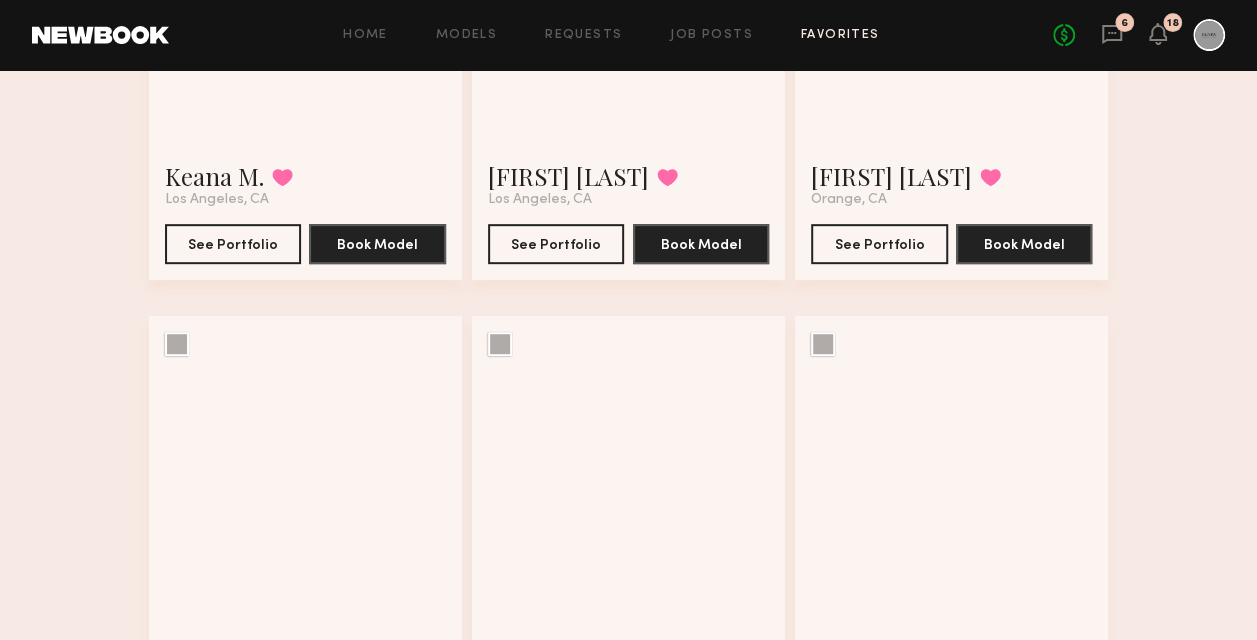 scroll, scrollTop: 197, scrollLeft: 0, axis: vertical 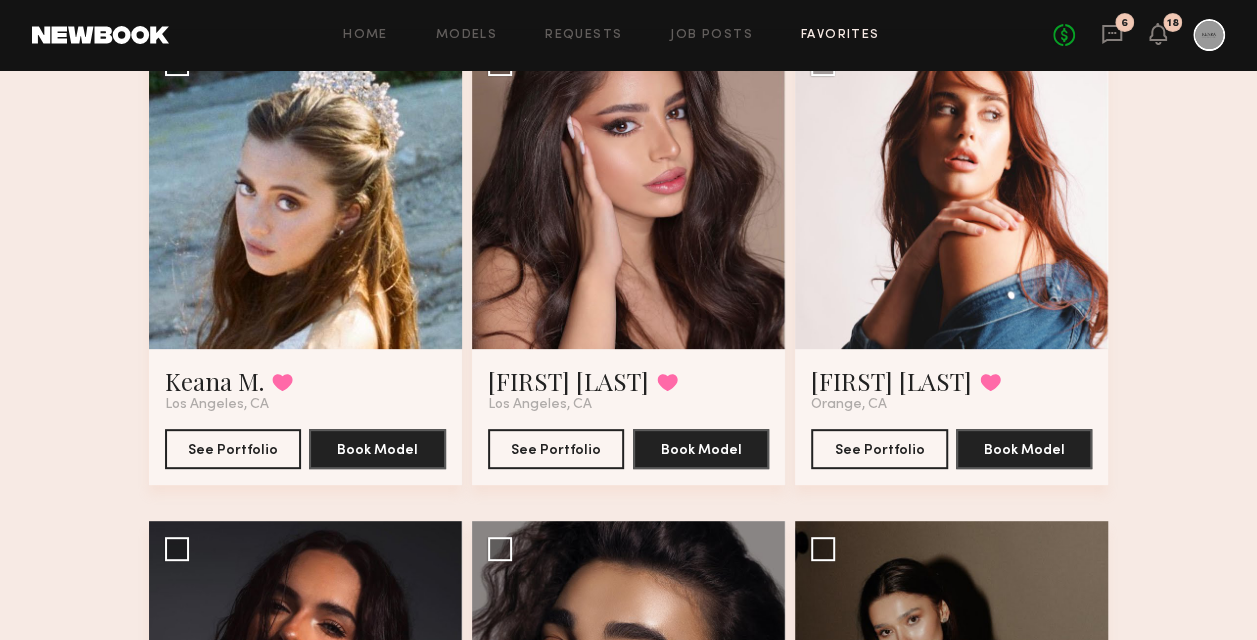 click 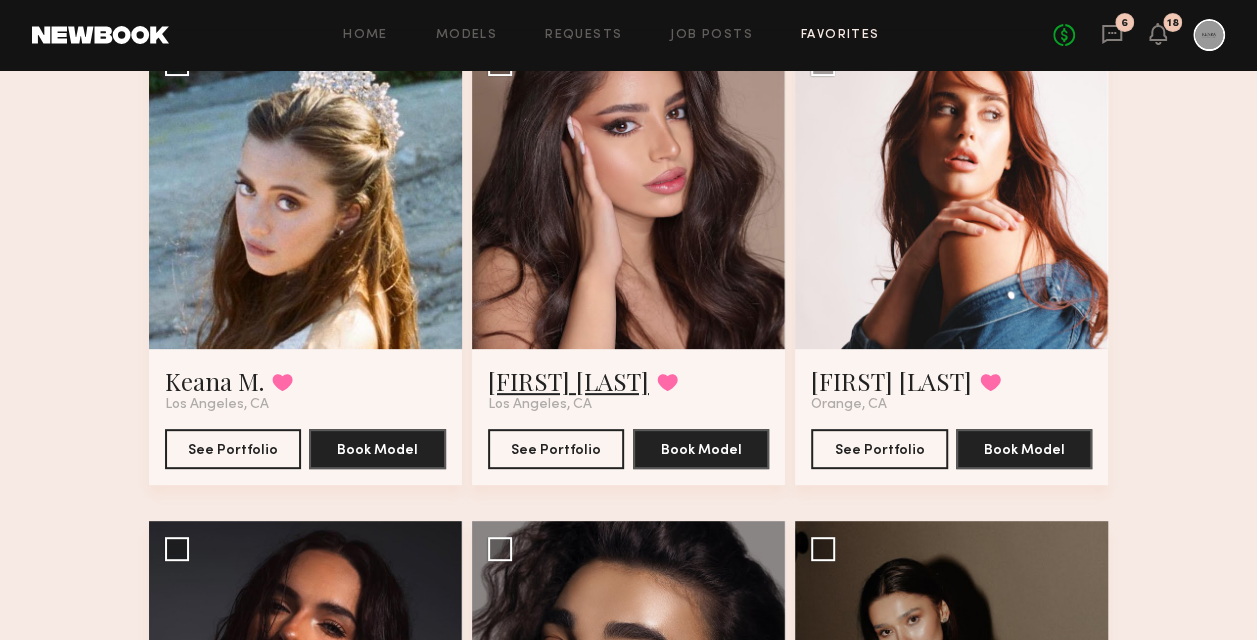 click on "Lilit A." 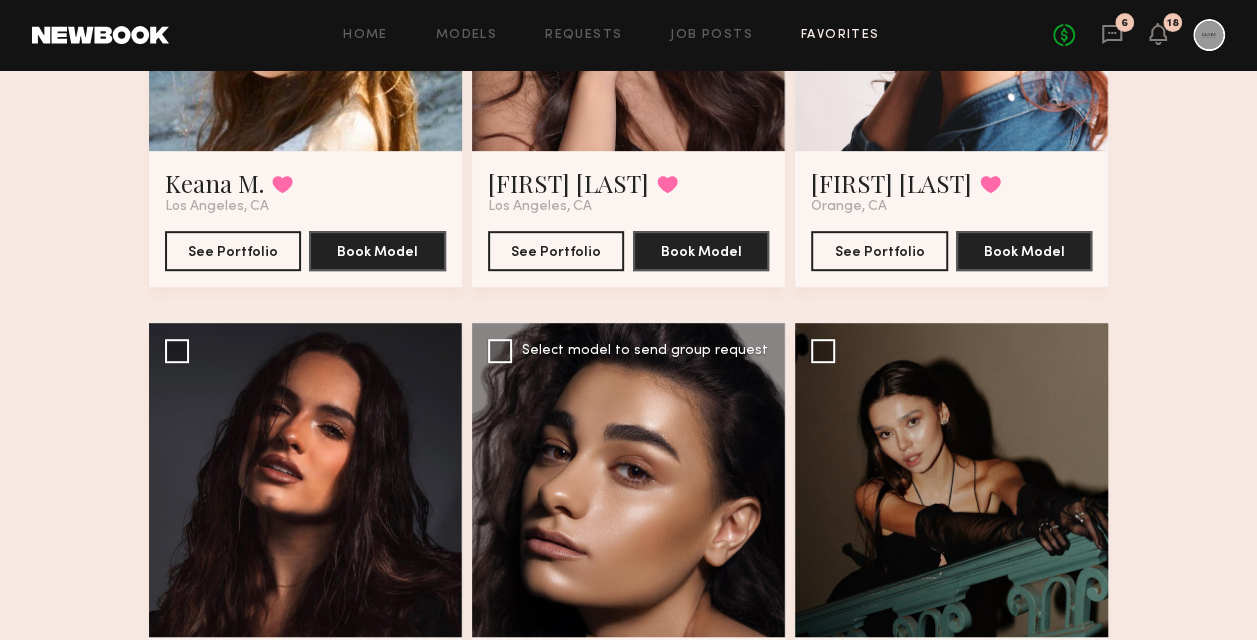 scroll, scrollTop: 597, scrollLeft: 0, axis: vertical 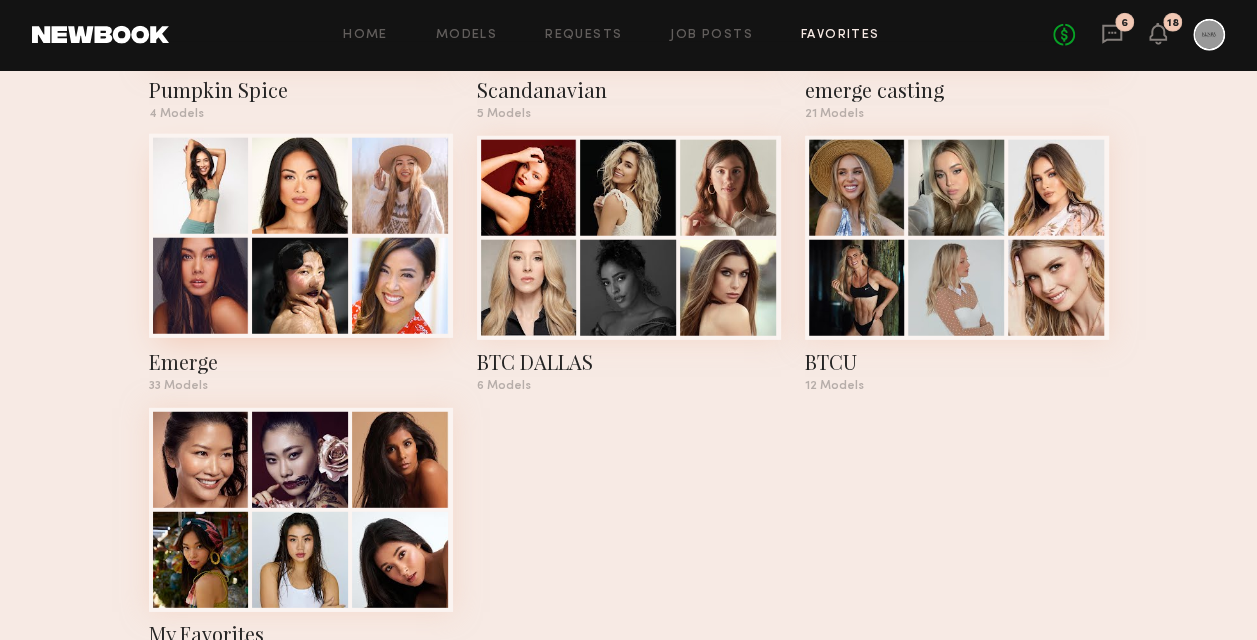 click 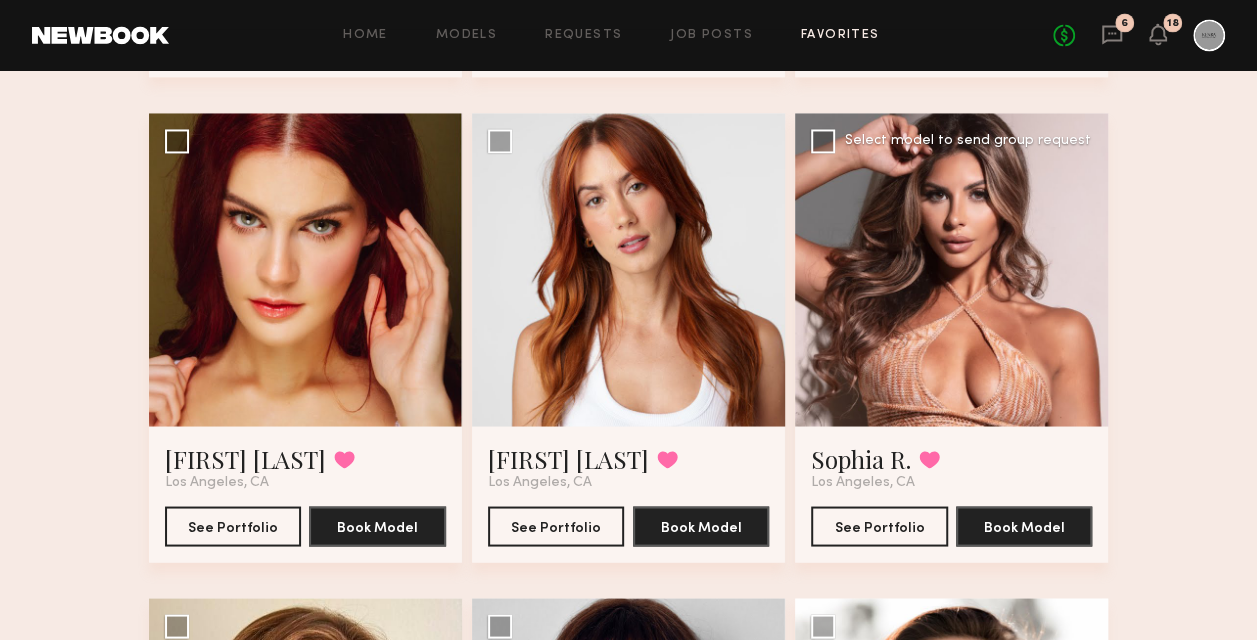 scroll, scrollTop: 1600, scrollLeft: 0, axis: vertical 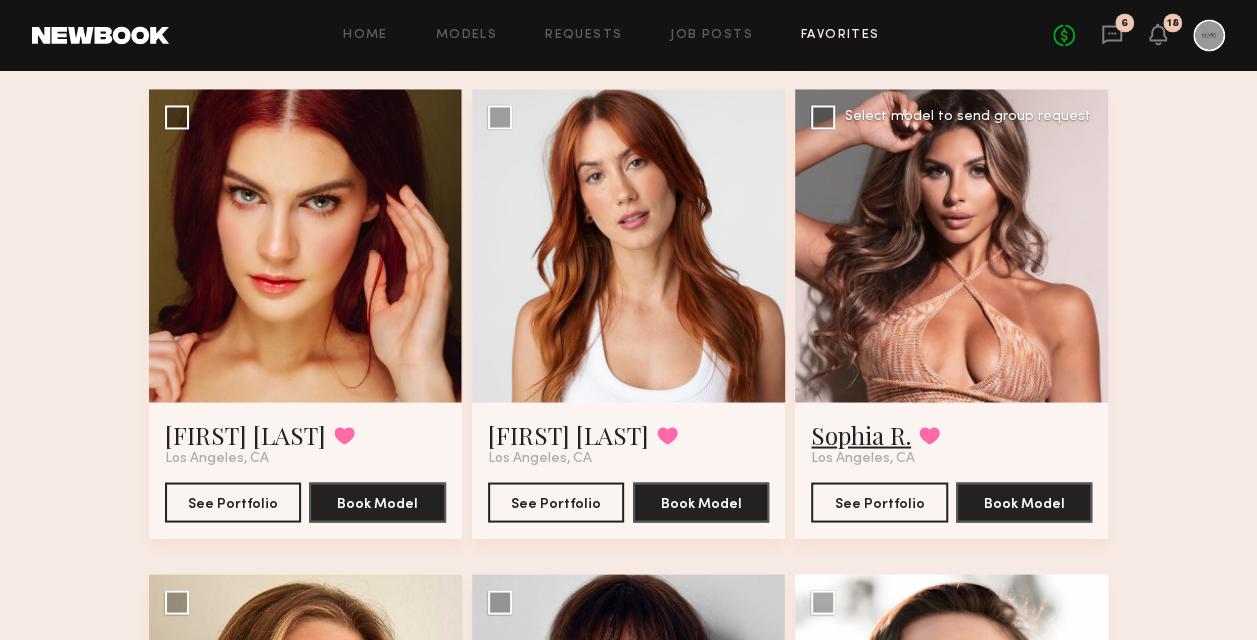 click on "Sophia R." 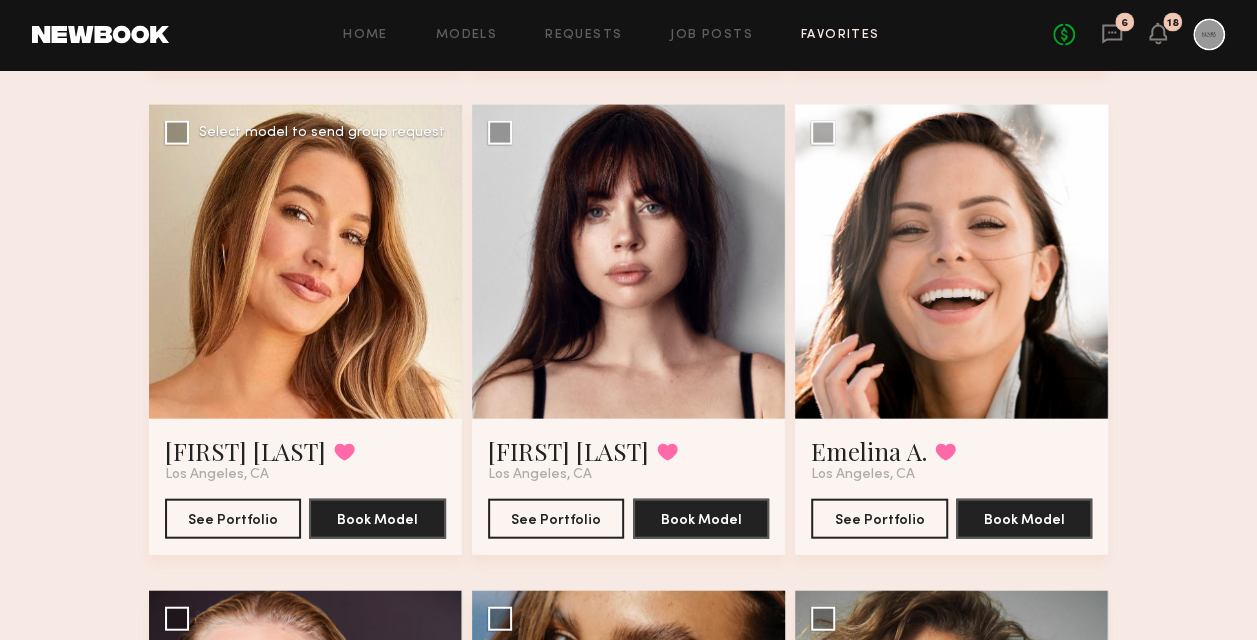 scroll, scrollTop: 2100, scrollLeft: 0, axis: vertical 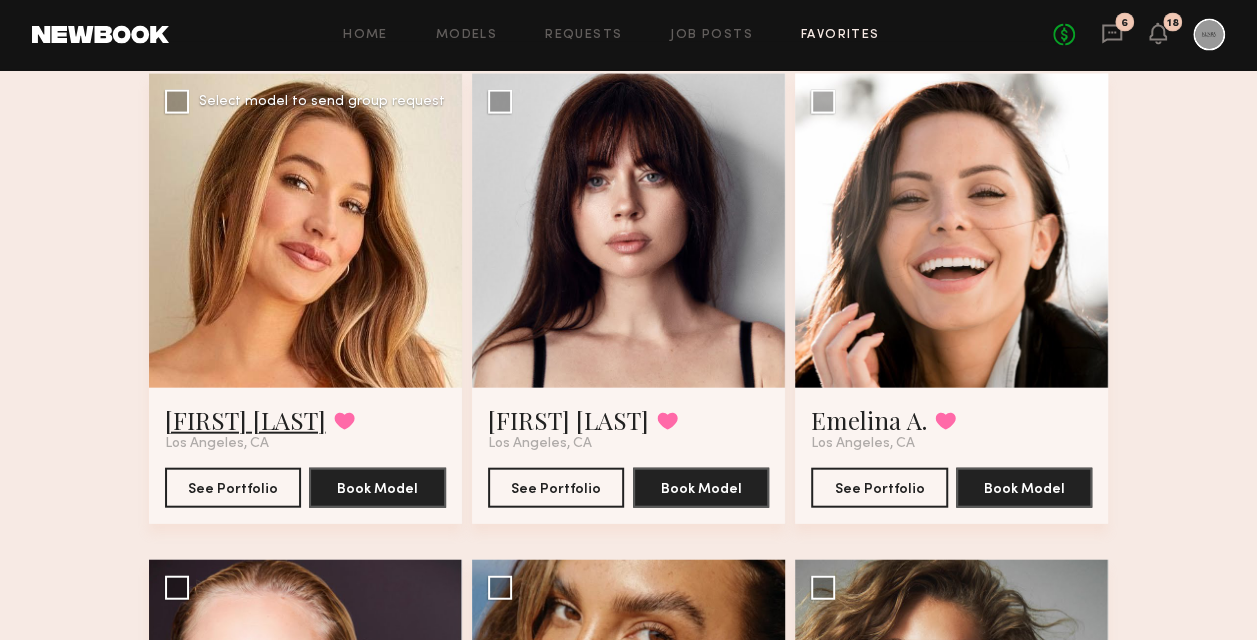click on "Karissa Y." 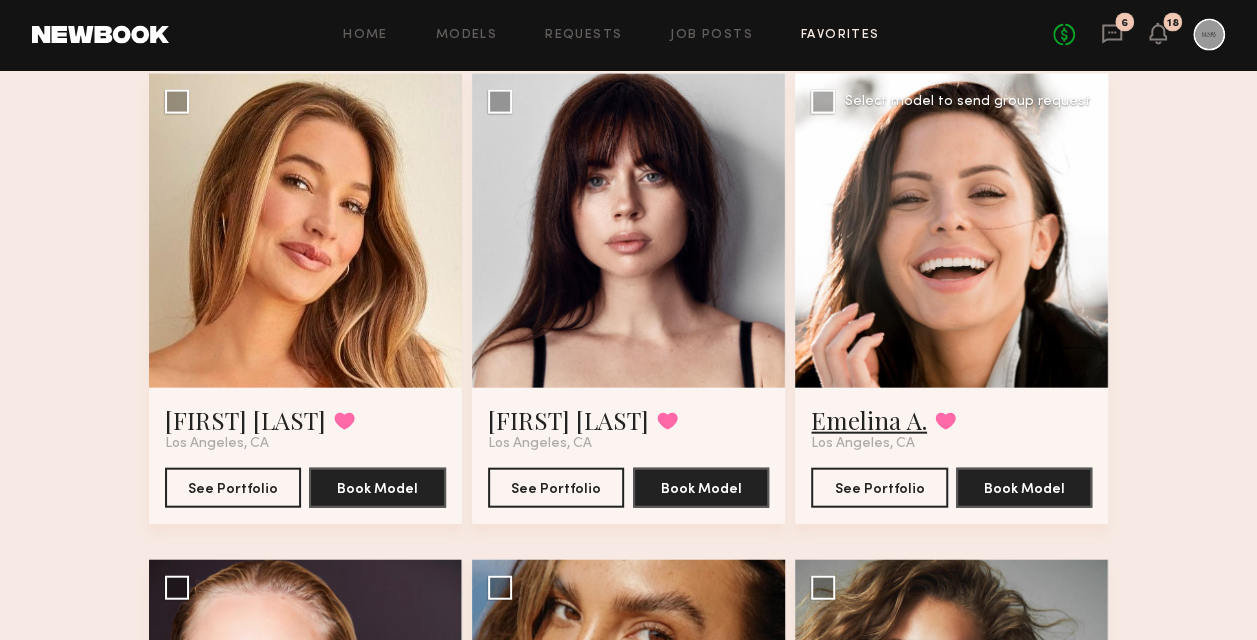 click on "Emelina A." 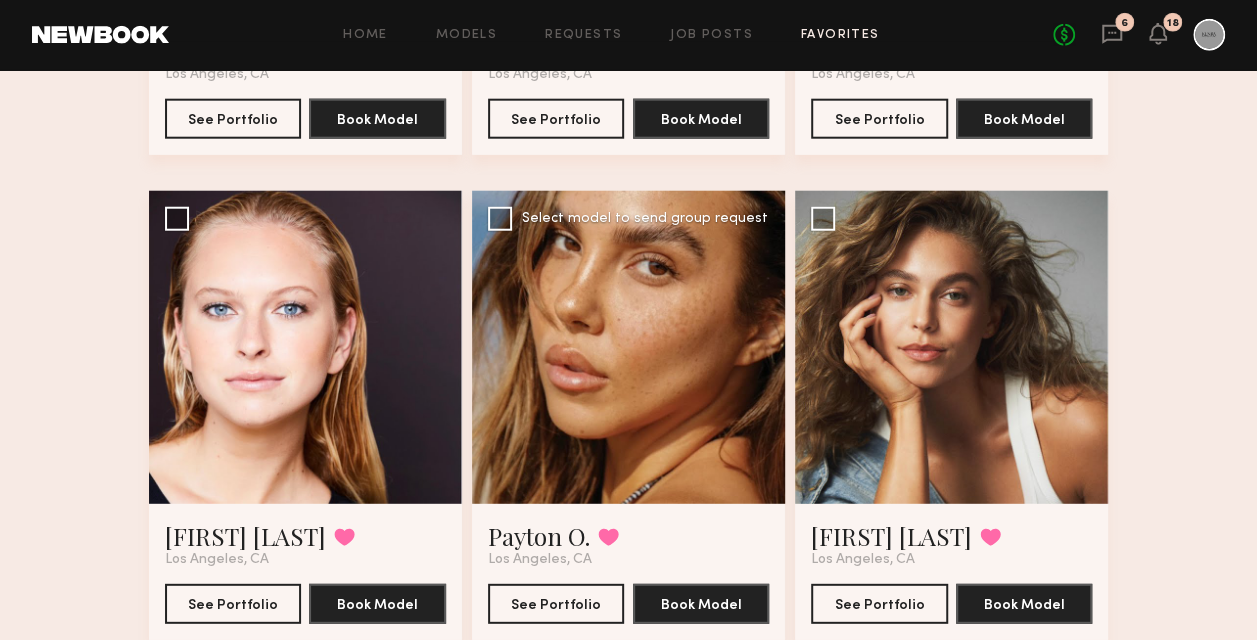 scroll, scrollTop: 2500, scrollLeft: 0, axis: vertical 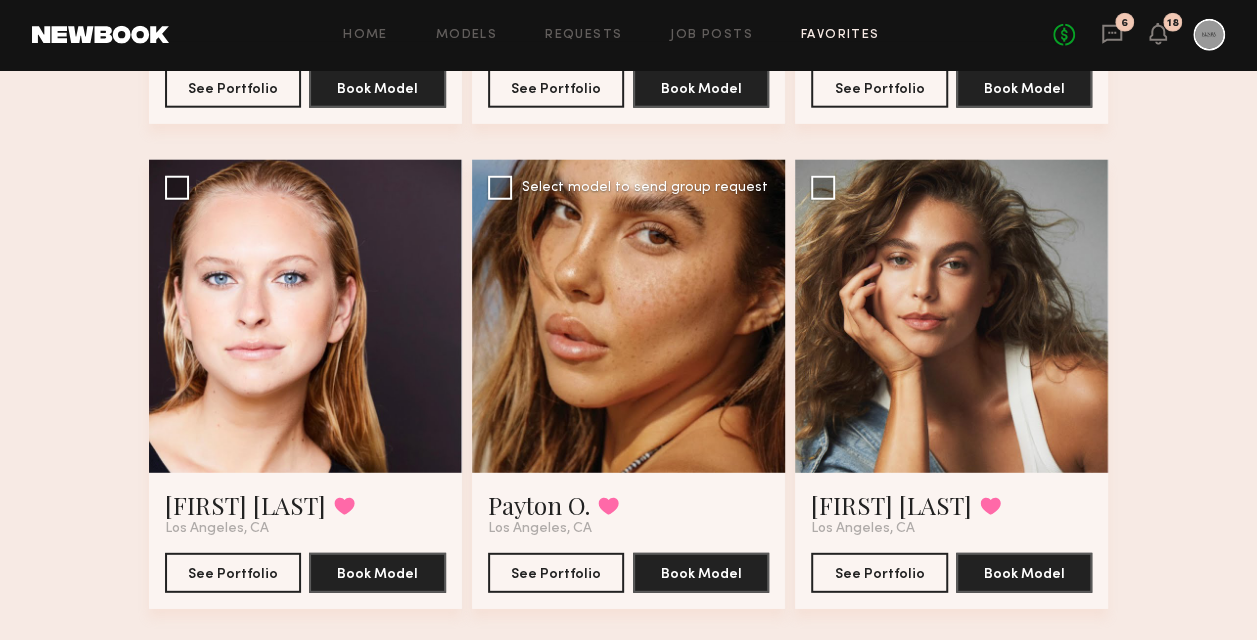 click 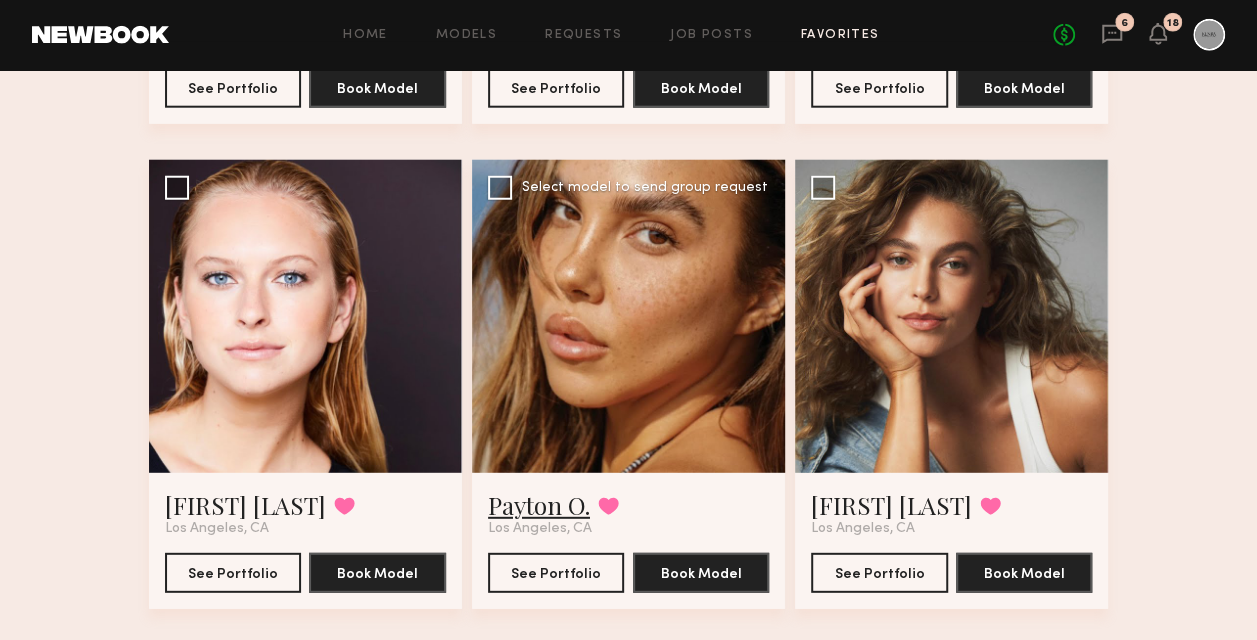 click on "Payton O." 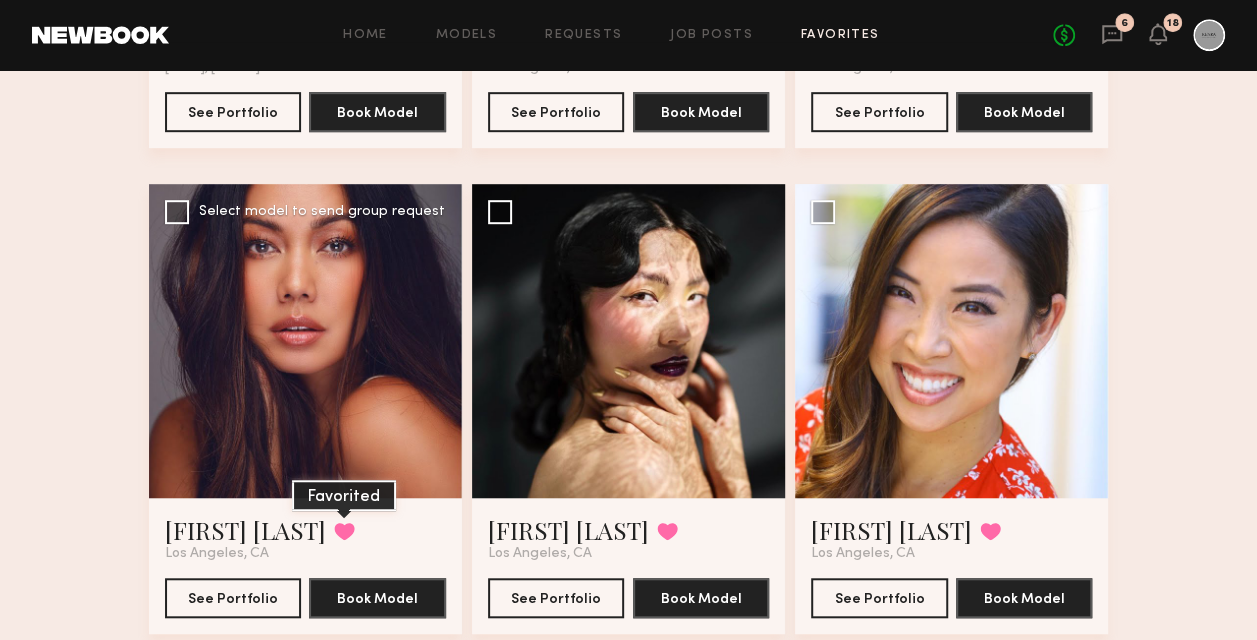 scroll, scrollTop: 565, scrollLeft: 0, axis: vertical 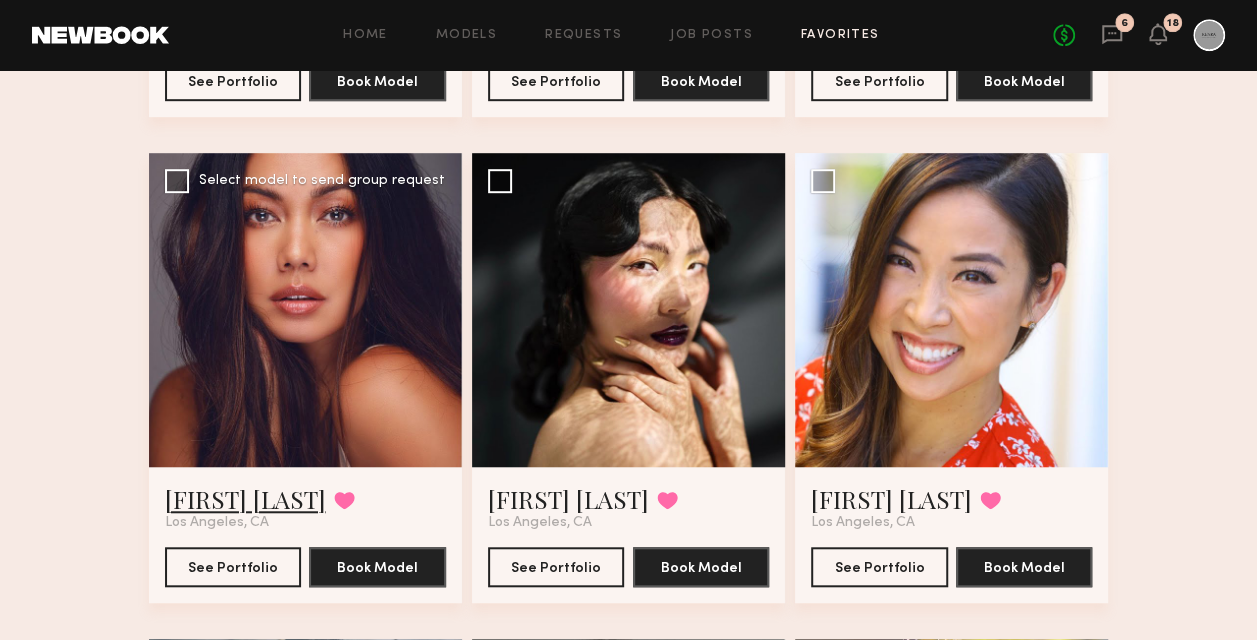 click on "Mica J." 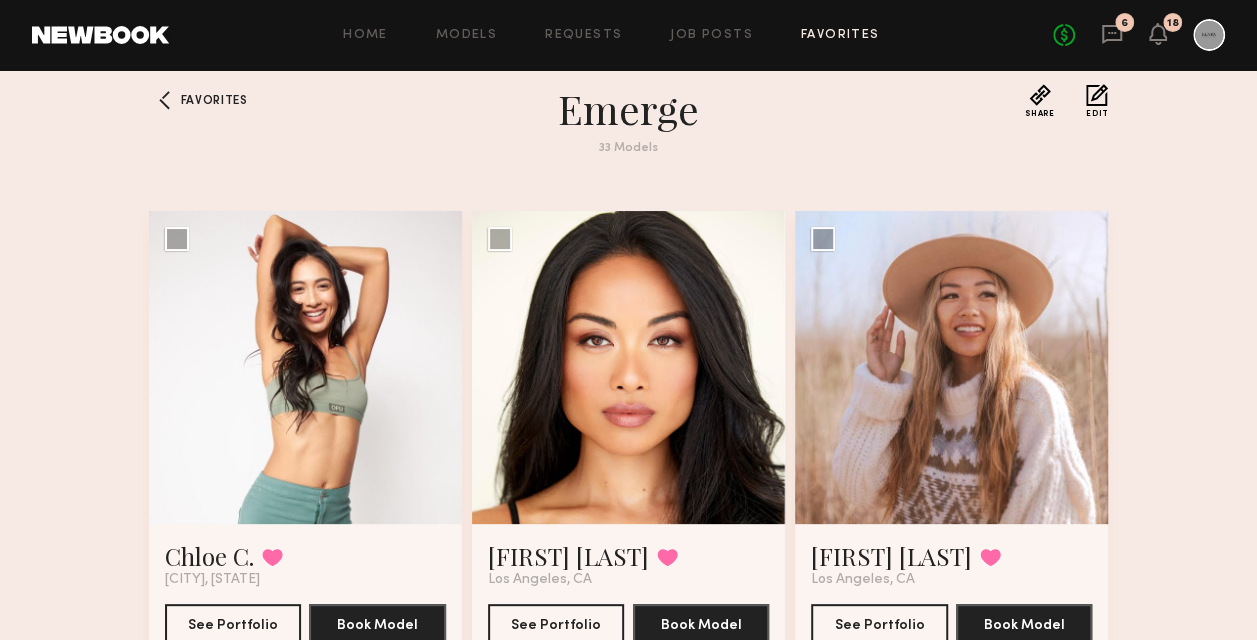 scroll, scrollTop: 0, scrollLeft: 0, axis: both 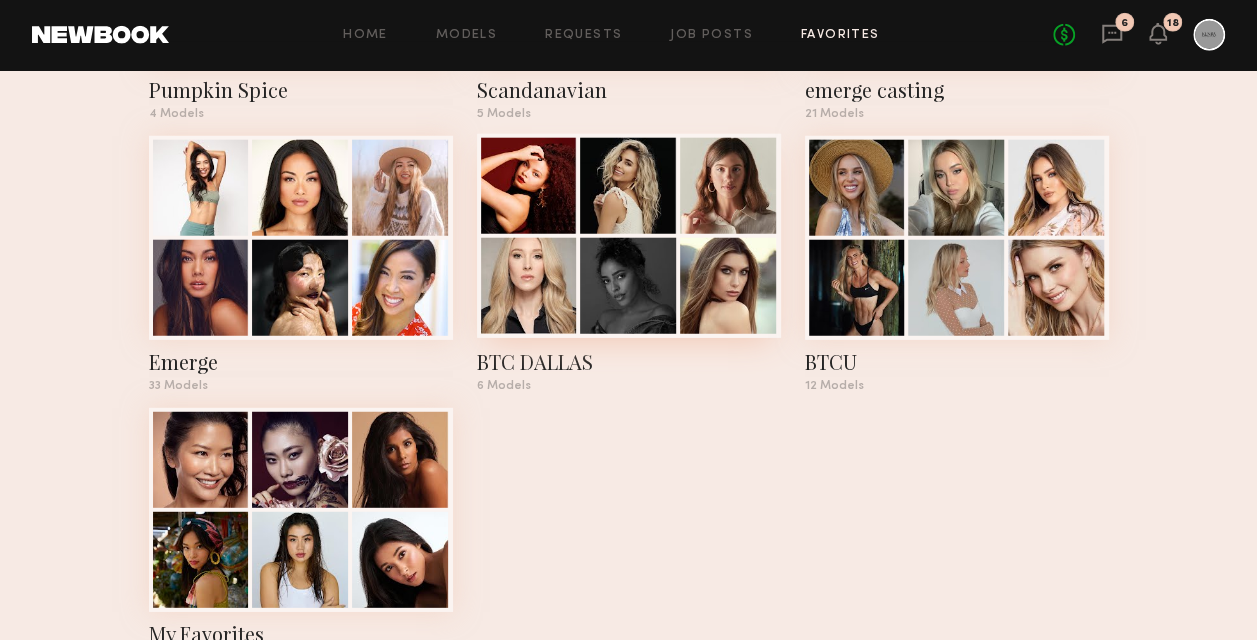 click 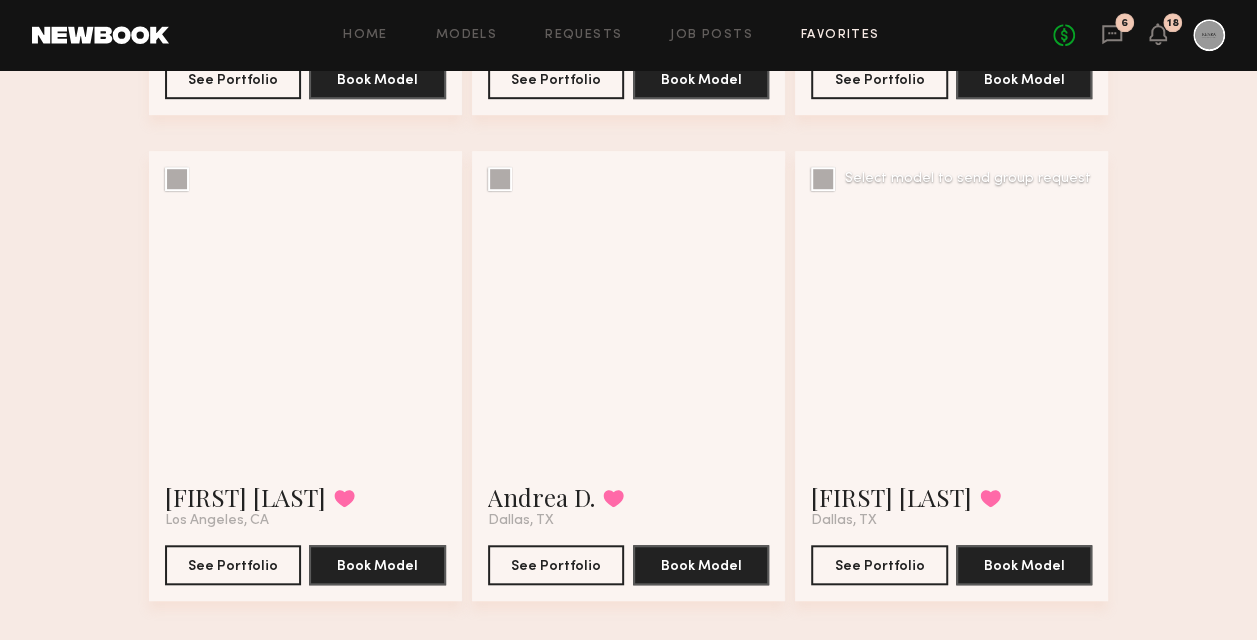 scroll, scrollTop: 597, scrollLeft: 0, axis: vertical 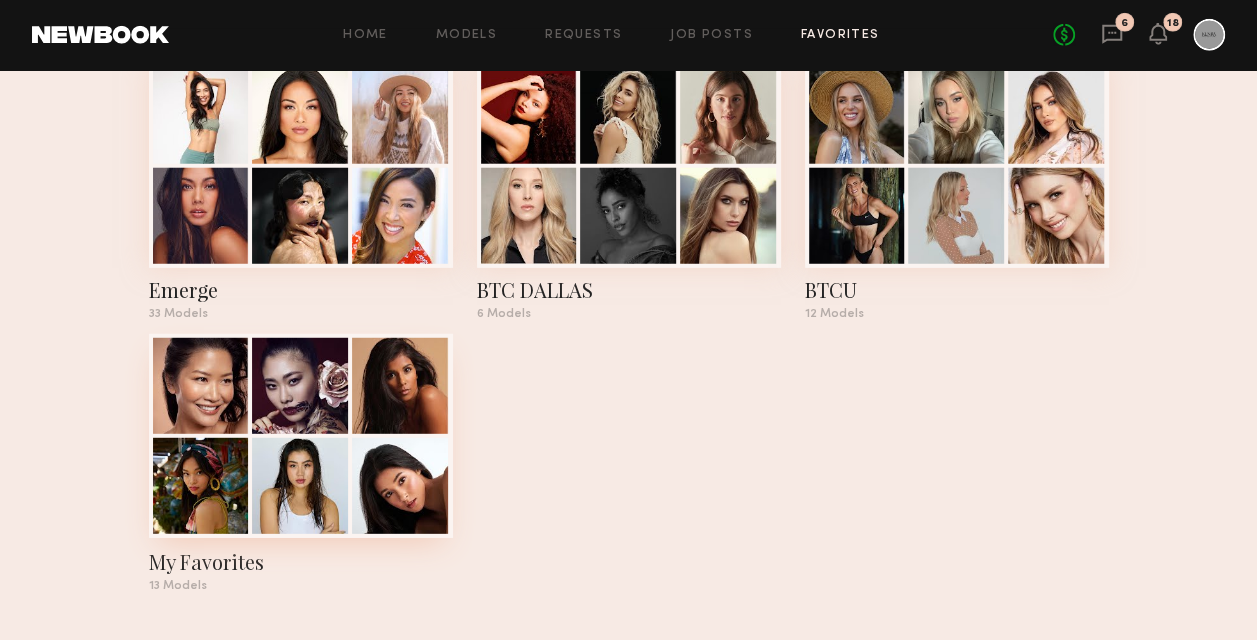 click 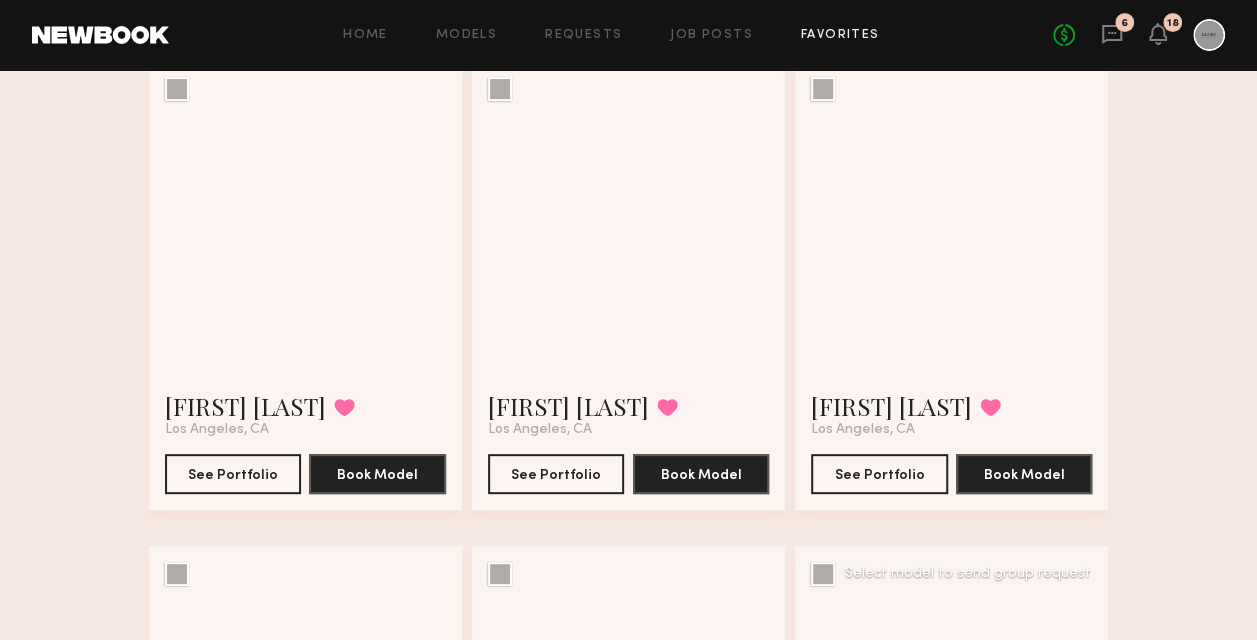 scroll, scrollTop: 0, scrollLeft: 0, axis: both 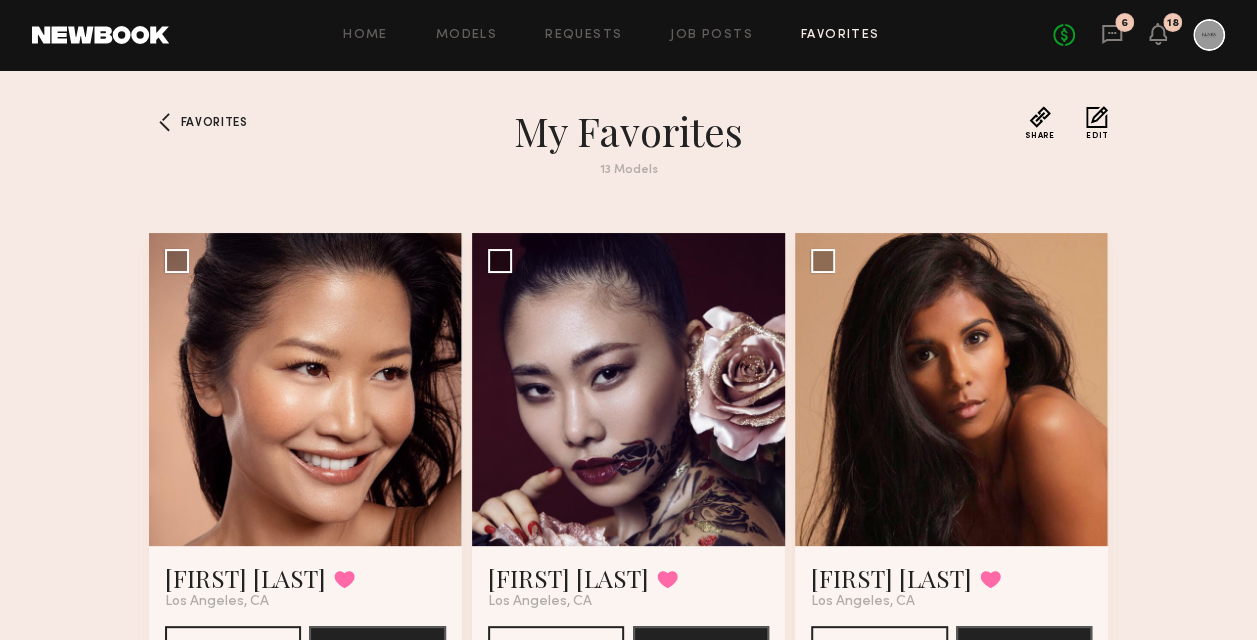 drag, startPoint x: 518, startPoint y: 2, endPoint x: 292, endPoint y: 156, distance: 273.48126 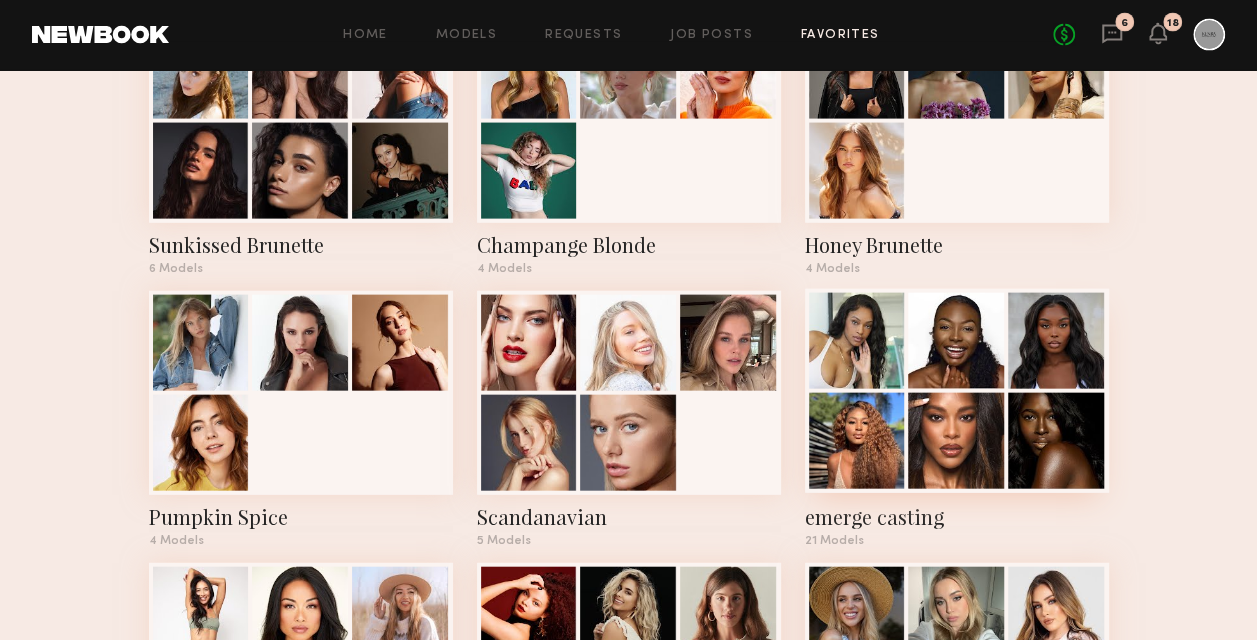 scroll, scrollTop: 2072, scrollLeft: 0, axis: vertical 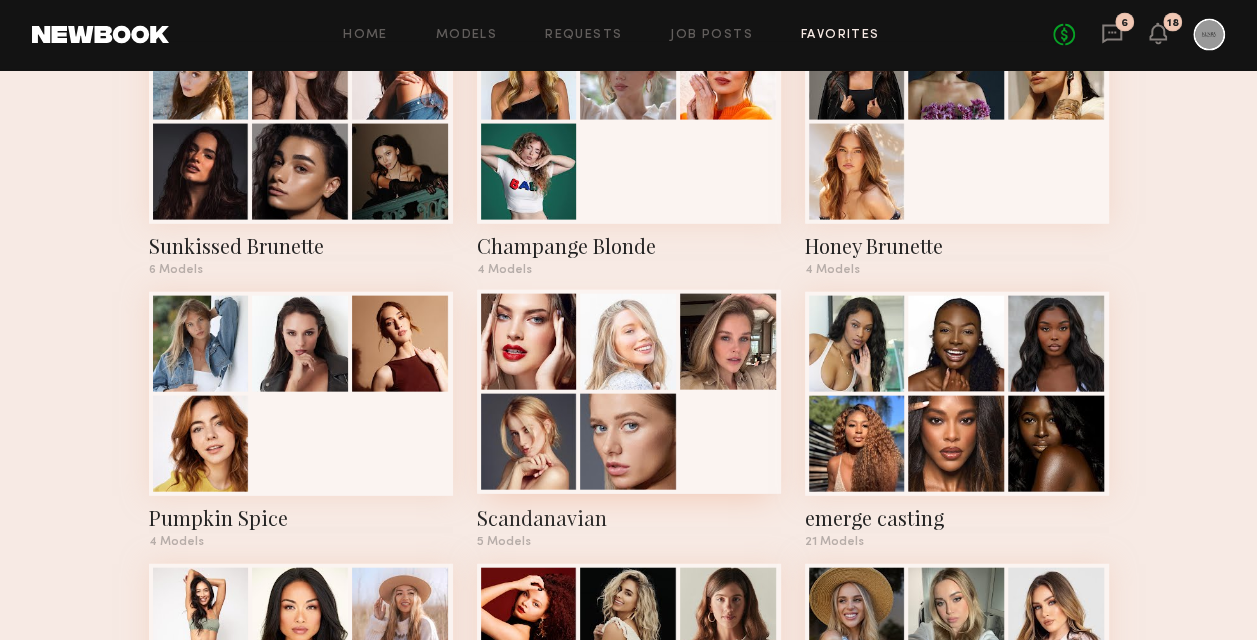 click 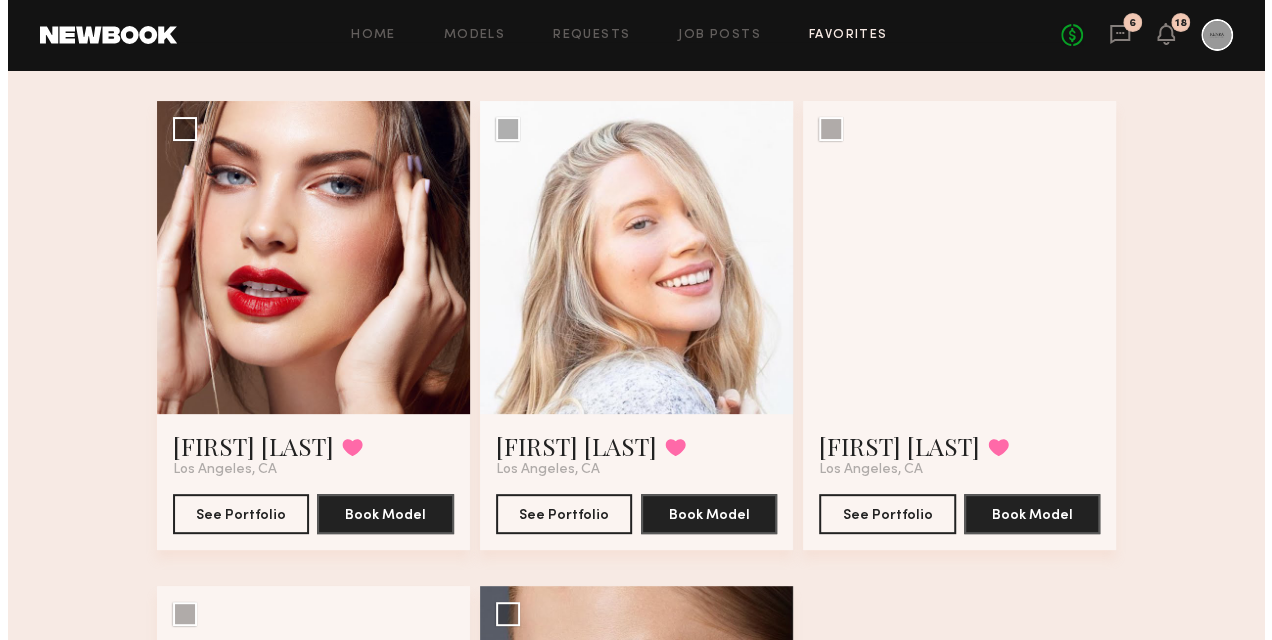 scroll, scrollTop: 0, scrollLeft: 0, axis: both 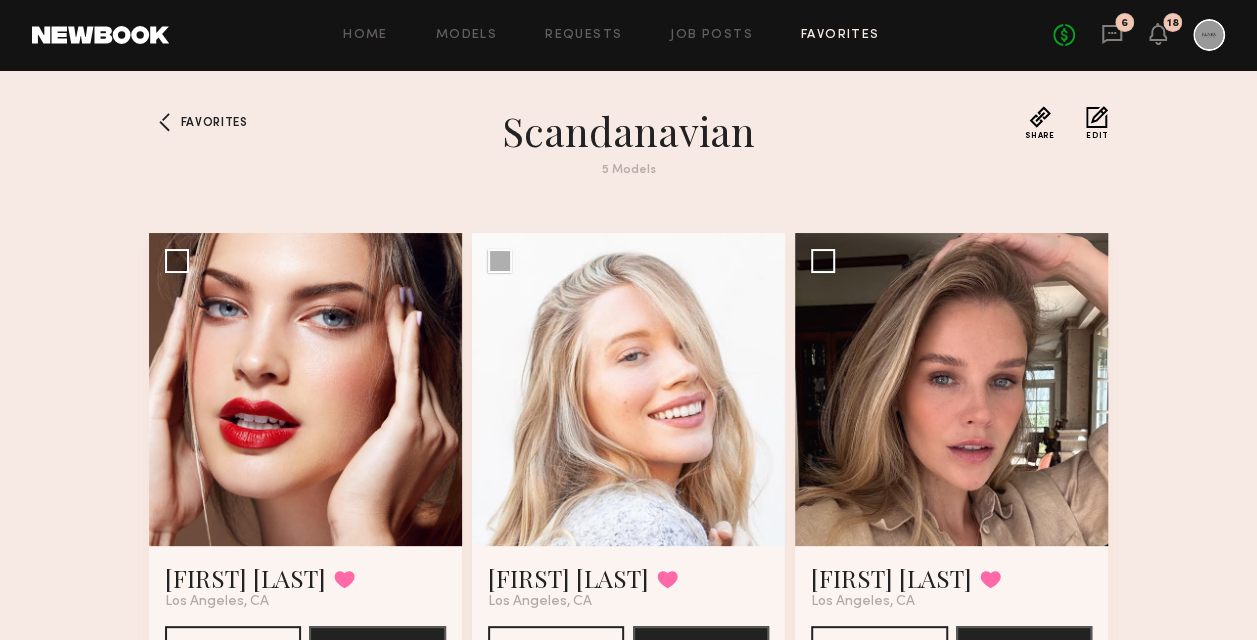 click on "No fees up to $5,000 6 18" 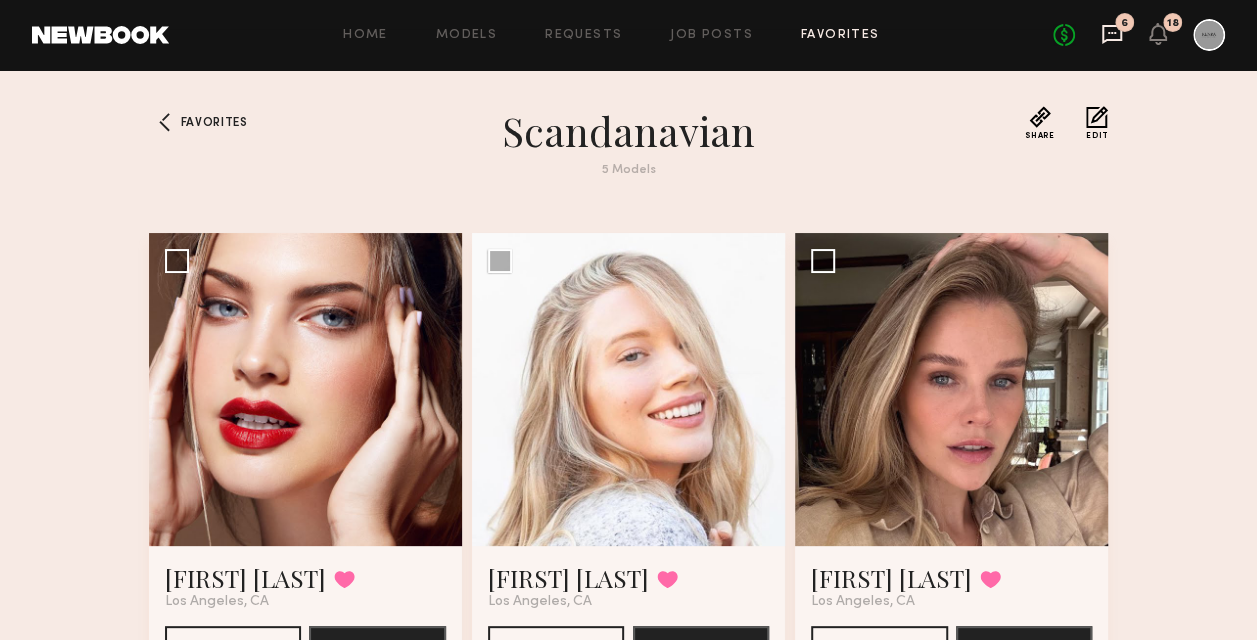 click 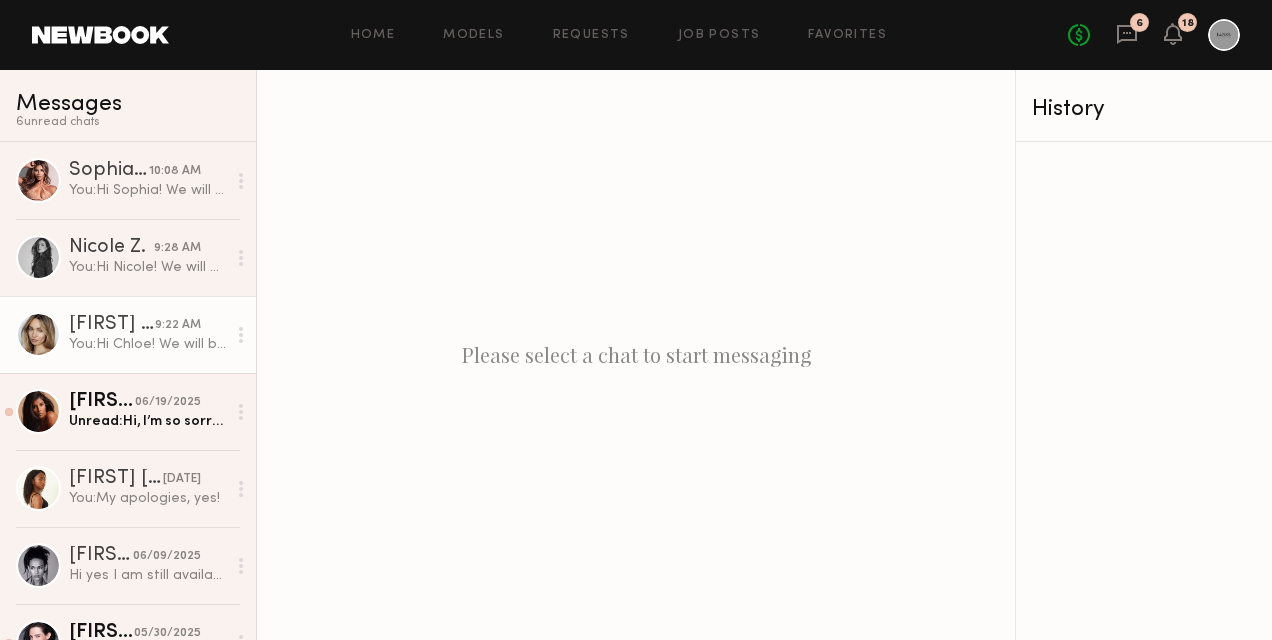 click on "Chloe C. 9:22 AM You:  Hi Chloe!
We will be filming a hair lightening process with our Artistic Director of color Eric Vaughn and our team would love to work with you. The goal would be to lighten and brighten the blonde color that you have for a more all-over blonde look.
Are you open to that?
Also, the date would be next Wednesday 8-6pm, are you available? Pay would be $1,000 for the day." 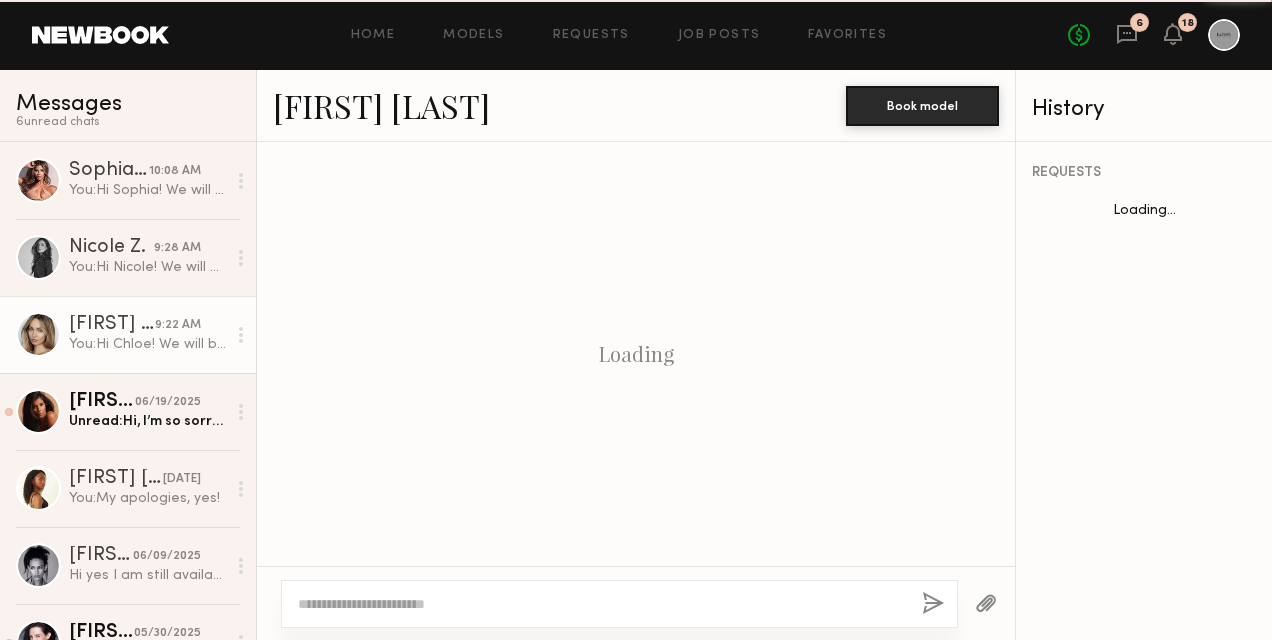 scroll, scrollTop: 1948, scrollLeft: 0, axis: vertical 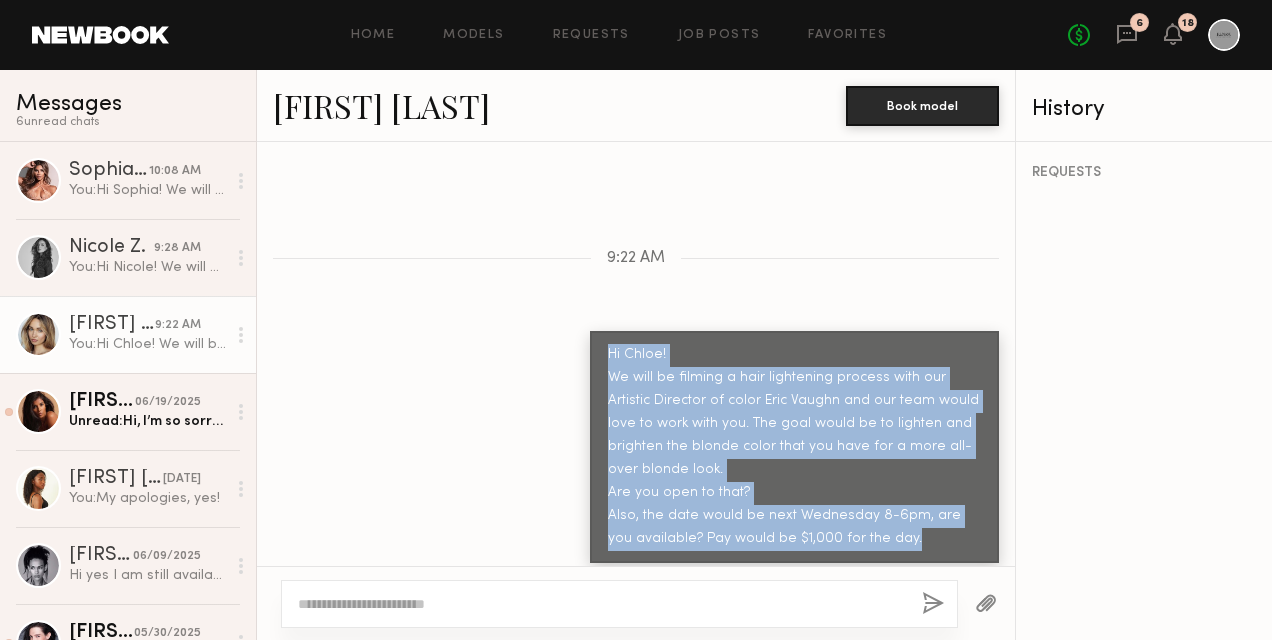 drag, startPoint x: 889, startPoint y: 552, endPoint x: 590, endPoint y: 358, distance: 356.42252 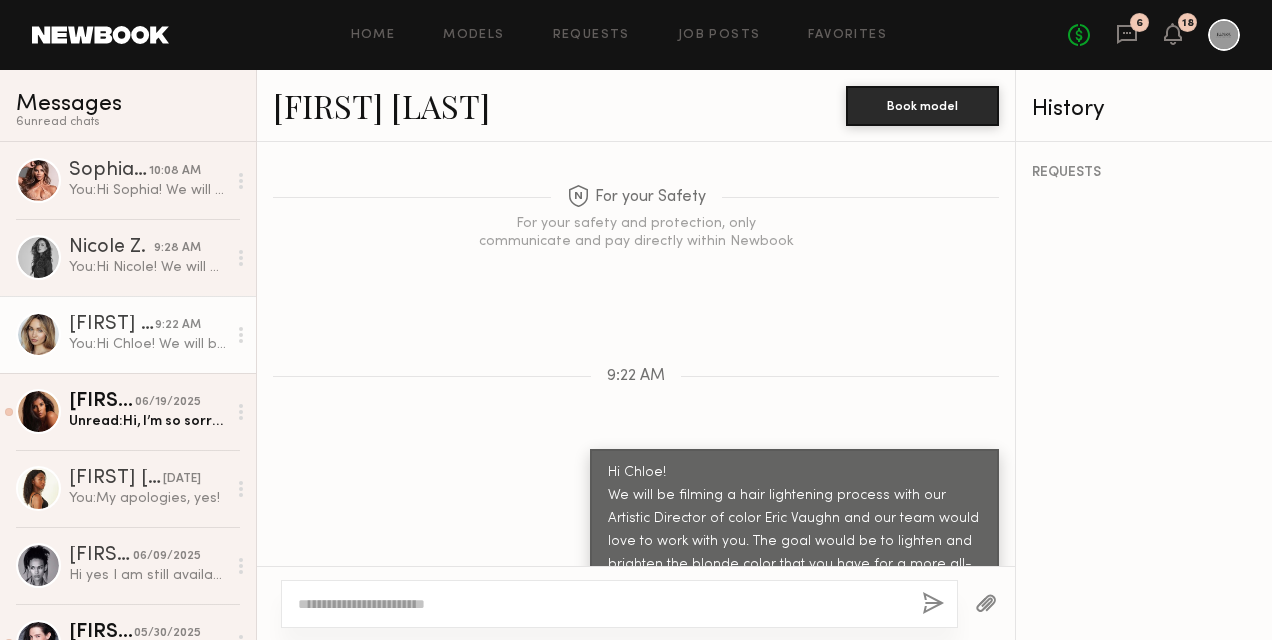scroll, scrollTop: 1970, scrollLeft: 0, axis: vertical 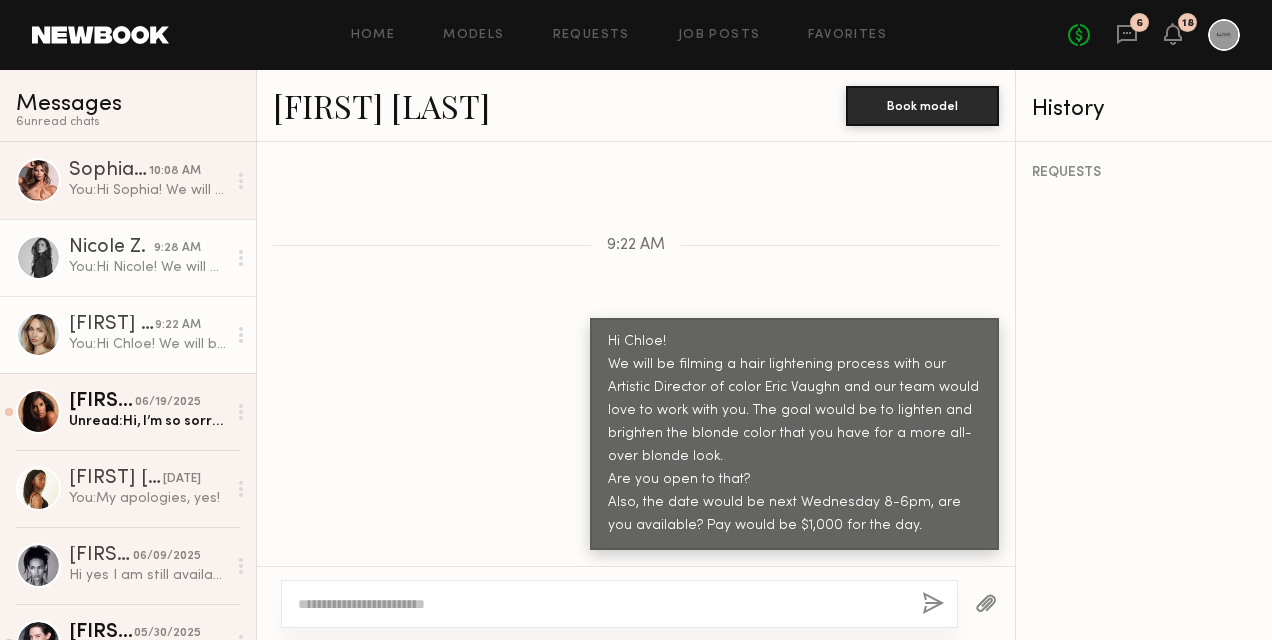 click on "Nicole Z." 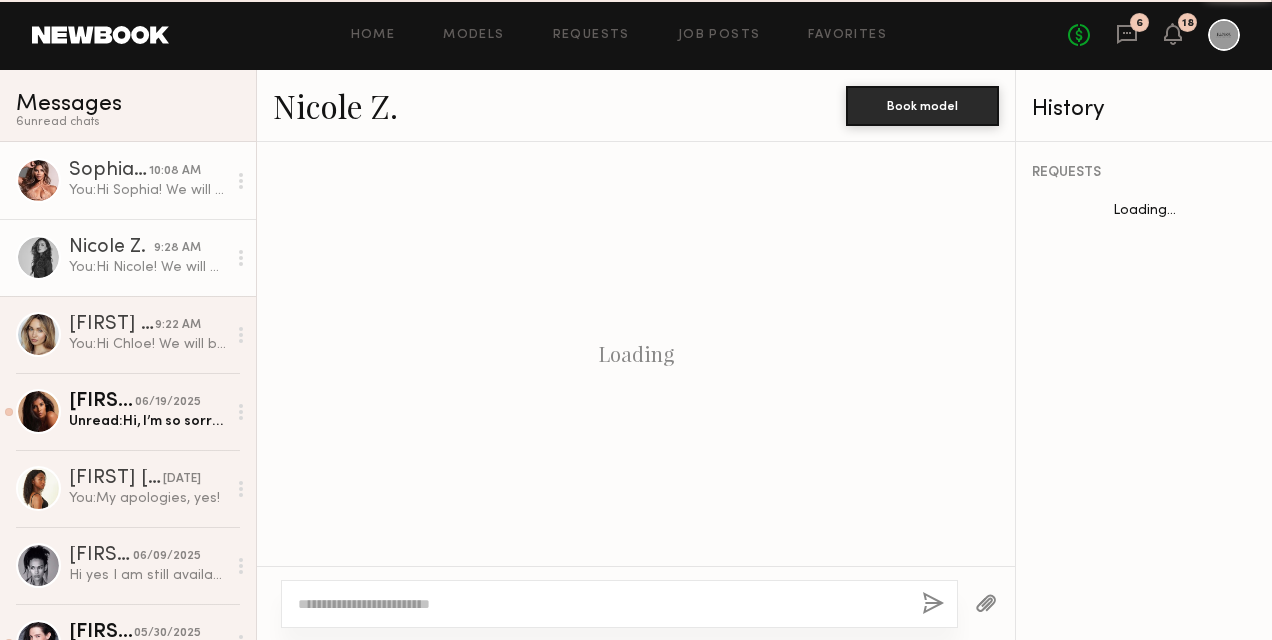 scroll, scrollTop: 2826, scrollLeft: 0, axis: vertical 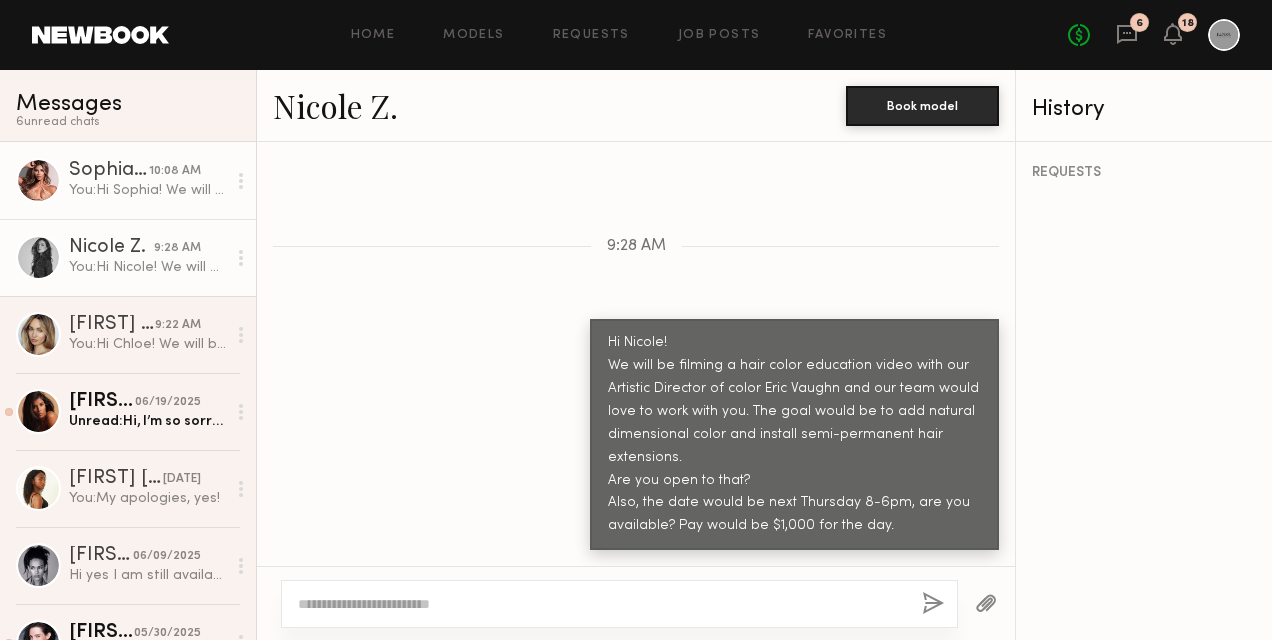 click on "Sophia R." 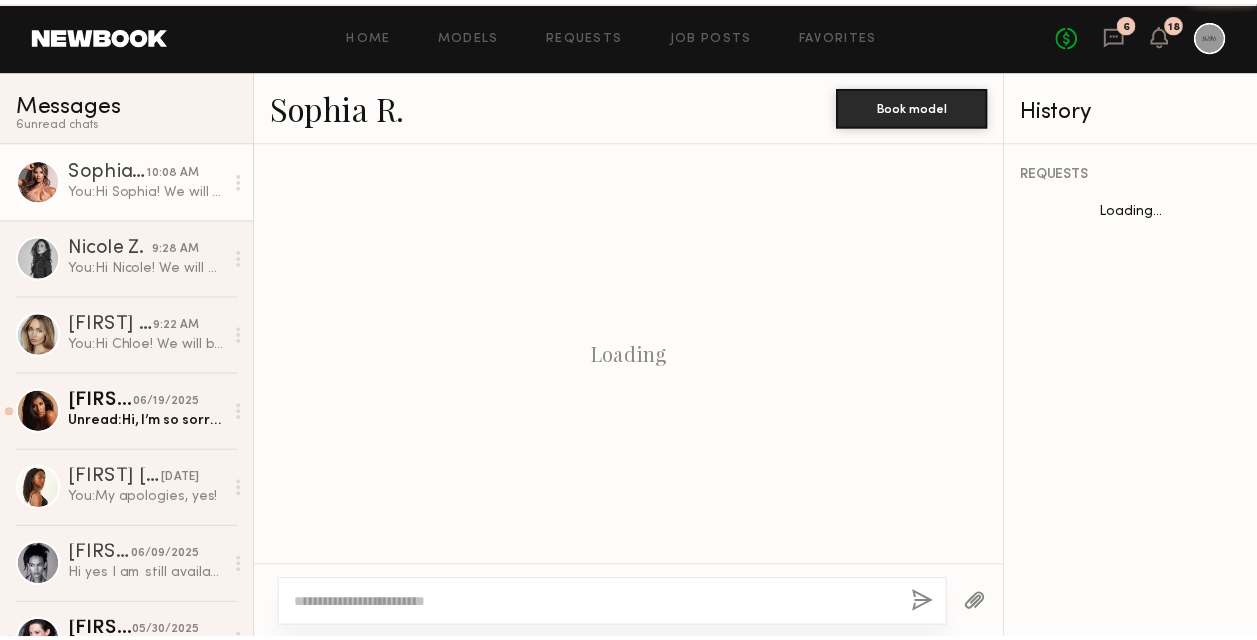 scroll, scrollTop: 796, scrollLeft: 0, axis: vertical 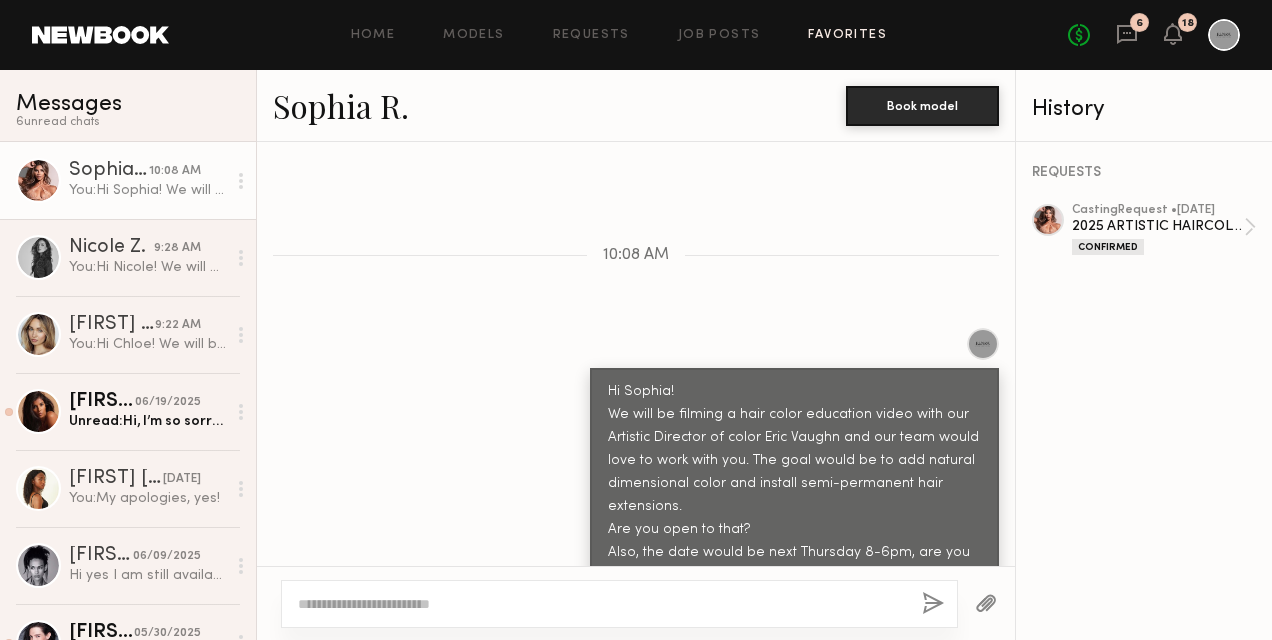 click on "Favorites" 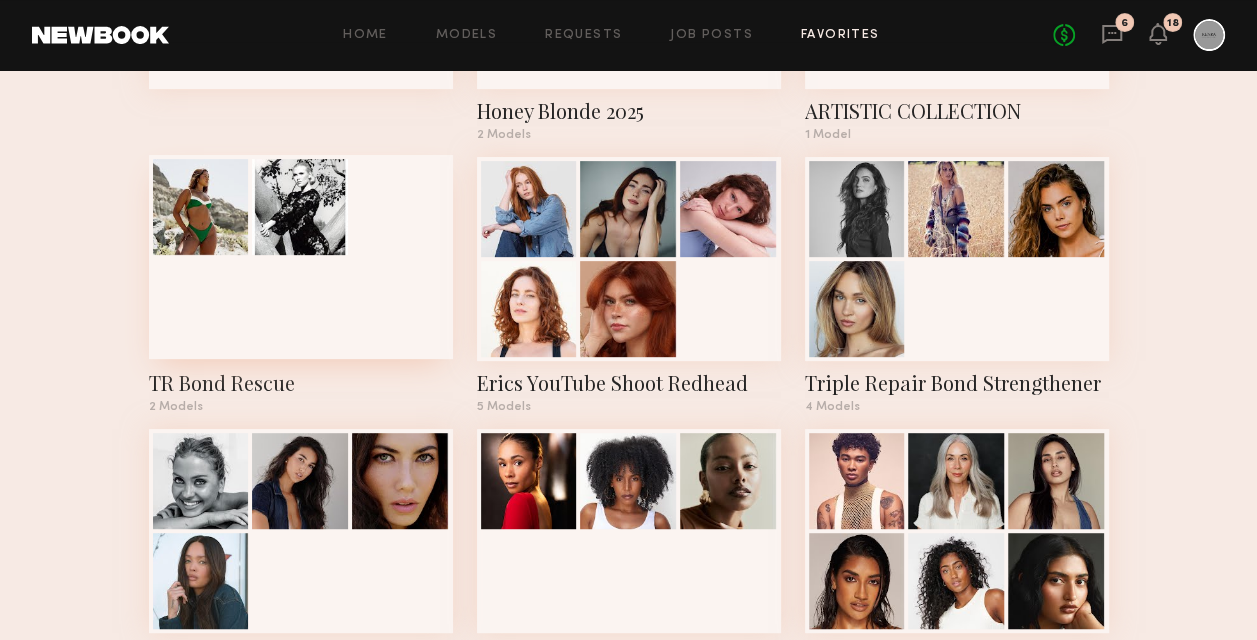 scroll, scrollTop: 300, scrollLeft: 0, axis: vertical 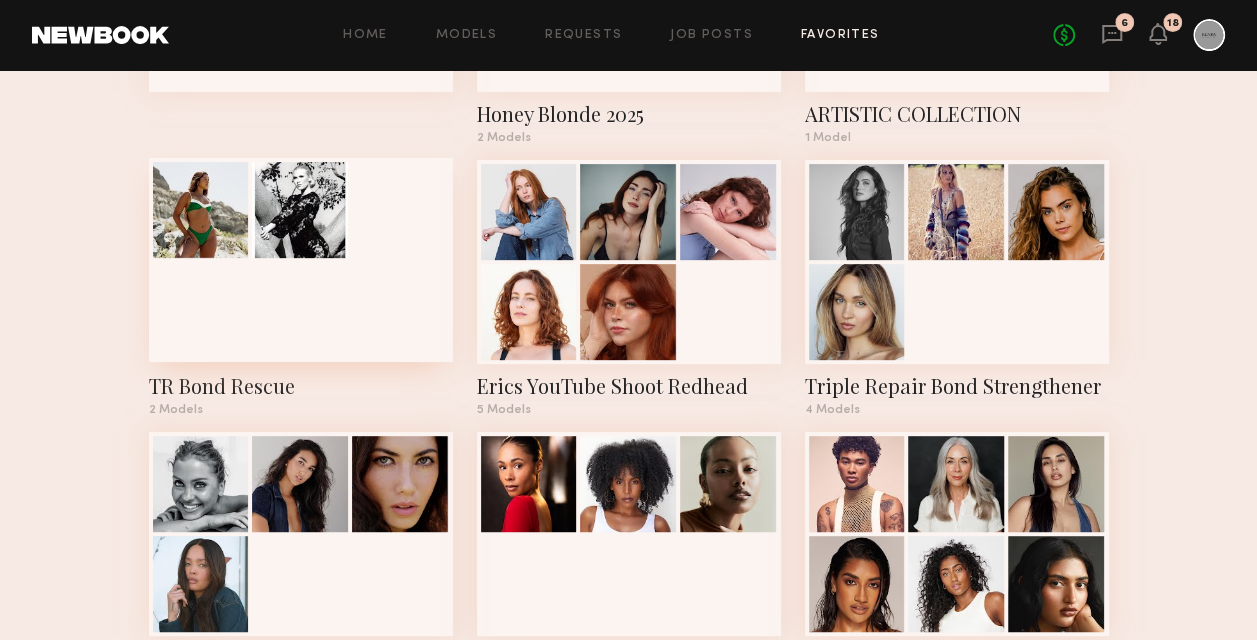 click 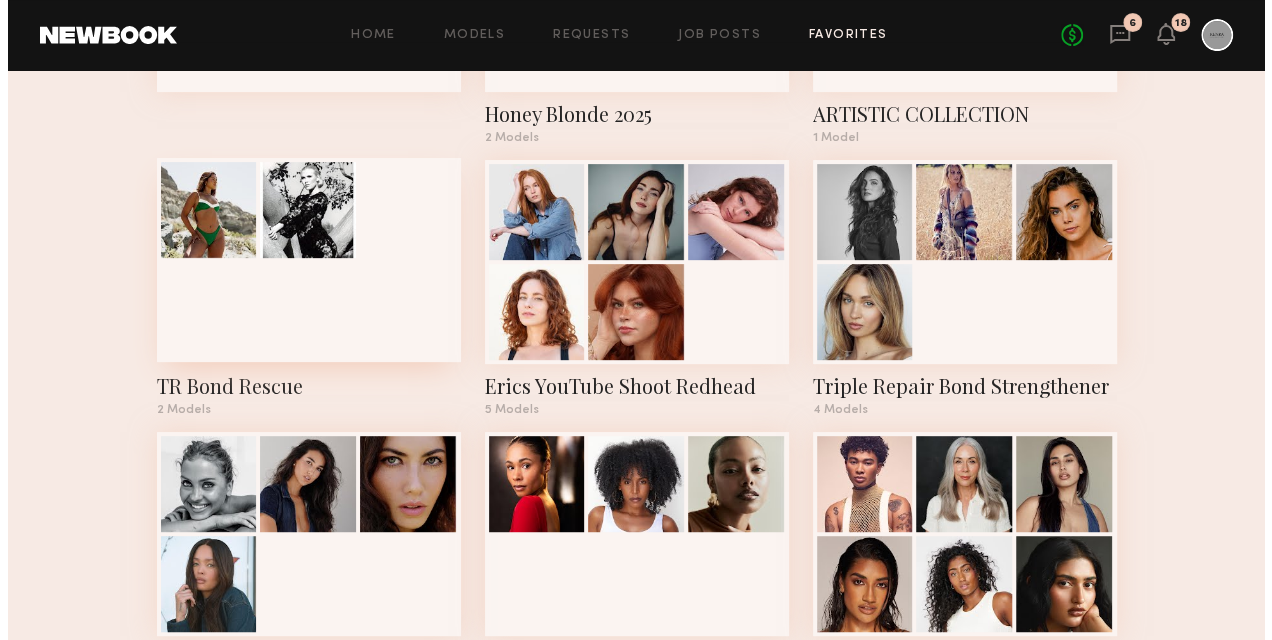 scroll, scrollTop: 0, scrollLeft: 0, axis: both 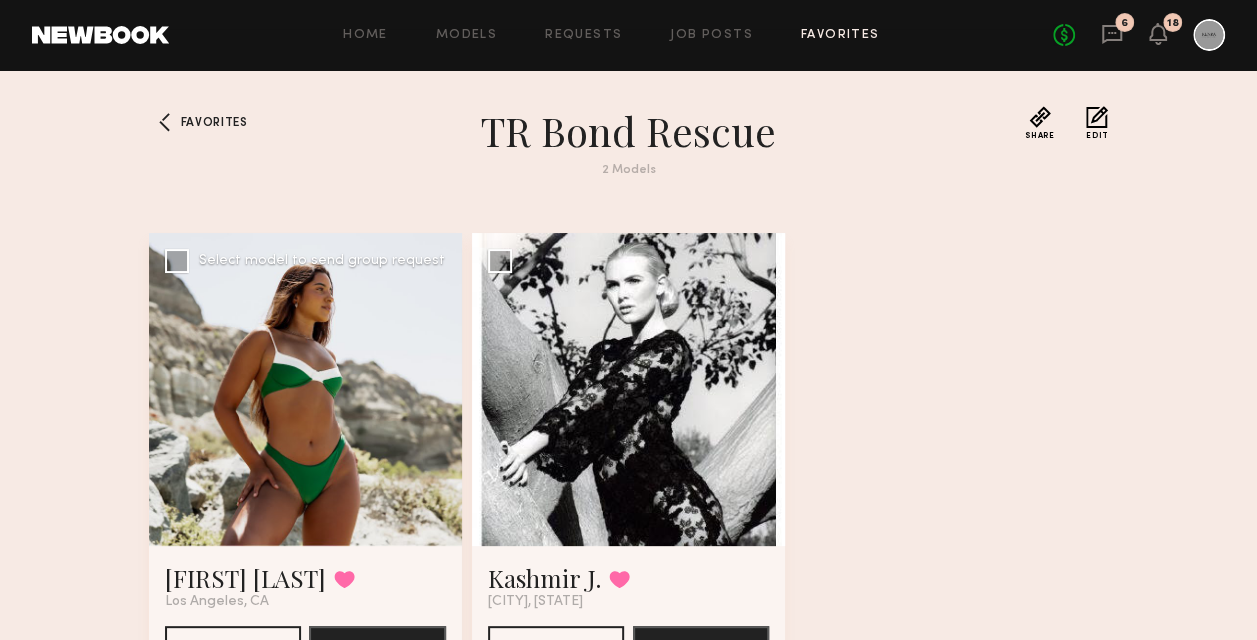 click 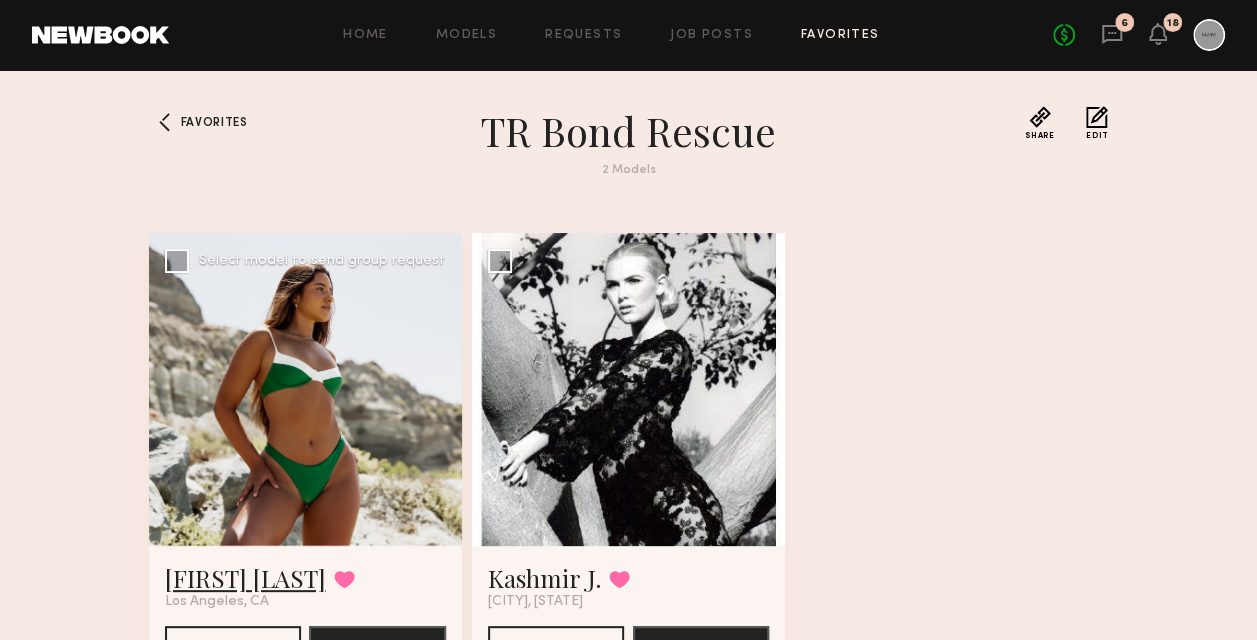 click on "Alexxa E." 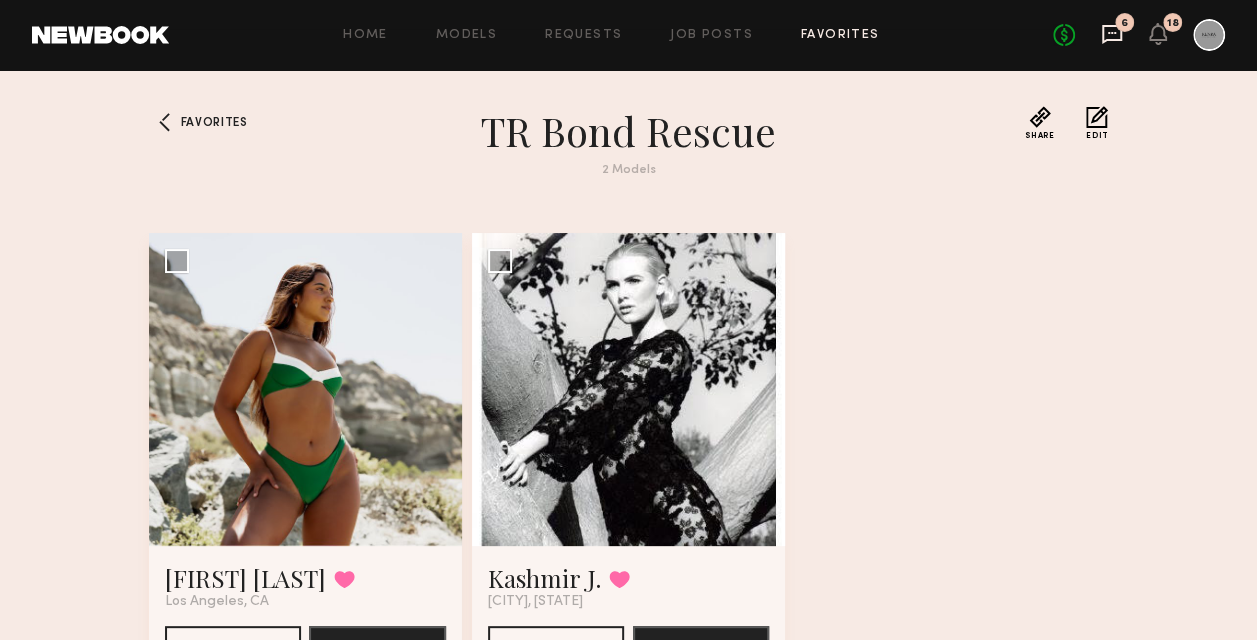 click 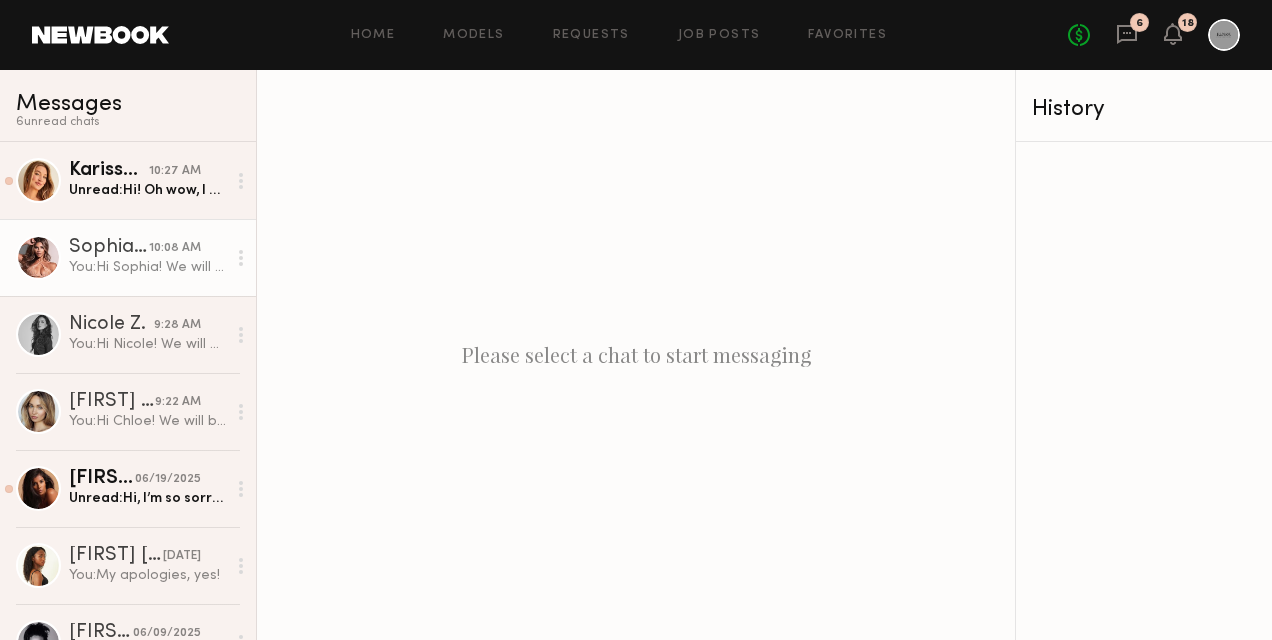 click on "Sophia R." 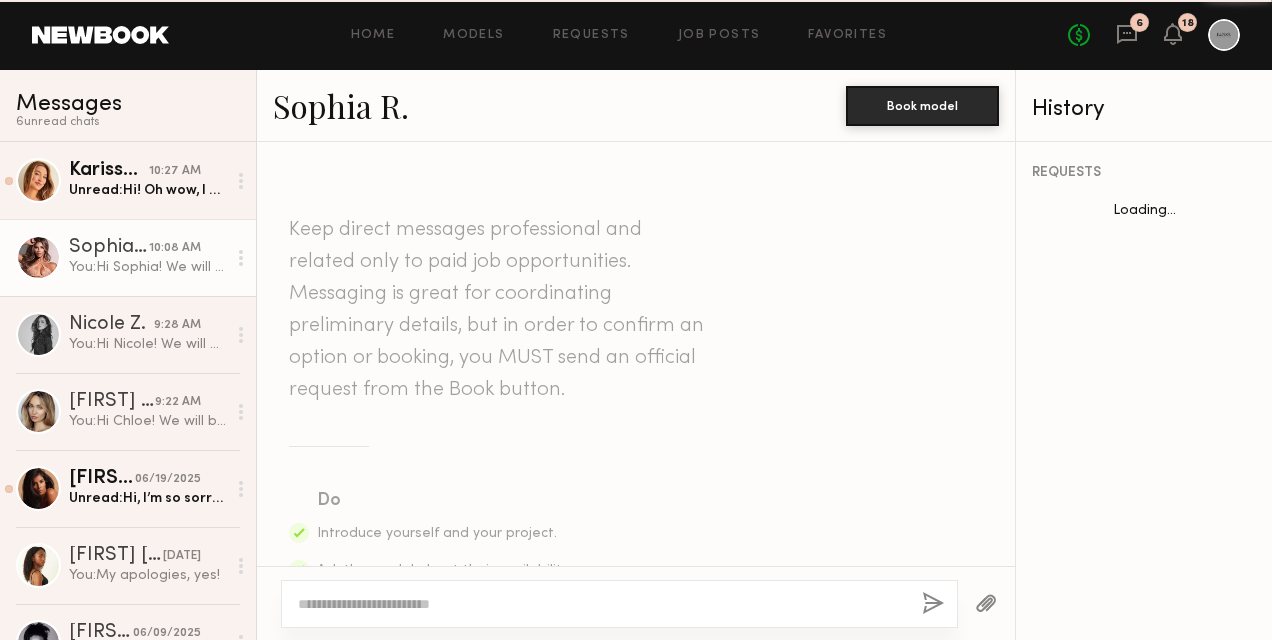 scroll, scrollTop: 796, scrollLeft: 0, axis: vertical 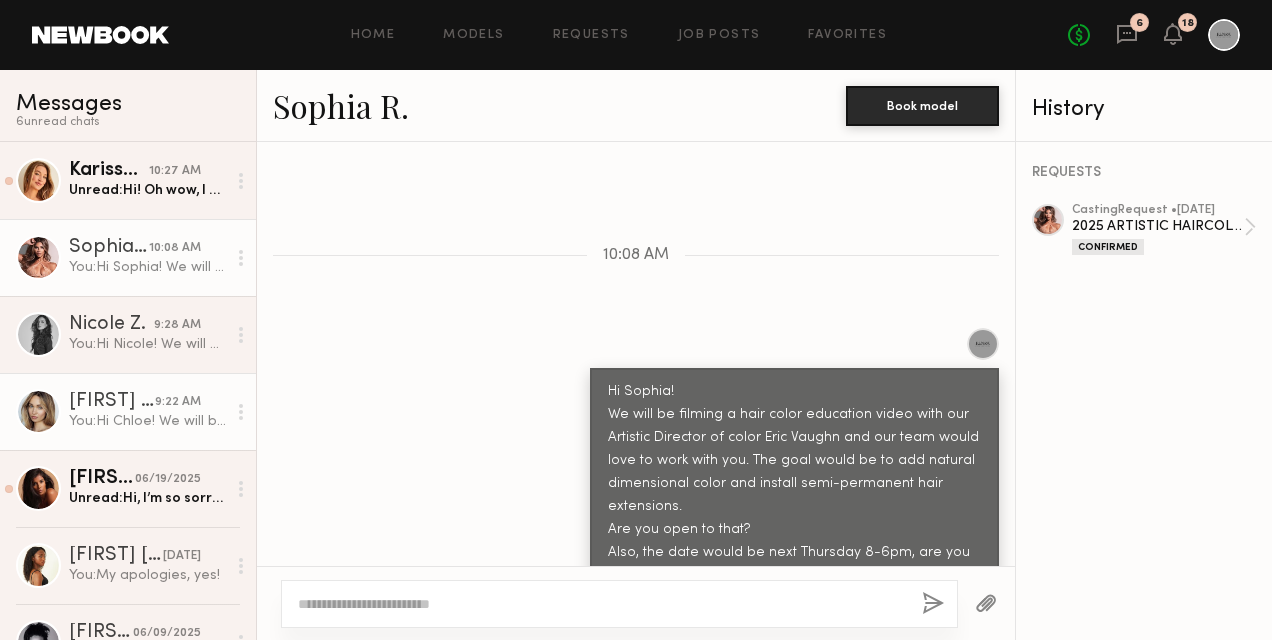 click on "Chloe C." 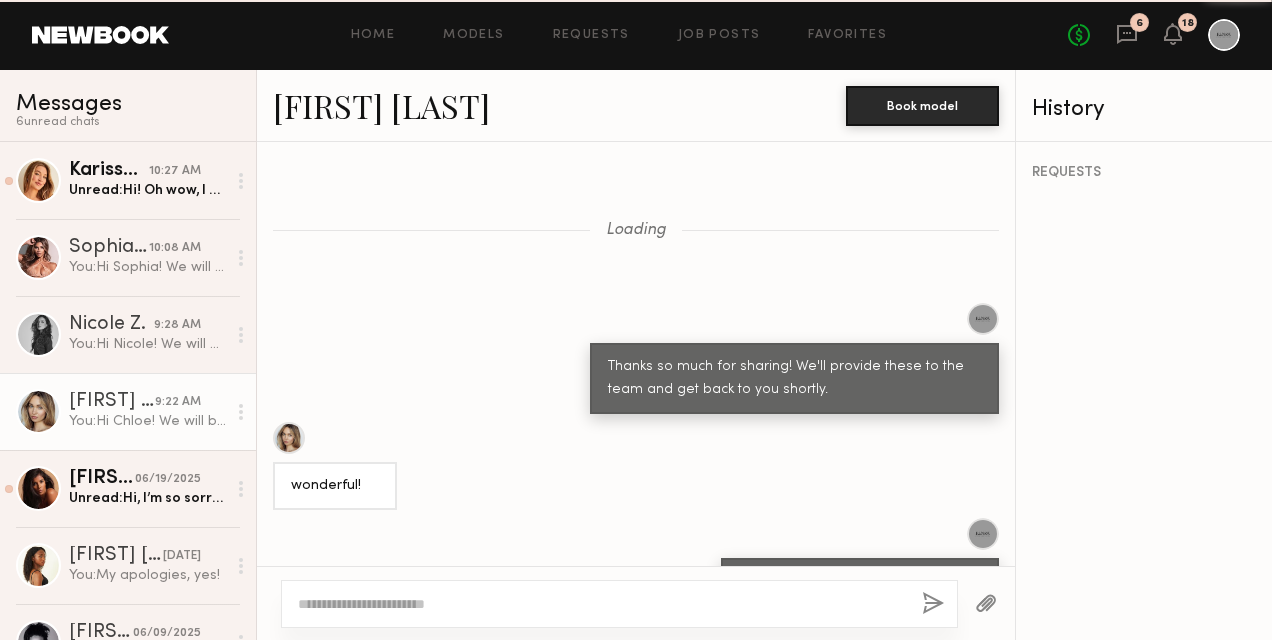 scroll, scrollTop: 1970, scrollLeft: 0, axis: vertical 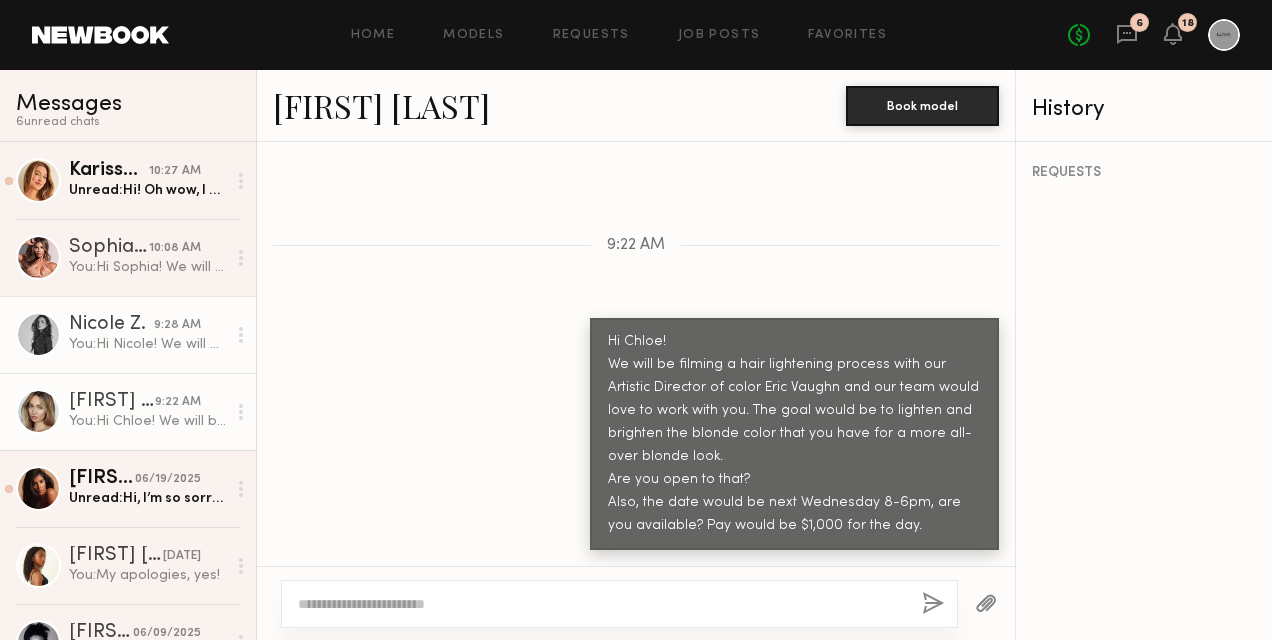 click on "Nicole Z." 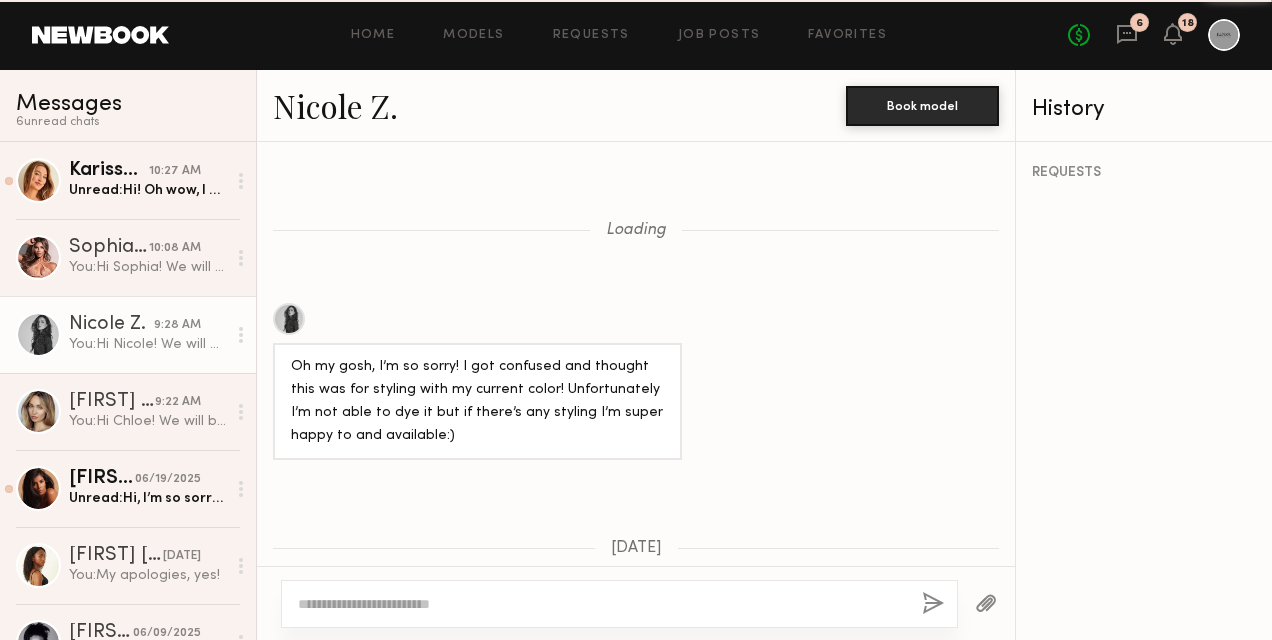 scroll, scrollTop: 2826, scrollLeft: 0, axis: vertical 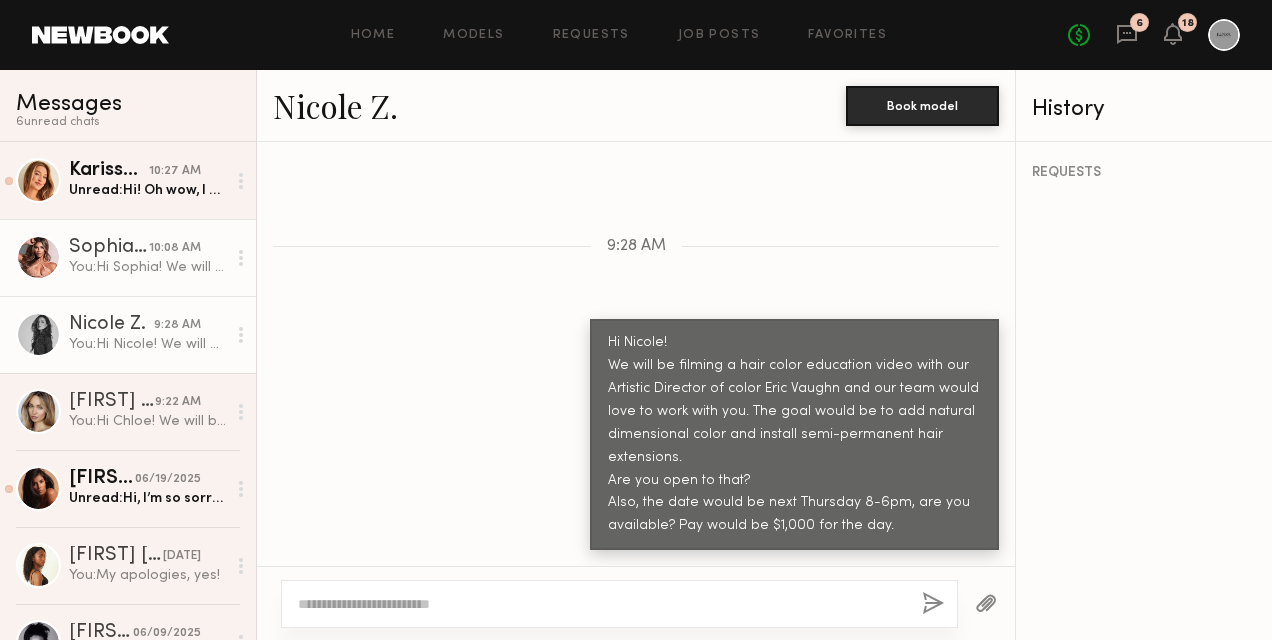 click on "You:  Hi Sophia!
We will be filming a hair color education video with our Artistic Director of color Eric Vaughn and our team would love to work with you. The goal would be to add natural dimensional color and install semi-permanent hair extensions.
Are you open to that?
Also, the date would be next Thursday 8-6pm, are you available? Pay would be $1,000 for the day." 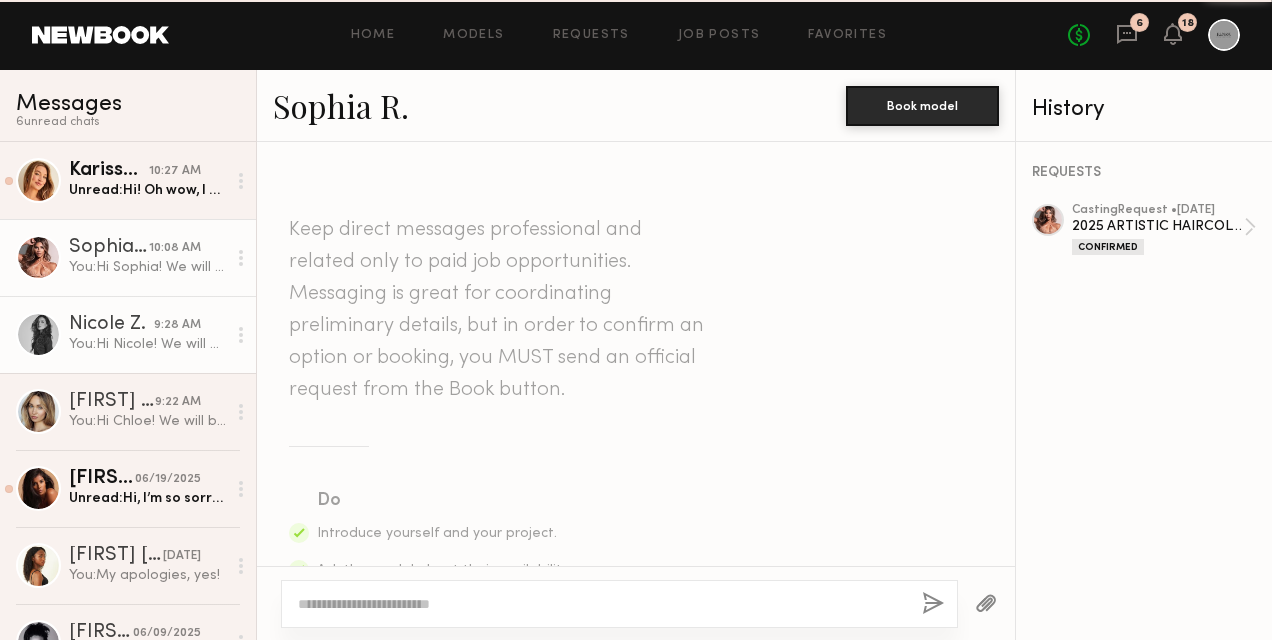 scroll, scrollTop: 796, scrollLeft: 0, axis: vertical 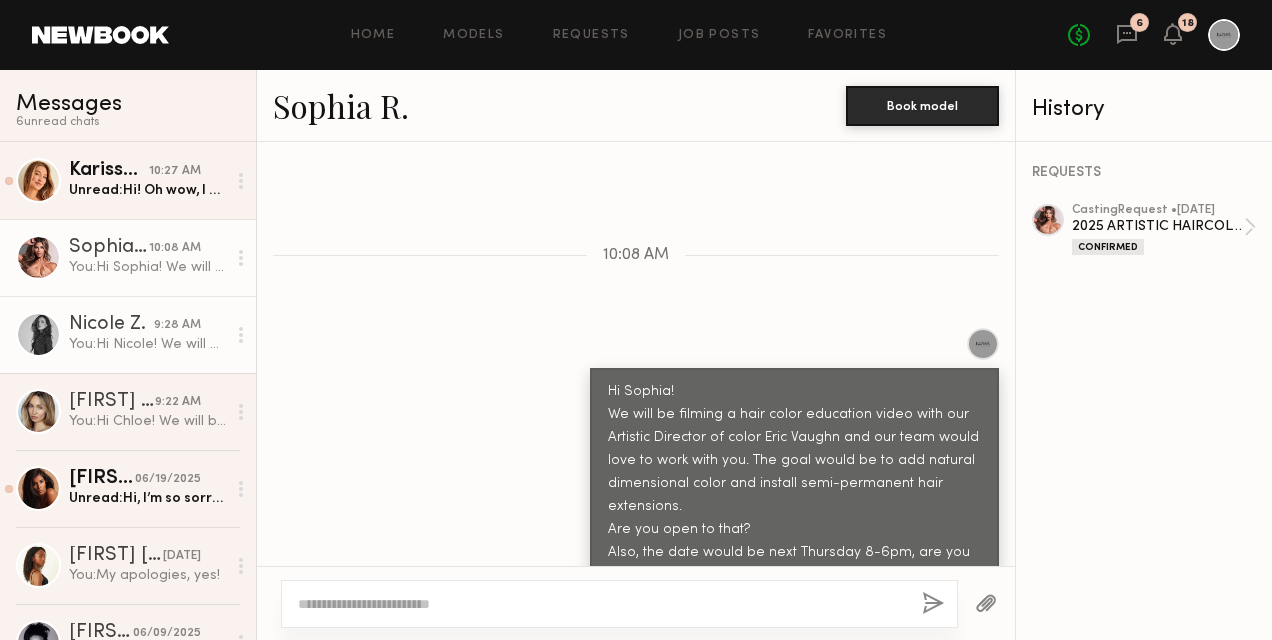 click on "Nicole Z. 9:28 AM You:  Hi Nicole!
We will be filming a hair color education video with our Artistic Director of color Eric Vaughn and our team would love to work with you. The goal would be to add natural dimensional color and install semi-permanent hair extensions.
Are you open to that?
Also, the date would be next Thursday 8-6pm, are you available? Pay would be $1,000 for the day." 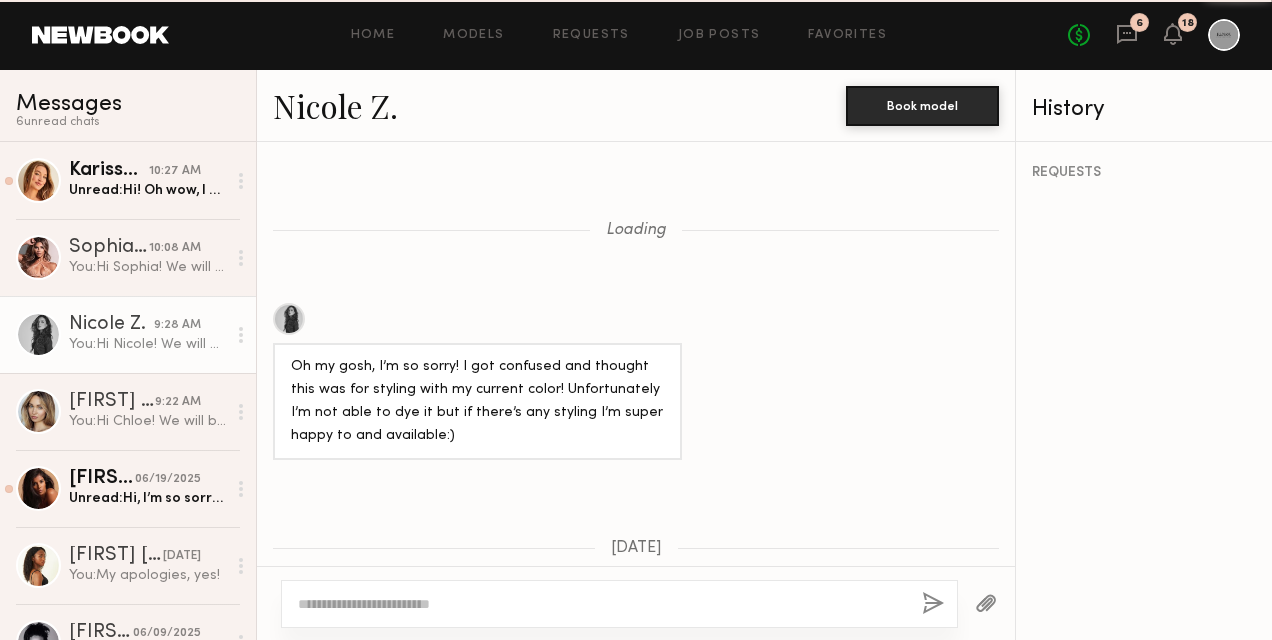 scroll, scrollTop: 2826, scrollLeft: 0, axis: vertical 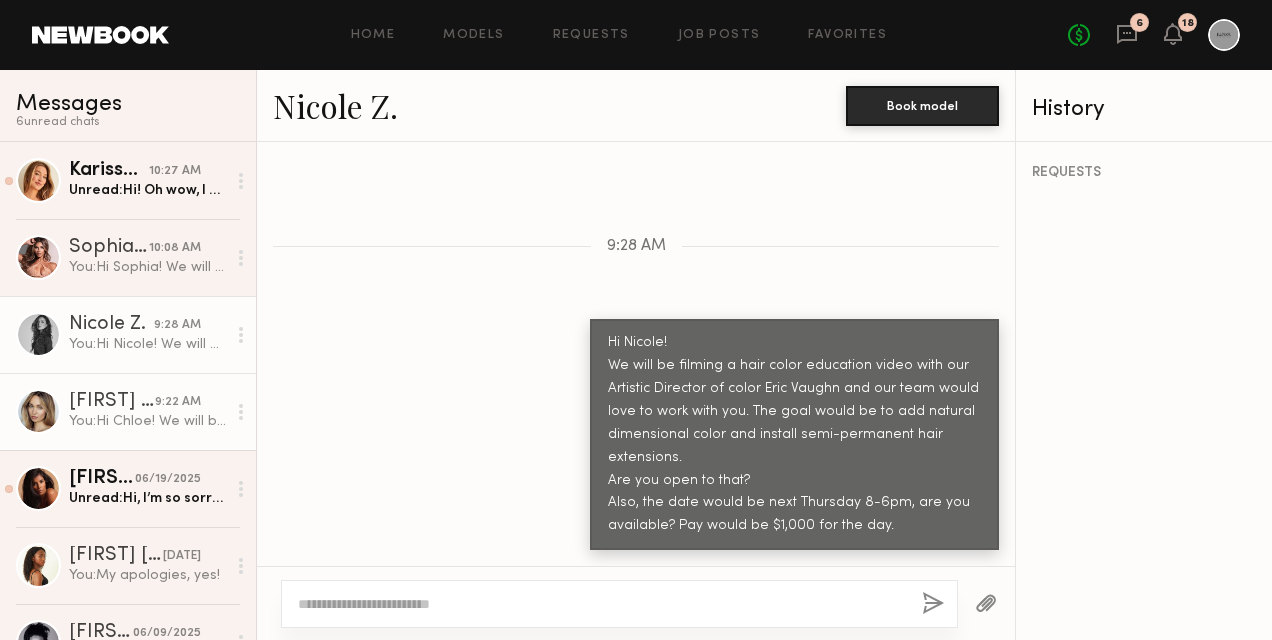 click on "You:  Hi Chloe!
We will be filming a hair lightening process with our Artistic Director of color Eric Vaughn and our team would love to work with you. The goal would be to lighten and brighten the blonde color that you have for a more all-over blonde look.
Are you open to that?
Also, the date would be next Wednesday 8-6pm, are you available? Pay would be $1,000 for the day." 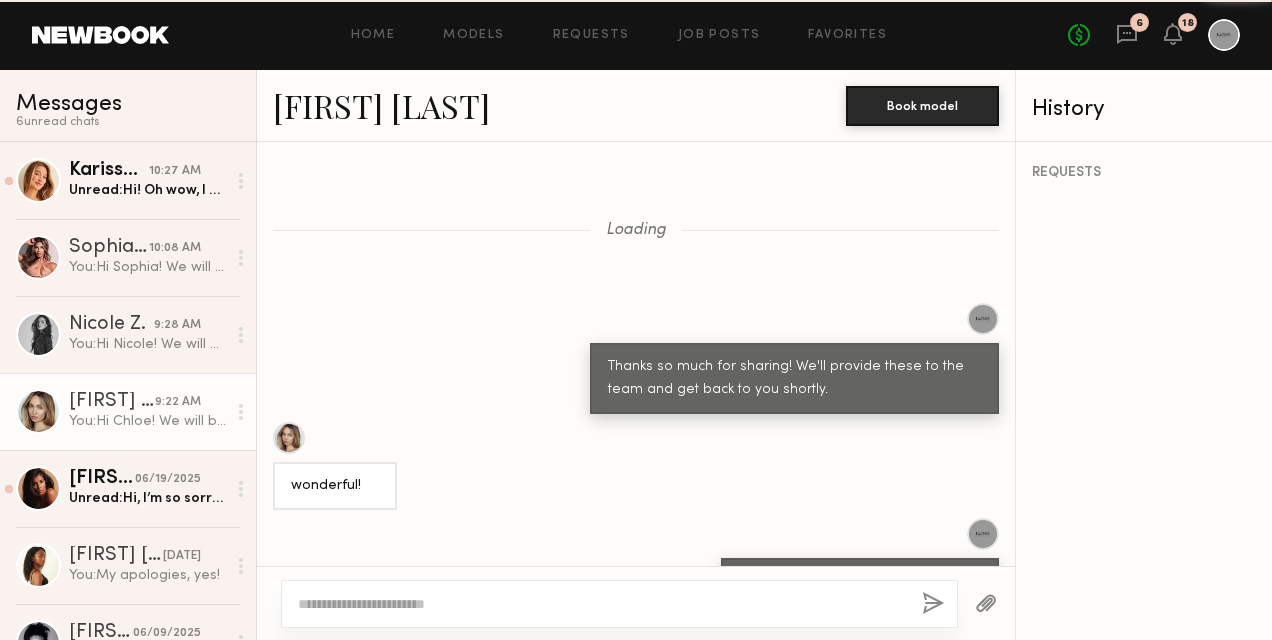 scroll, scrollTop: 1970, scrollLeft: 0, axis: vertical 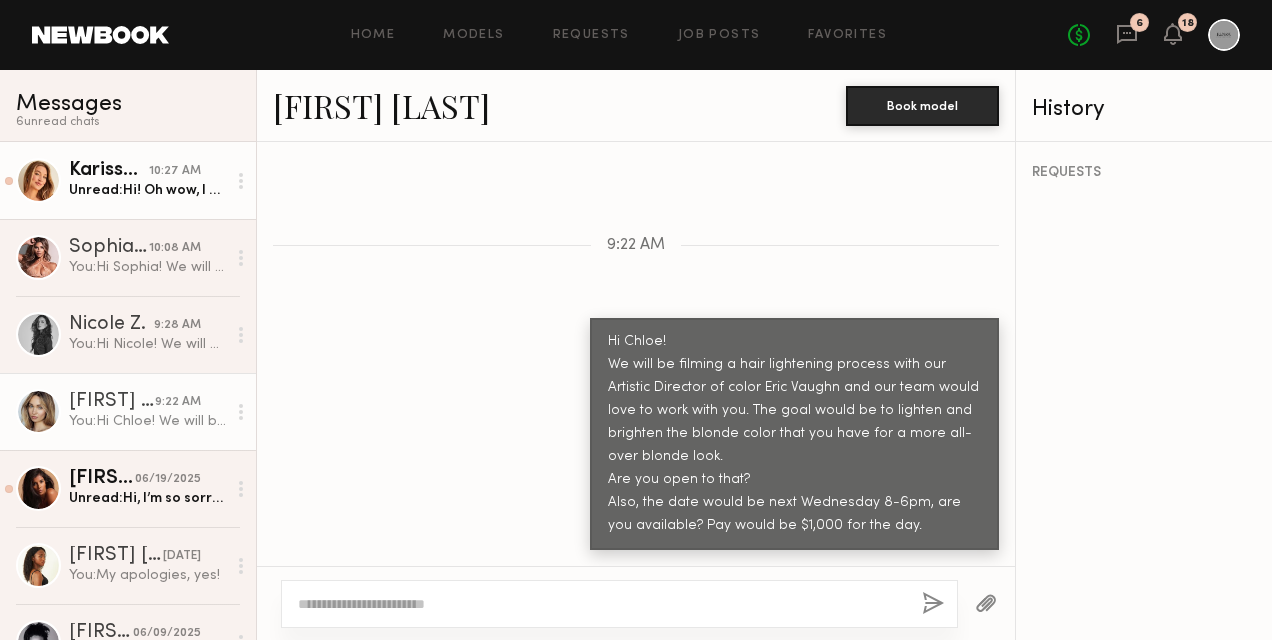 click on "Karissa Y. 10:27 AM Unread:  Hi!
Oh wow, I worked with him for Bellami extensions!
Unfortunately, I’m getting a lot of work with my current hair color so I’m going to have to pass at the moment but please keep me in mind for any other projects. I’d love to work with you one day!" 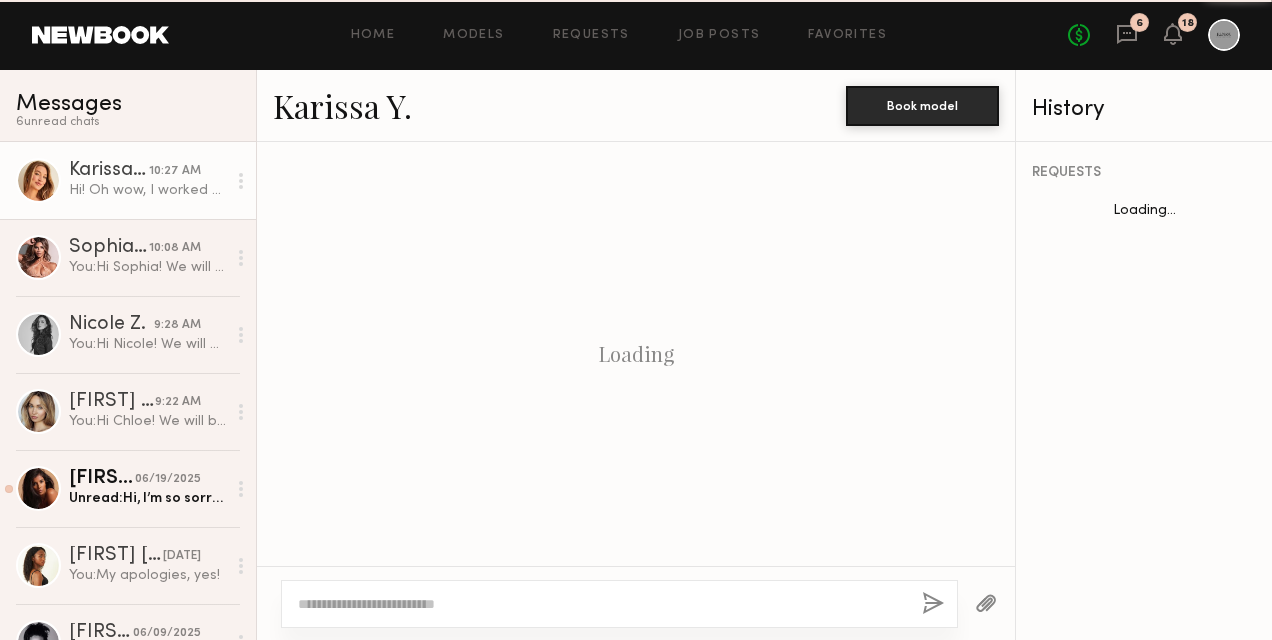 scroll, scrollTop: 2468, scrollLeft: 0, axis: vertical 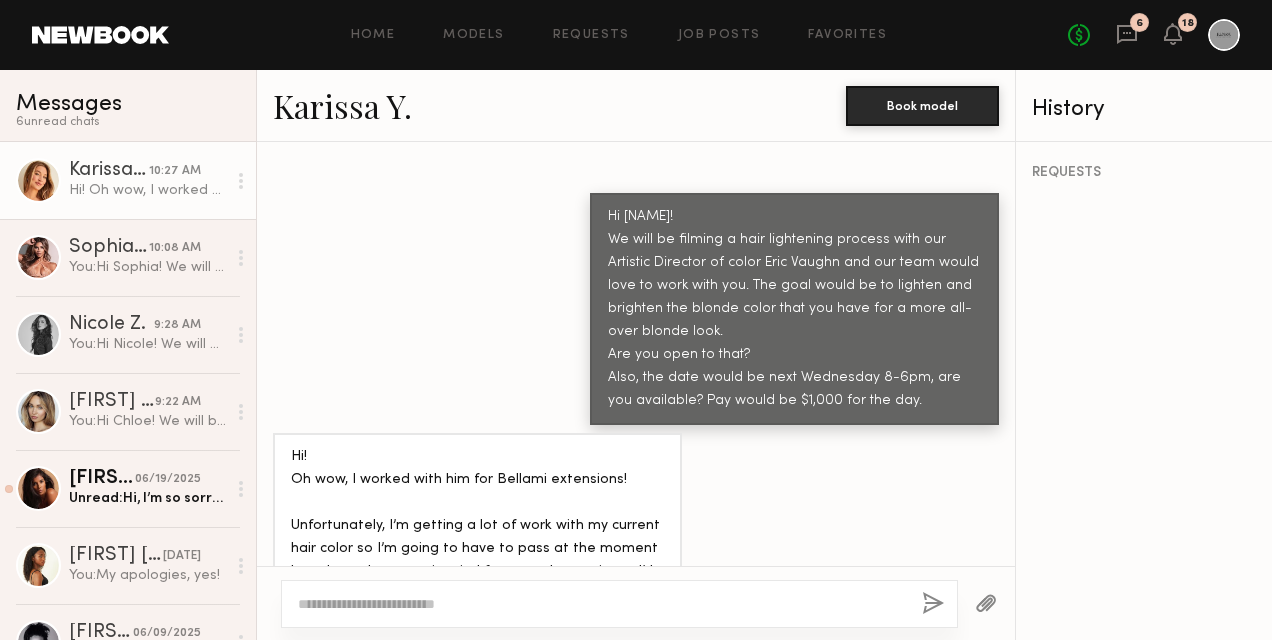 click on "Hi!
Oh wow, I worked with him for Bellami extensions!
Unfortunately, I’m getting a lot of work with my current hair color so I’m going to have to pass at the moment but please keep me in mind for any other projects. I’d love to work with you one day!" 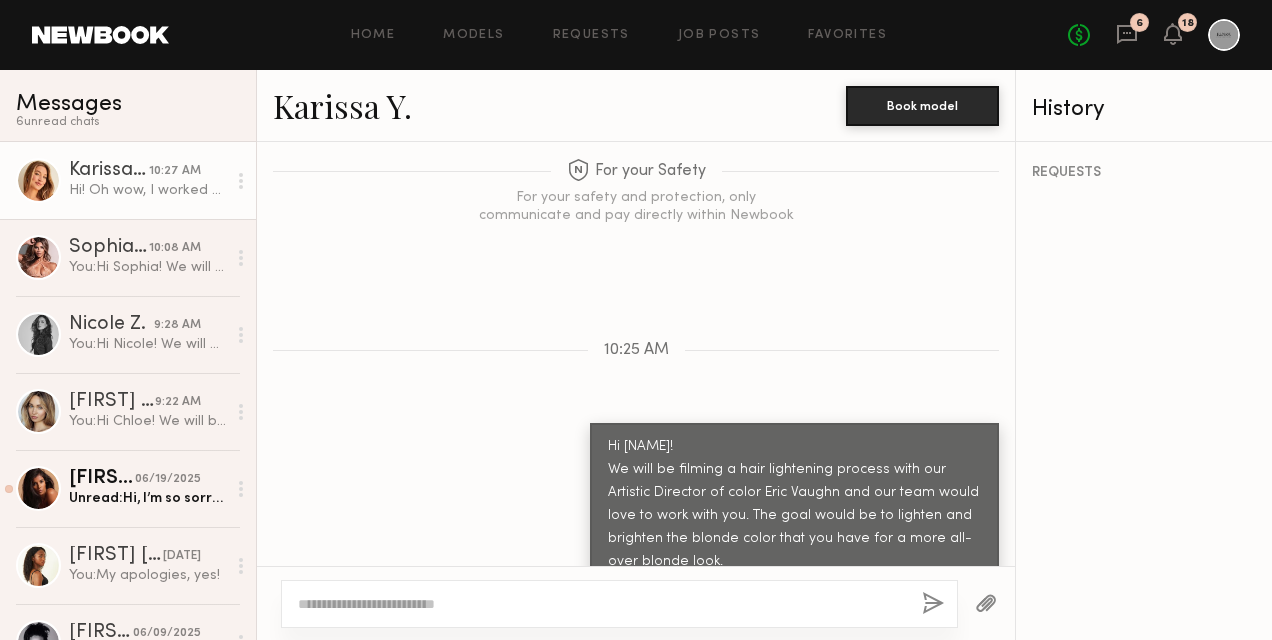 scroll, scrollTop: 2468, scrollLeft: 0, axis: vertical 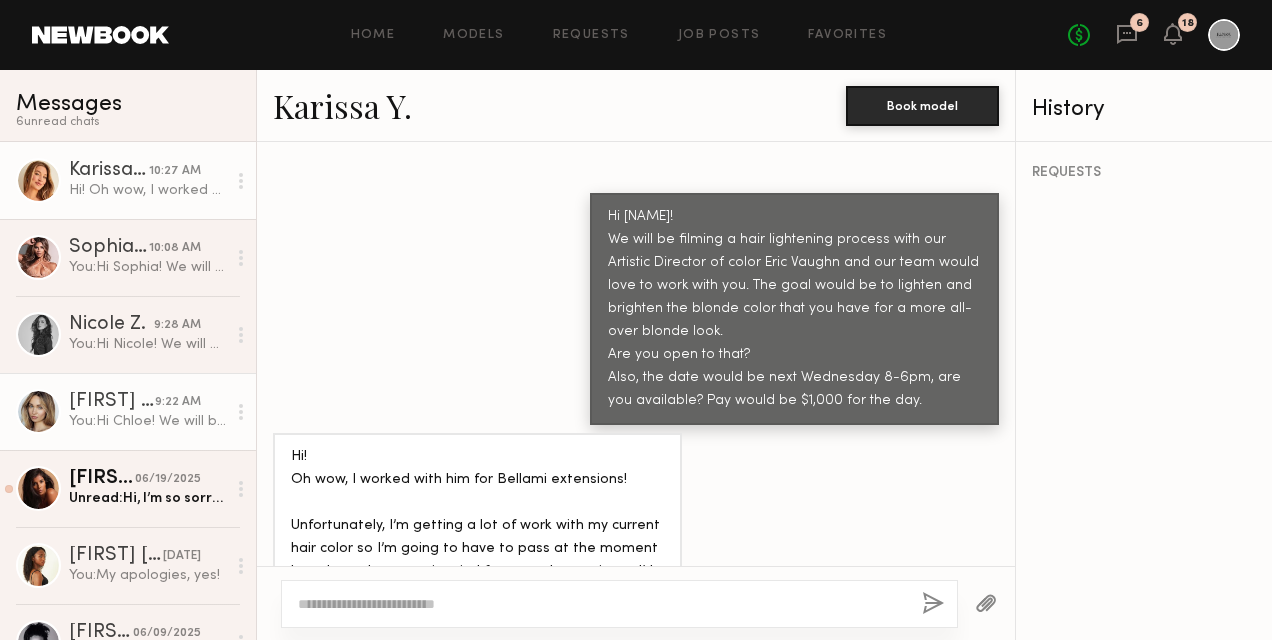 click on "You:  Hi Chloe!
We will be filming a hair lightening process with our Artistic Director of color Eric Vaughn and our team would love to work with you. The goal would be to lighten and brighten the blonde color that you have for a more all-over blonde look.
Are you open to that?
Also, the date would be next Wednesday 8-6pm, are you available? Pay would be $1,000 for the day." 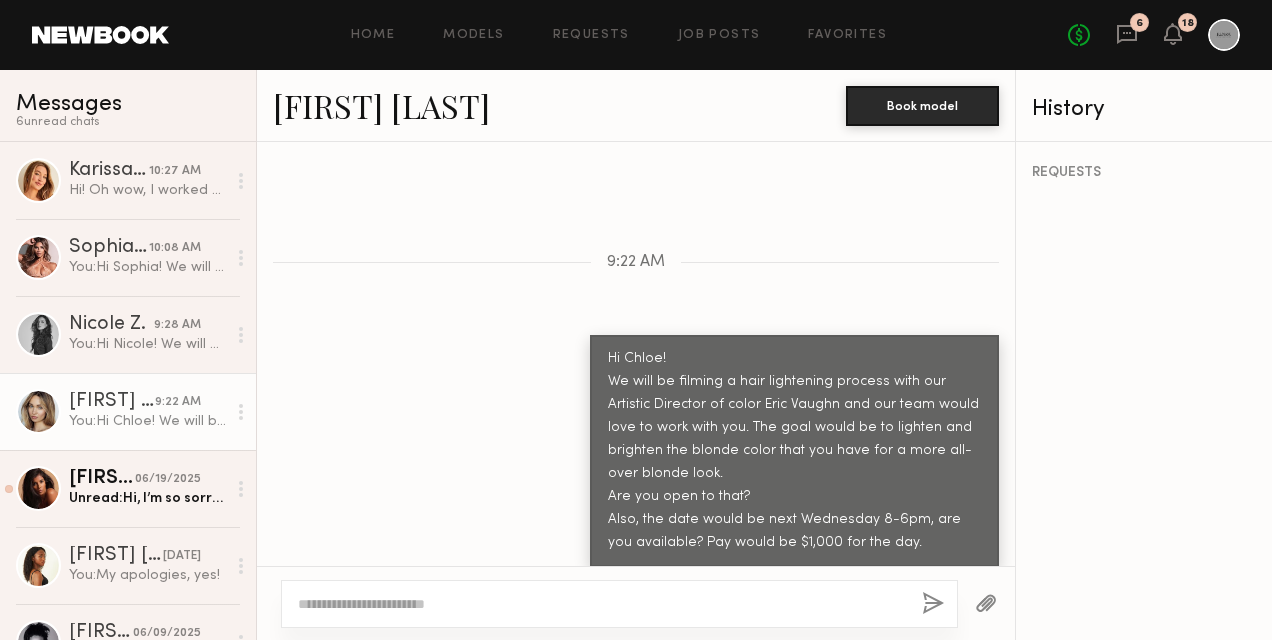 scroll, scrollTop: 1970, scrollLeft: 0, axis: vertical 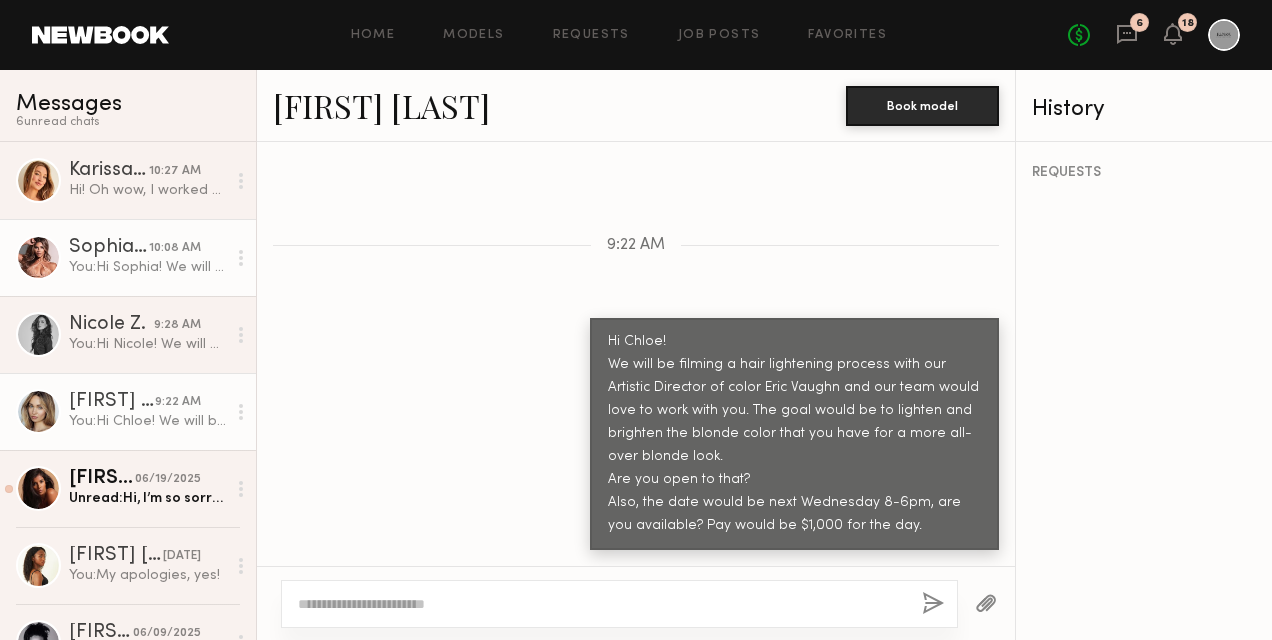 click on "Karissa Y." 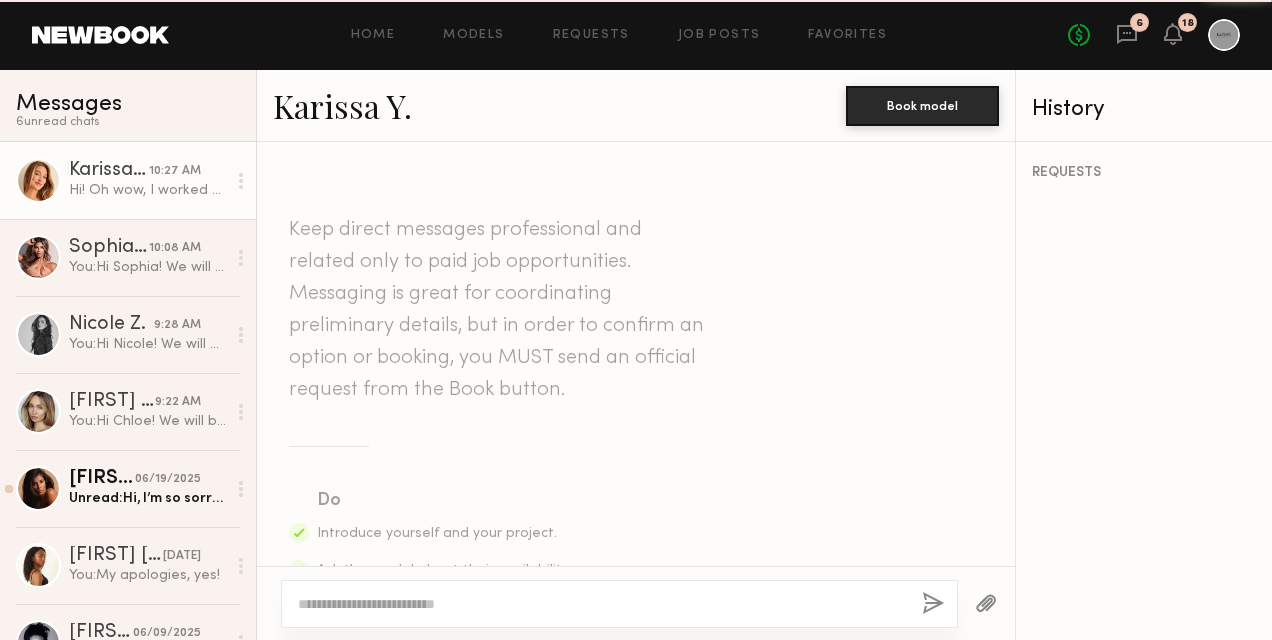 scroll, scrollTop: 2468, scrollLeft: 0, axis: vertical 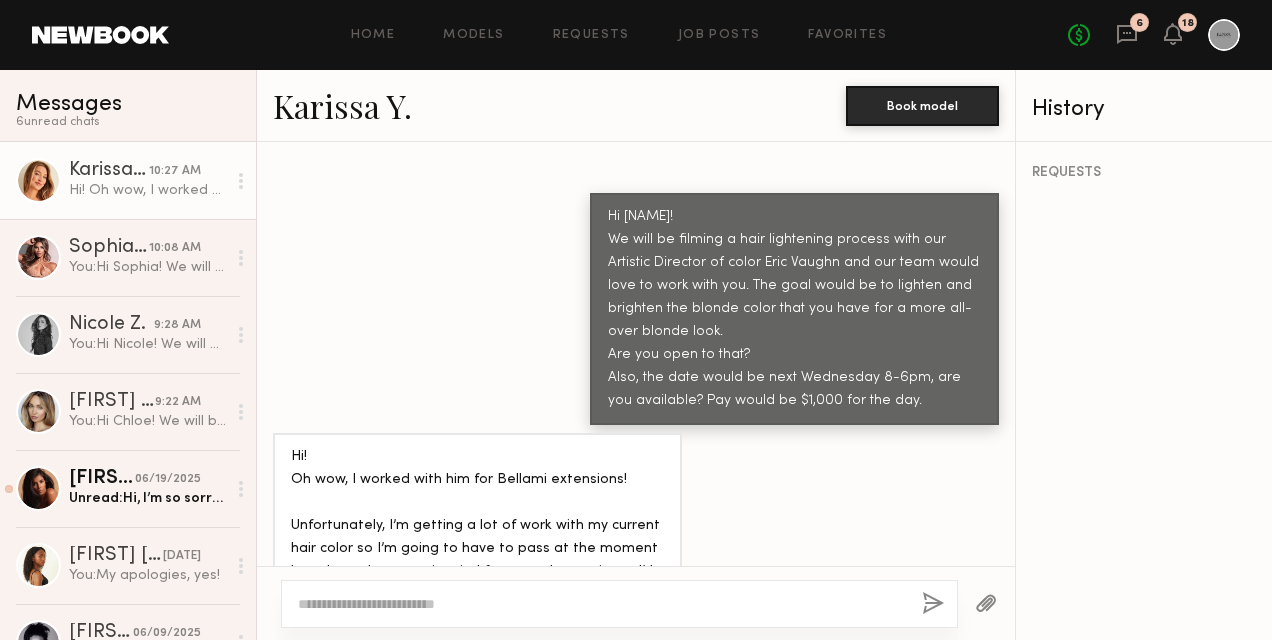 click 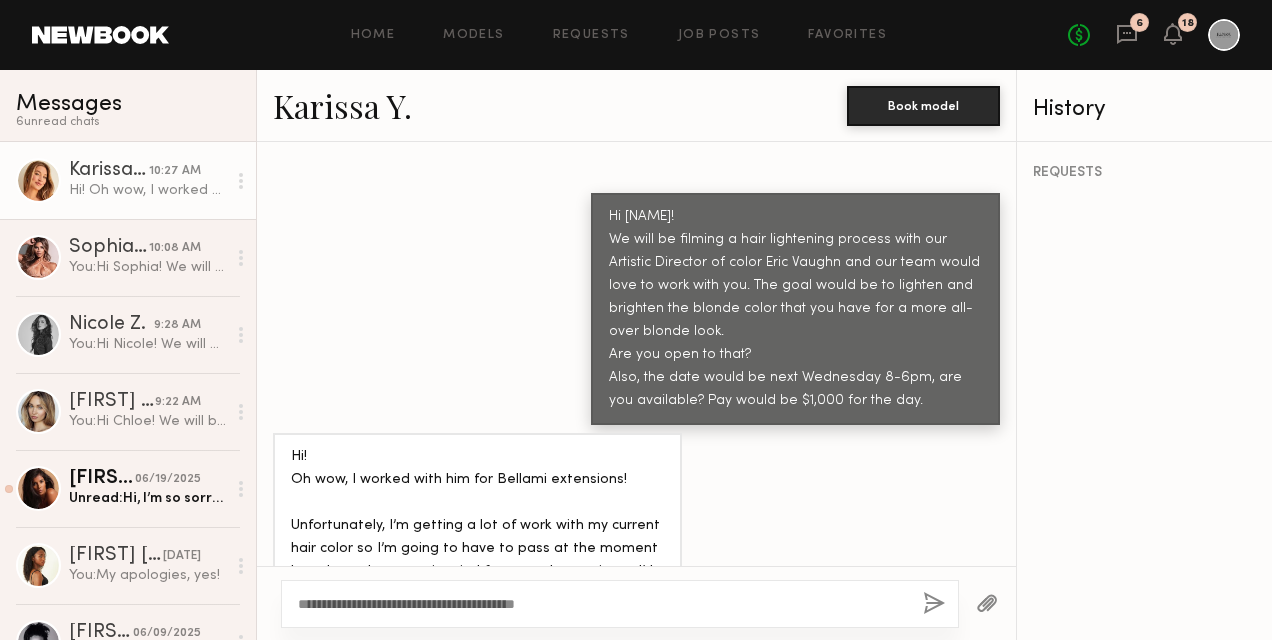 type on "**********" 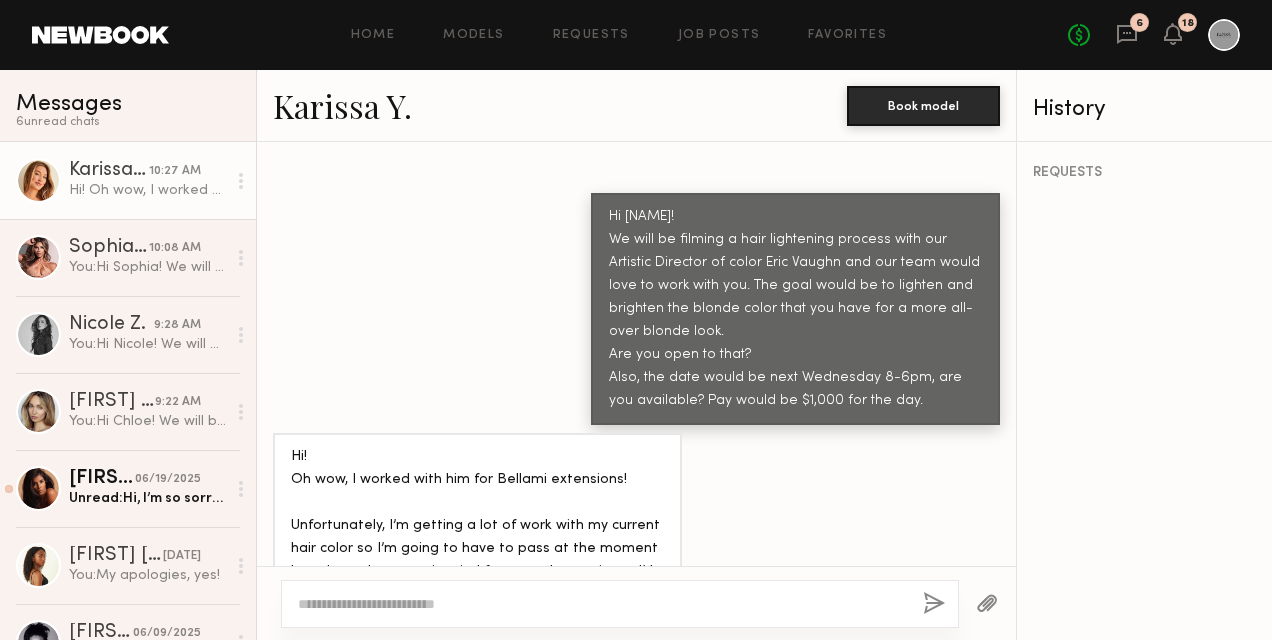 scroll, scrollTop: 2720, scrollLeft: 0, axis: vertical 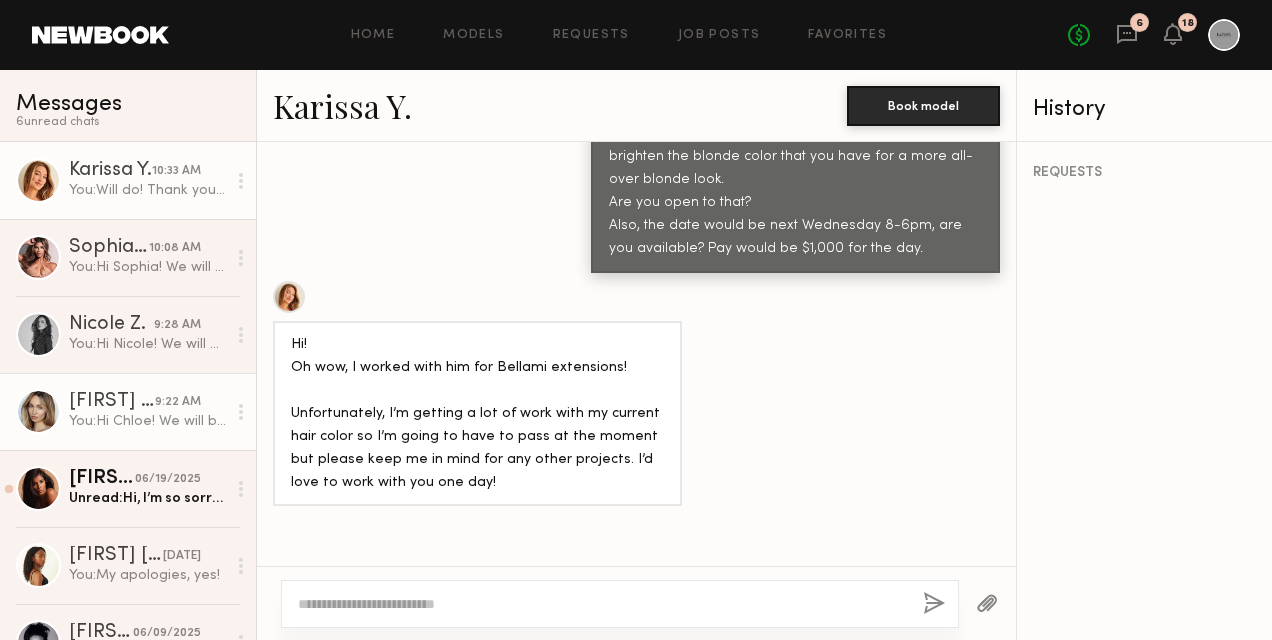 drag, startPoint x: 69, startPoint y: 414, endPoint x: 69, endPoint y: 401, distance: 13 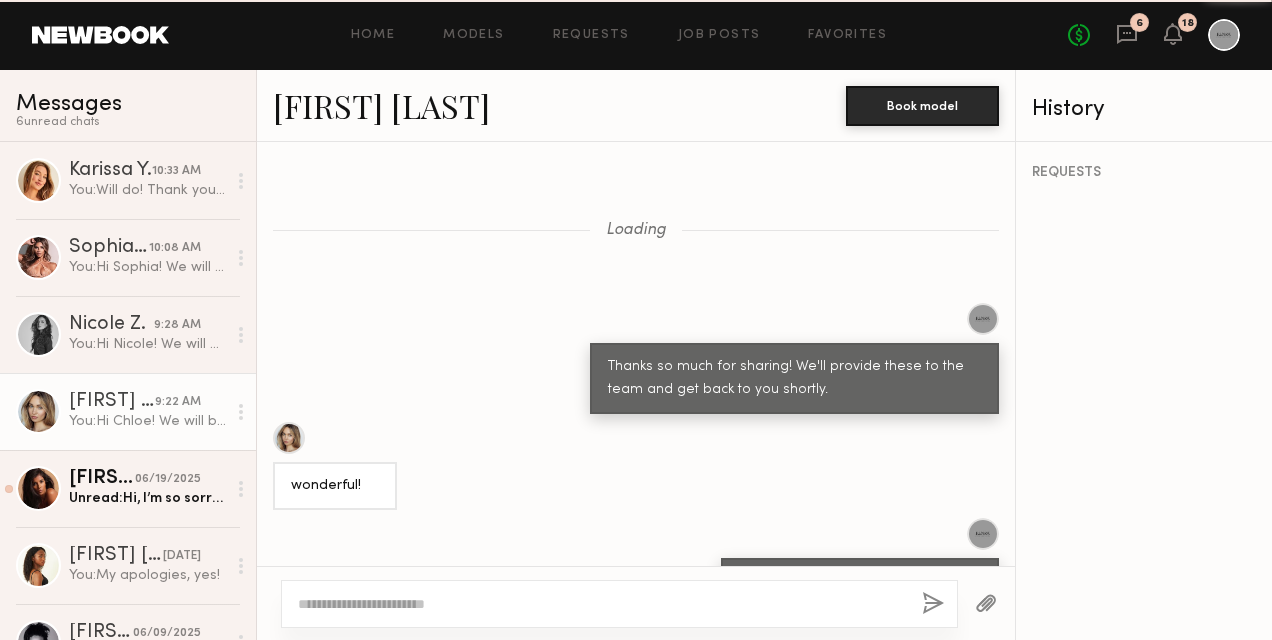 scroll, scrollTop: 1970, scrollLeft: 0, axis: vertical 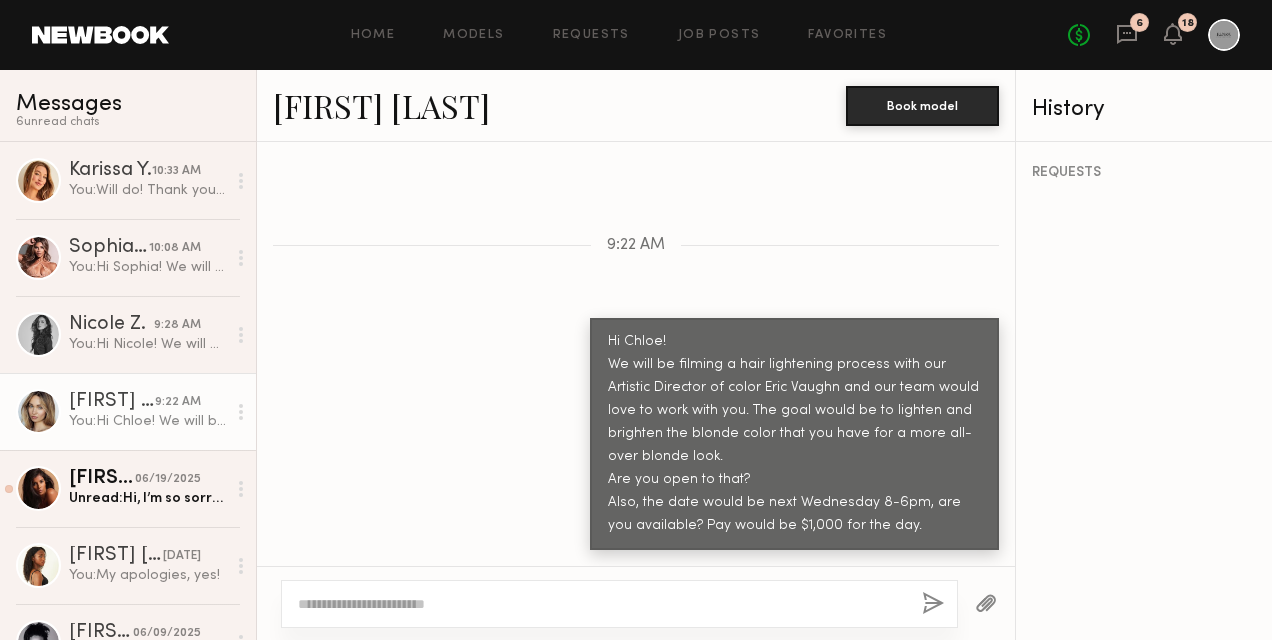click on "REQUESTS" 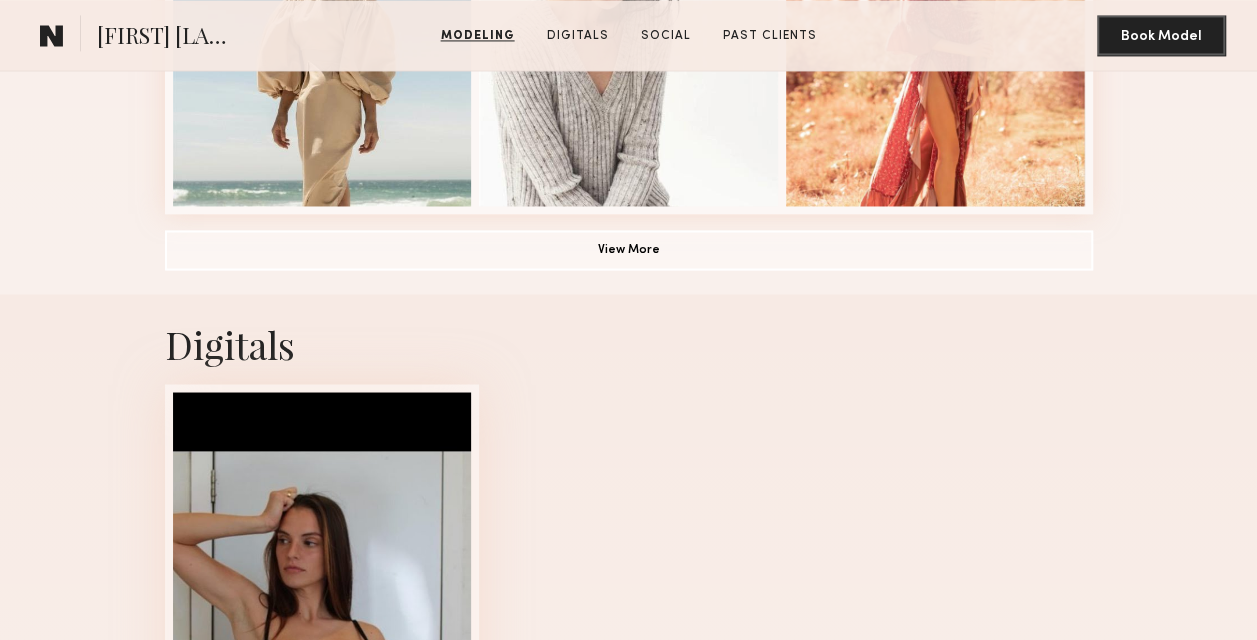 scroll, scrollTop: 1652, scrollLeft: 0, axis: vertical 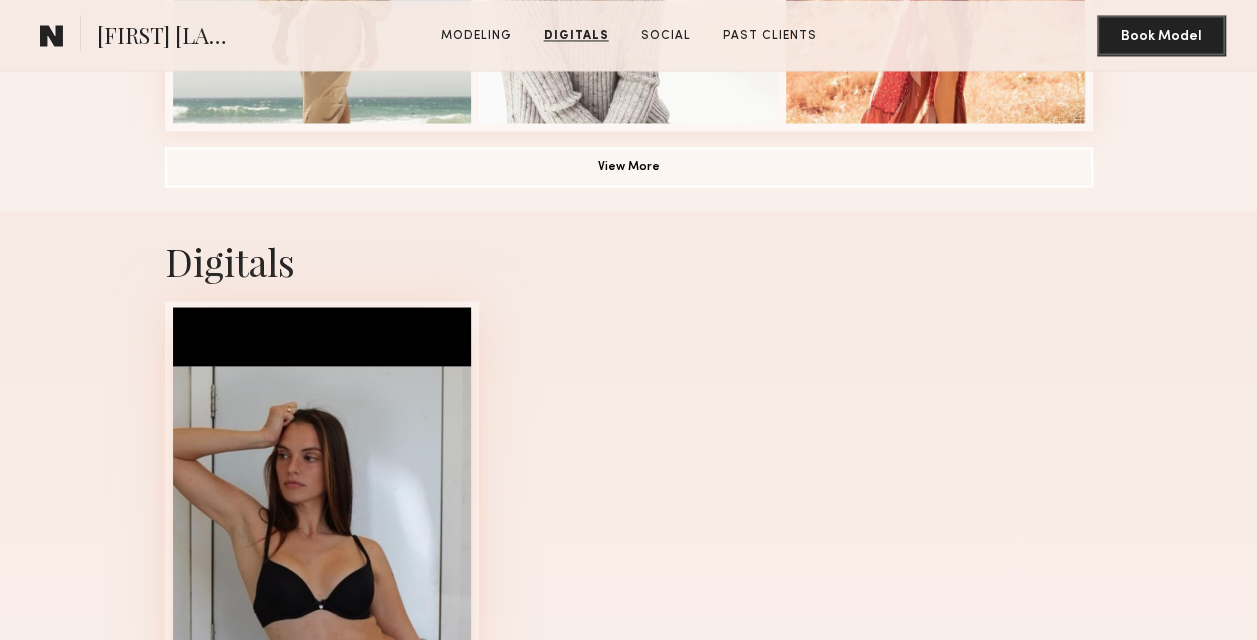 click at bounding box center (322, 609) 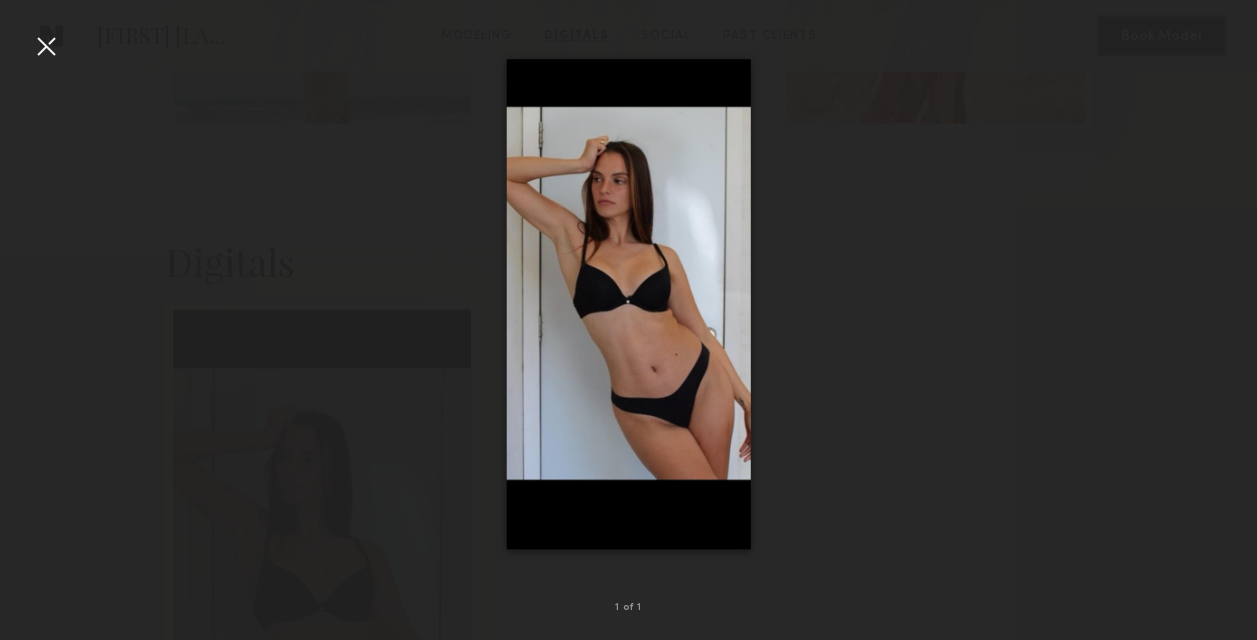 click at bounding box center [46, 46] 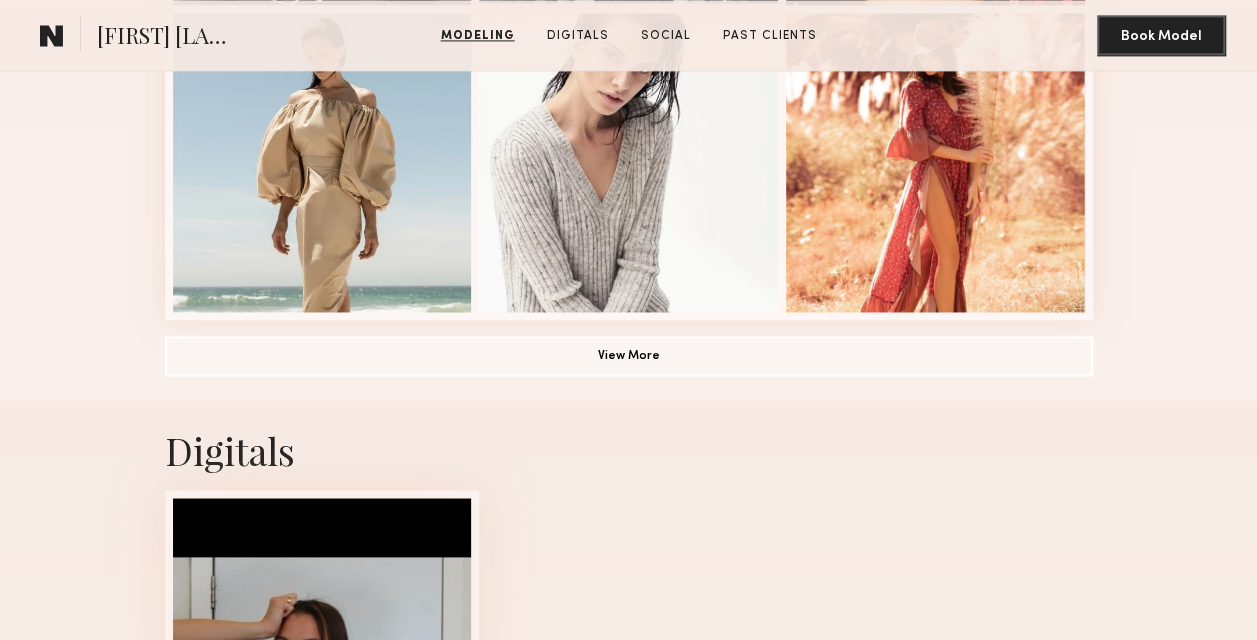 scroll, scrollTop: 1552, scrollLeft: 0, axis: vertical 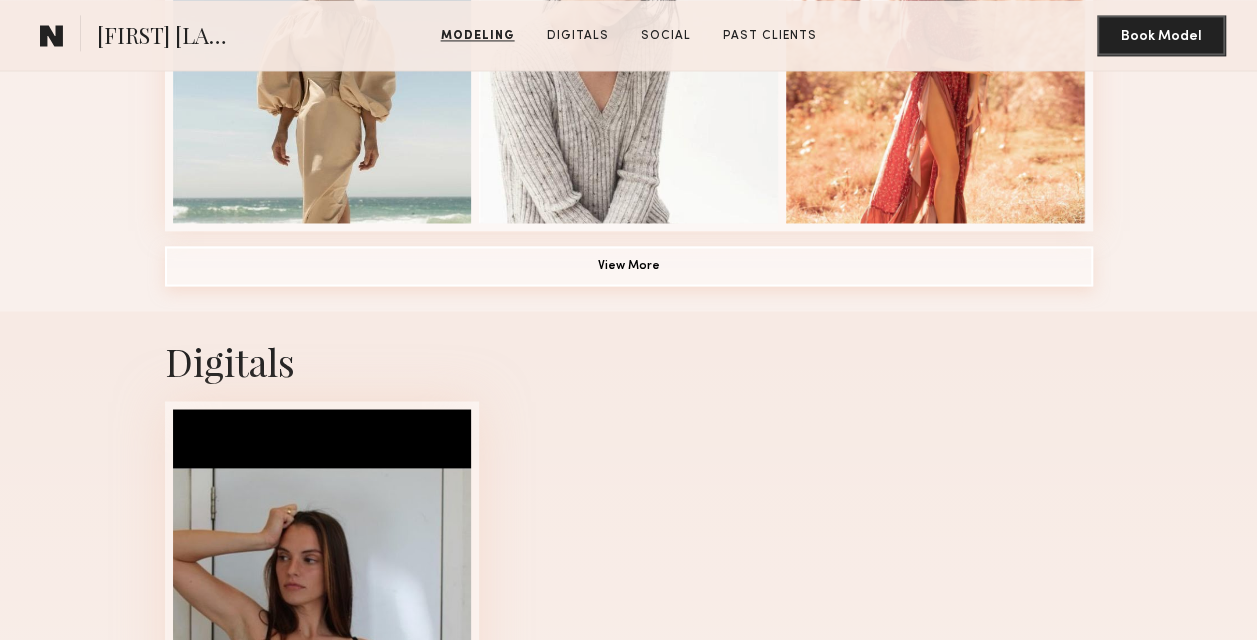 click on "View More" 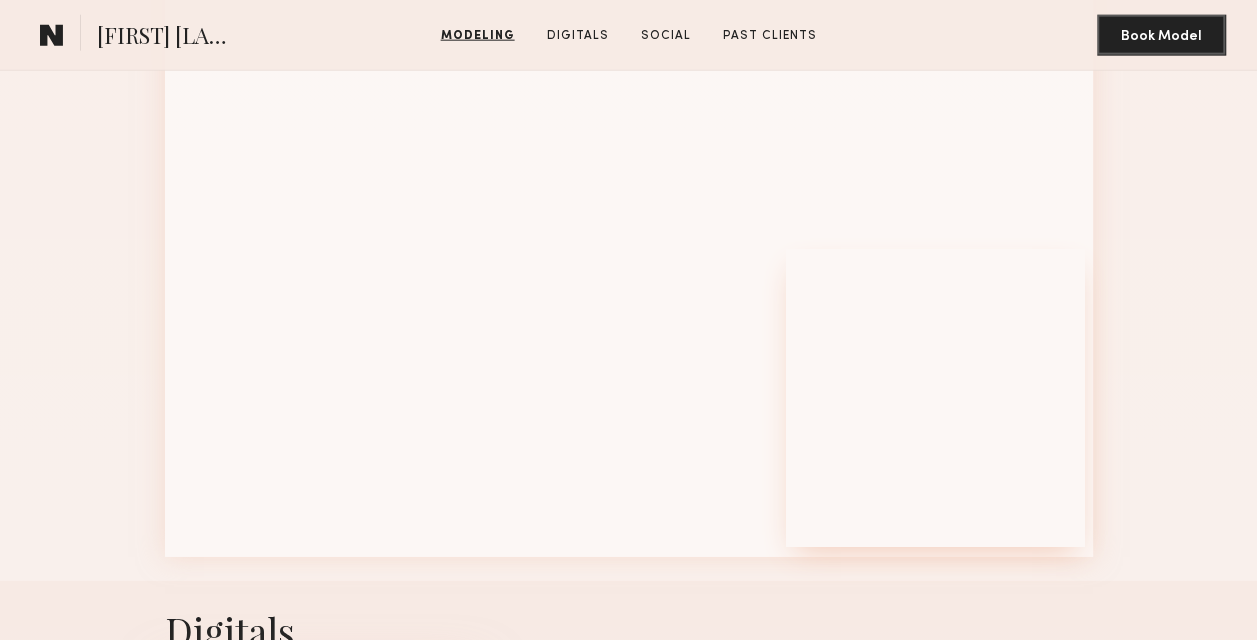 scroll, scrollTop: 2152, scrollLeft: 0, axis: vertical 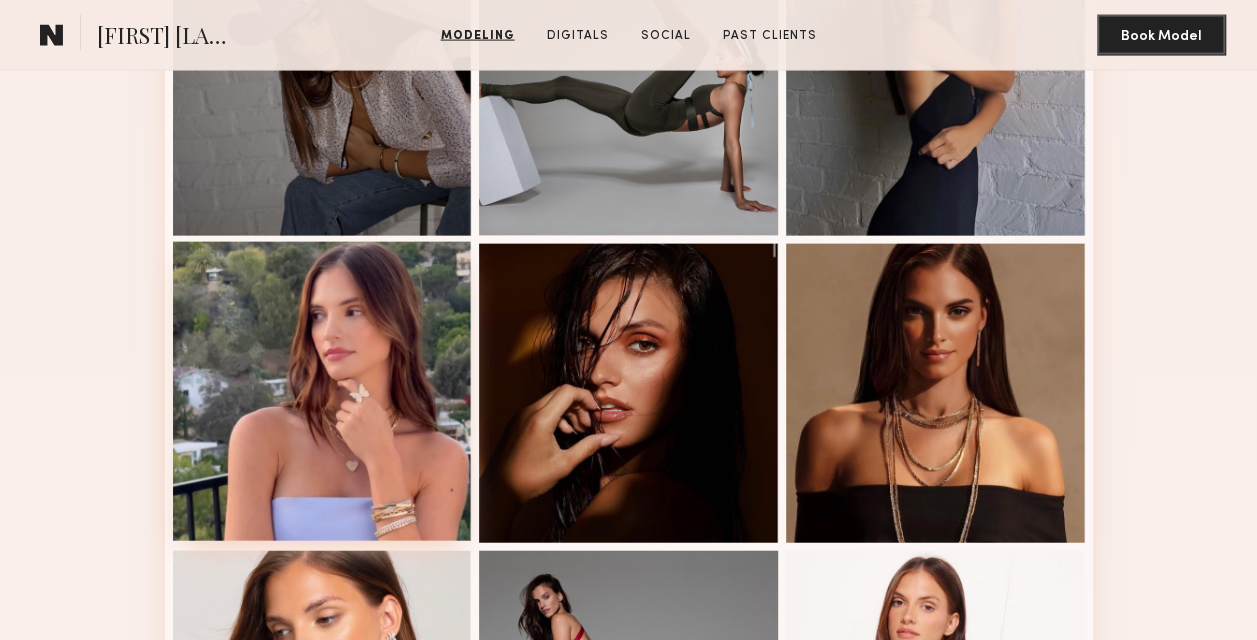 click at bounding box center (322, 391) 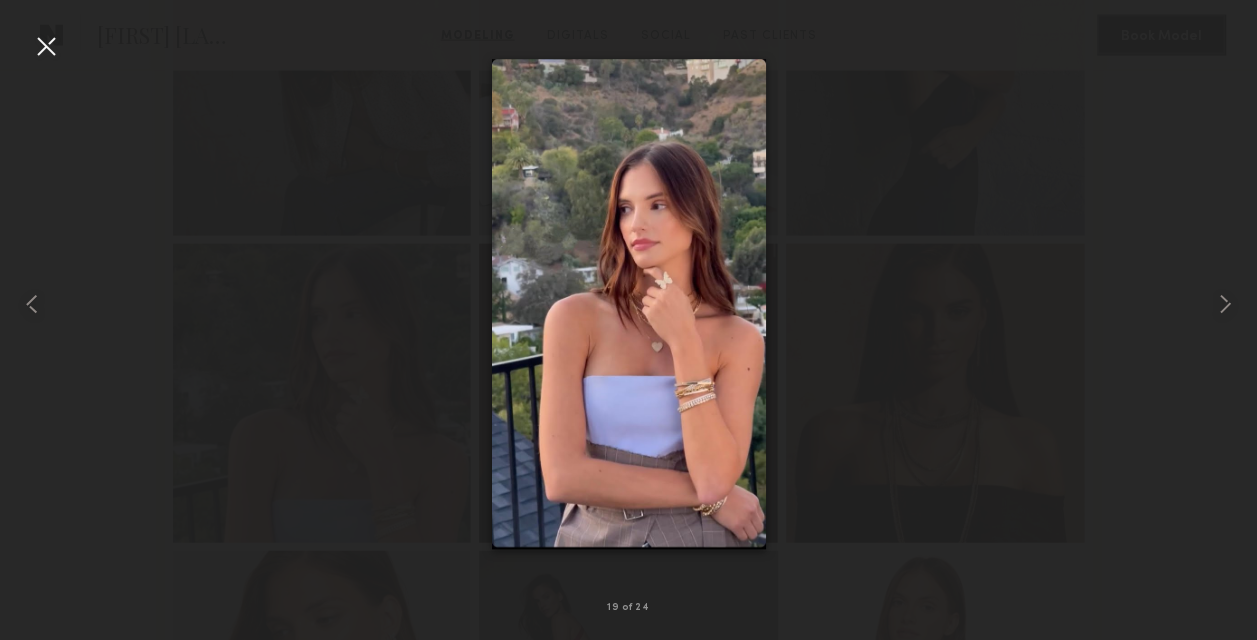 click at bounding box center (46, 46) 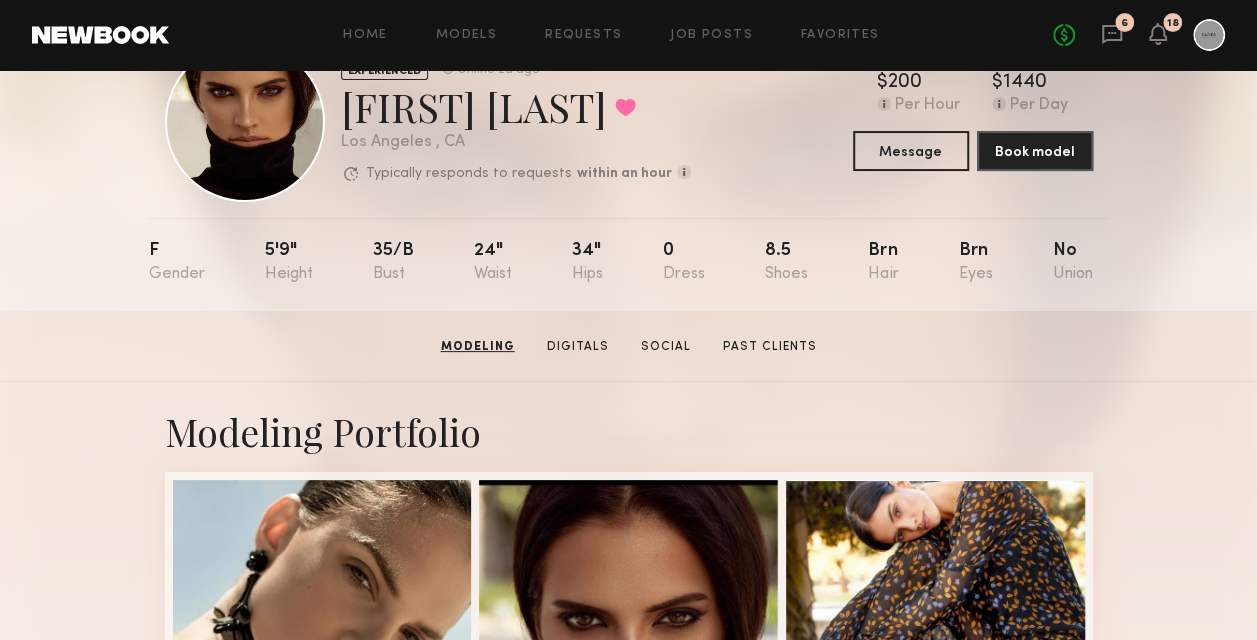 scroll, scrollTop: 52, scrollLeft: 0, axis: vertical 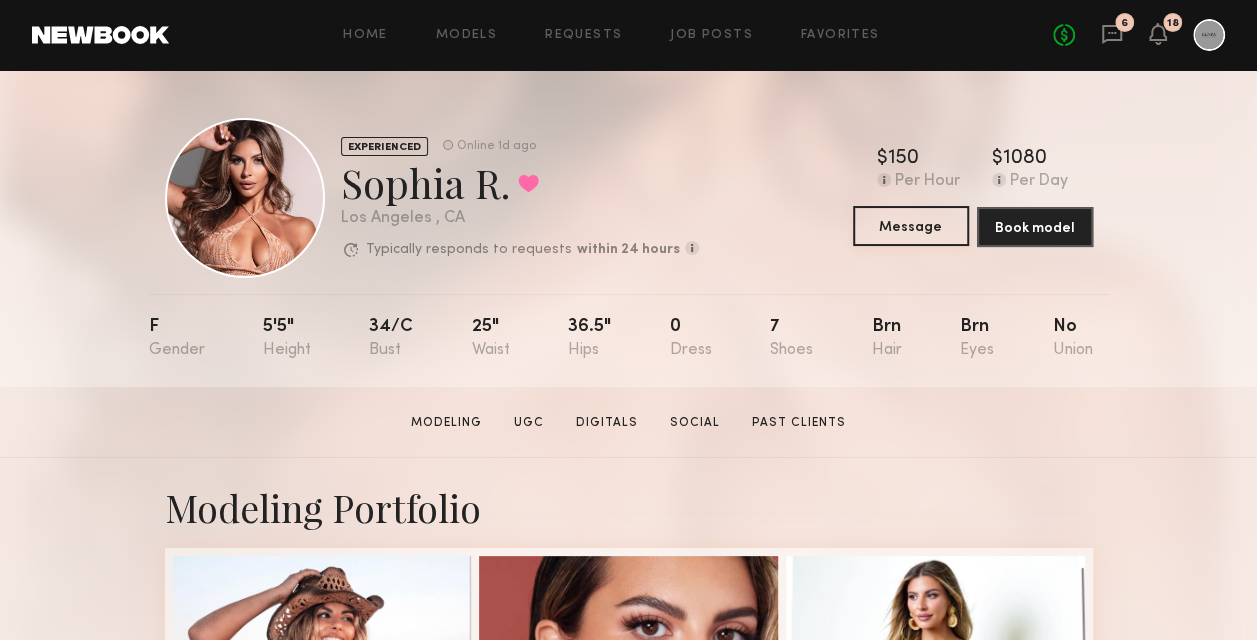 click on "Message" 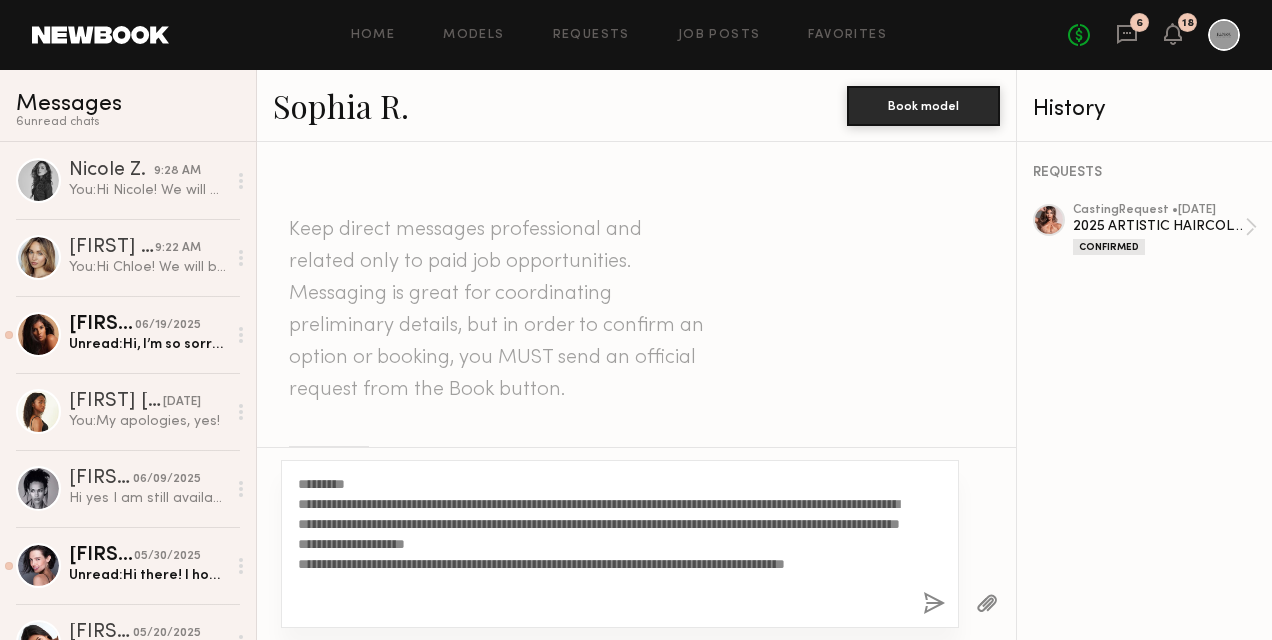 click on "**********" 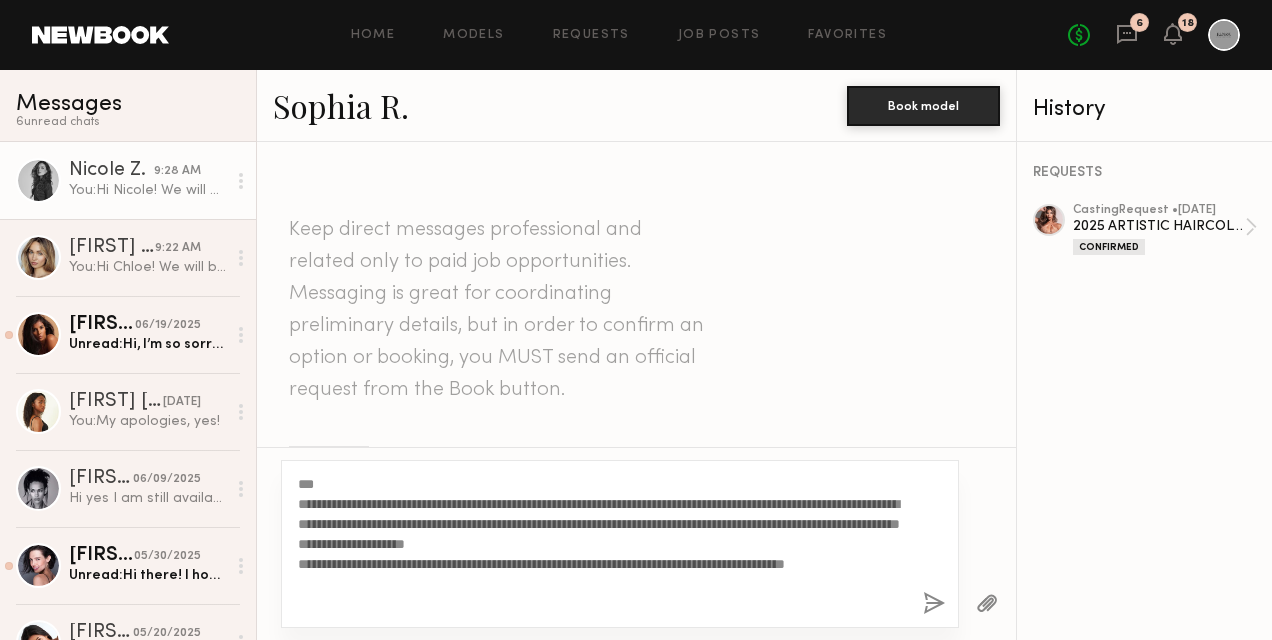 type on "**********" 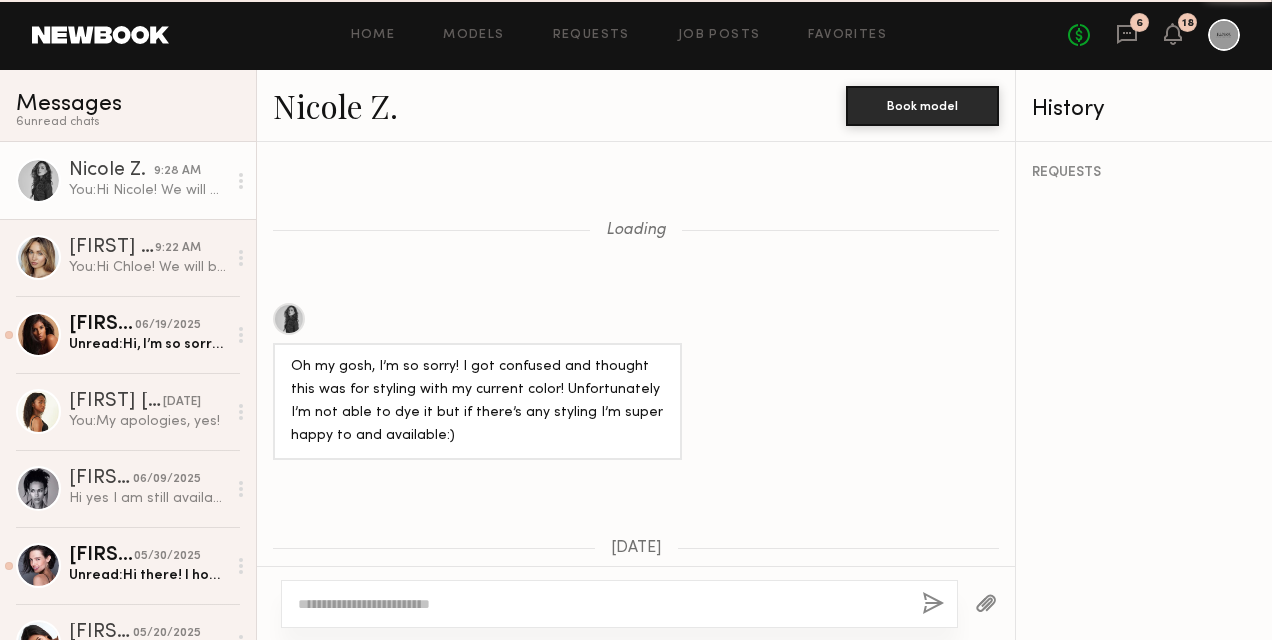 scroll, scrollTop: 2826, scrollLeft: 0, axis: vertical 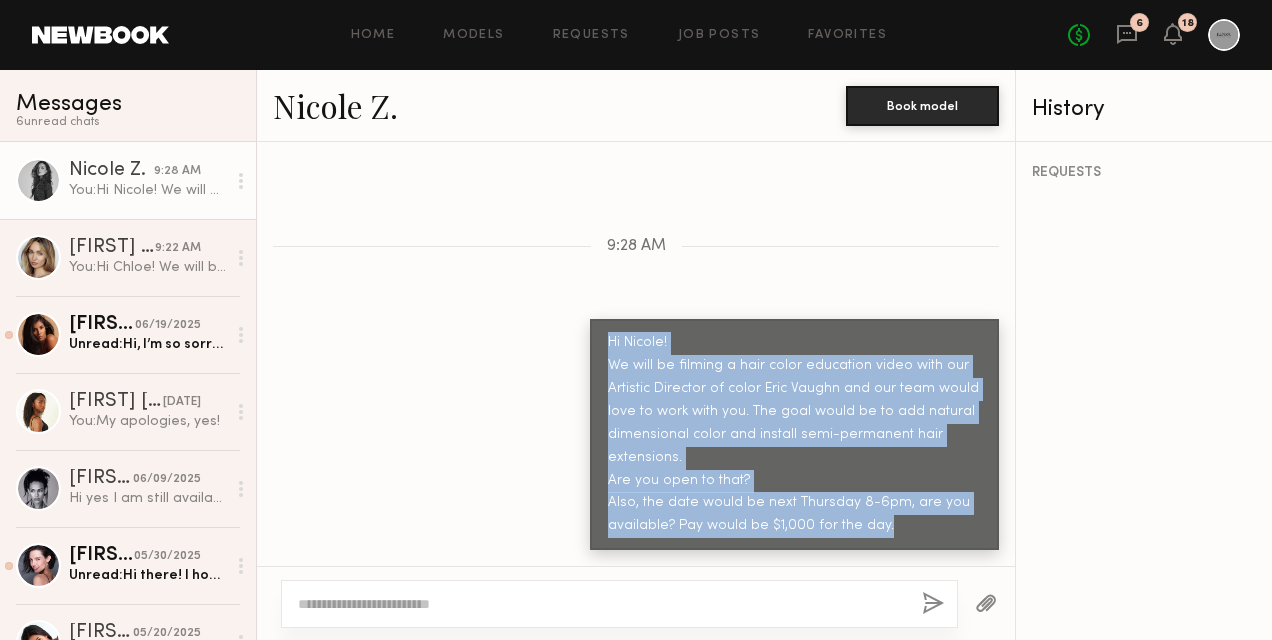 drag, startPoint x: 878, startPoint y: 531, endPoint x: 594, endPoint y: 344, distance: 340.03677 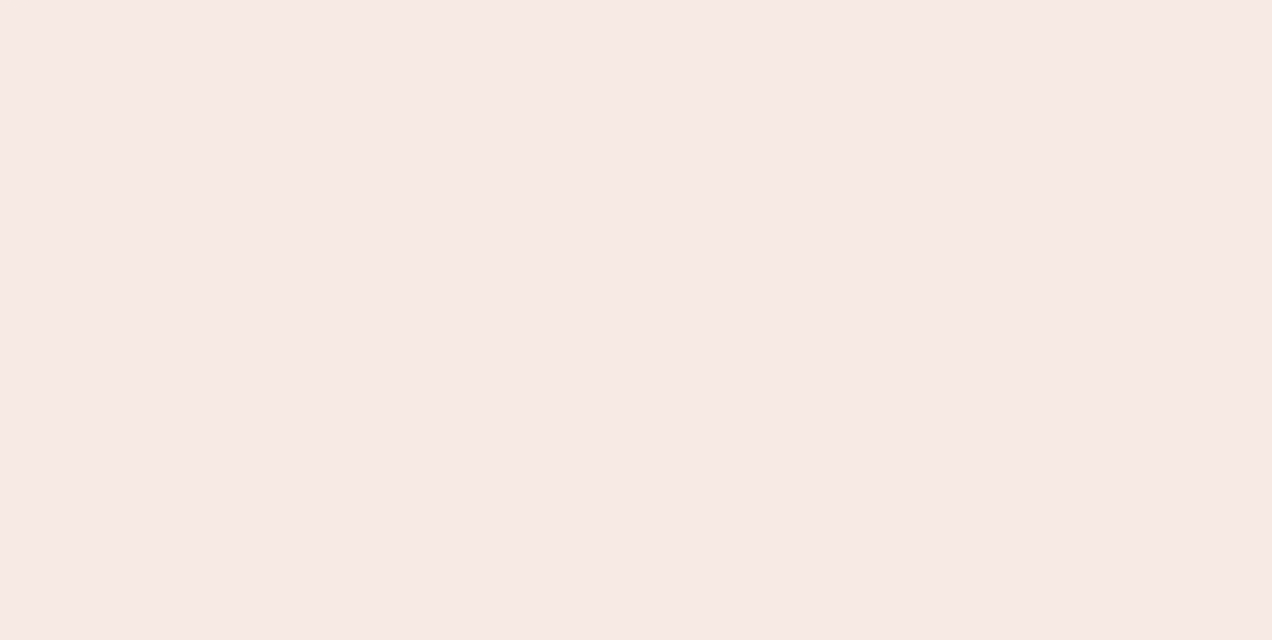 scroll, scrollTop: 0, scrollLeft: 0, axis: both 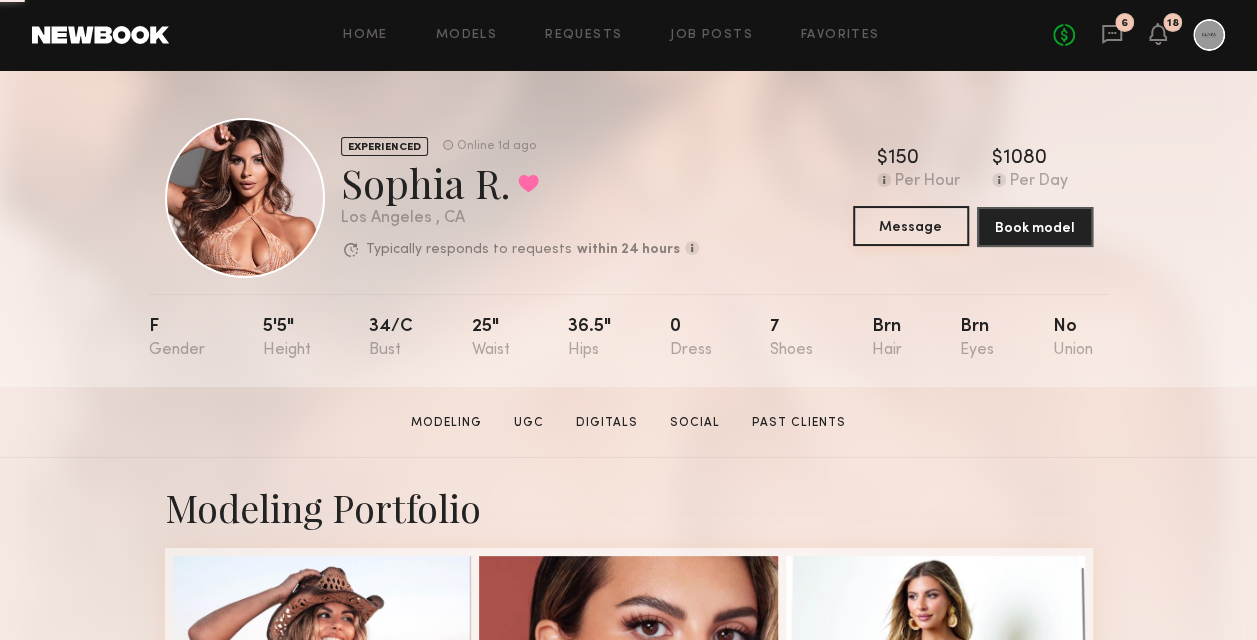 click on "Message" 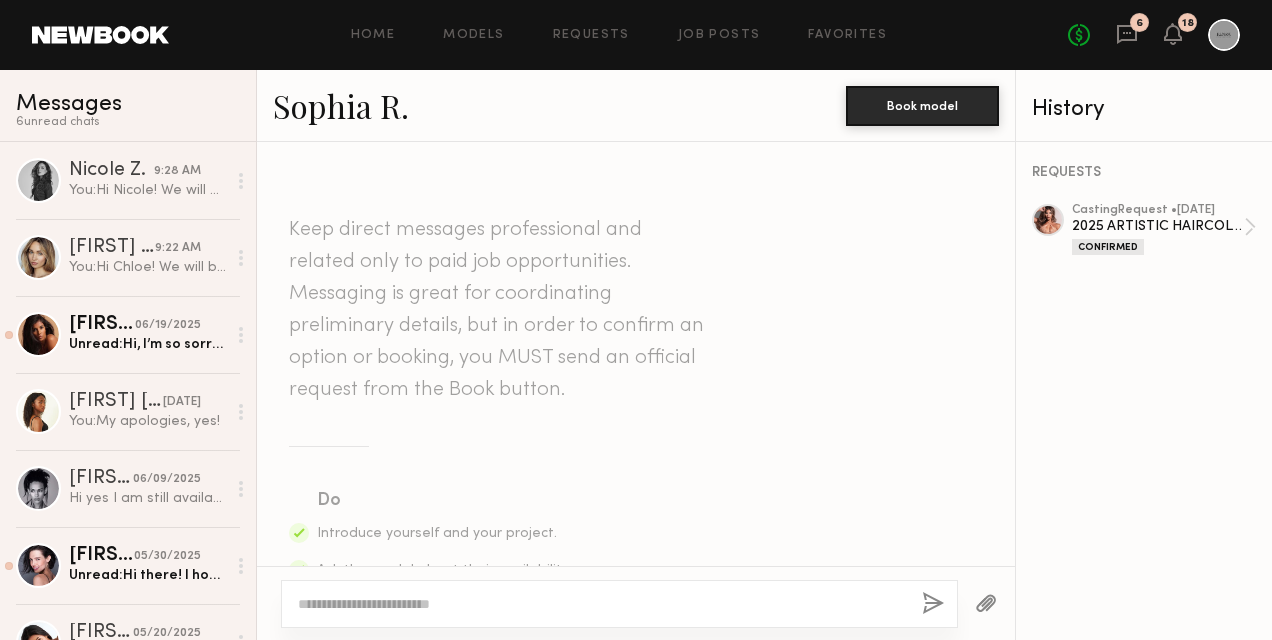 click 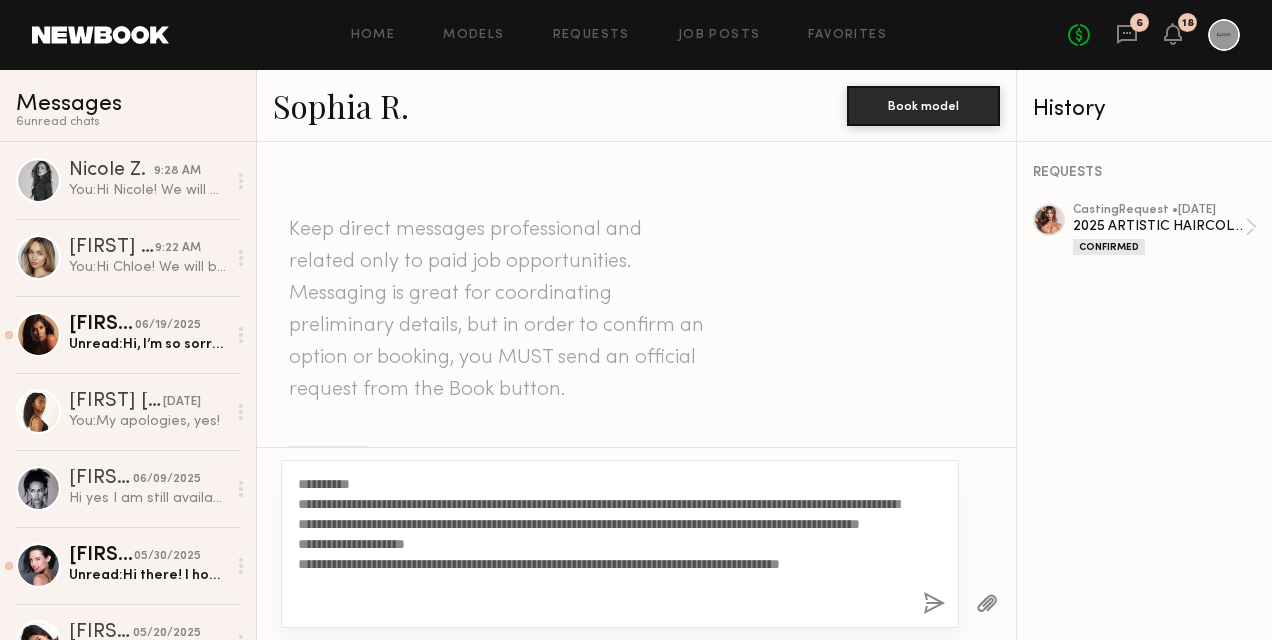 click on "**********" 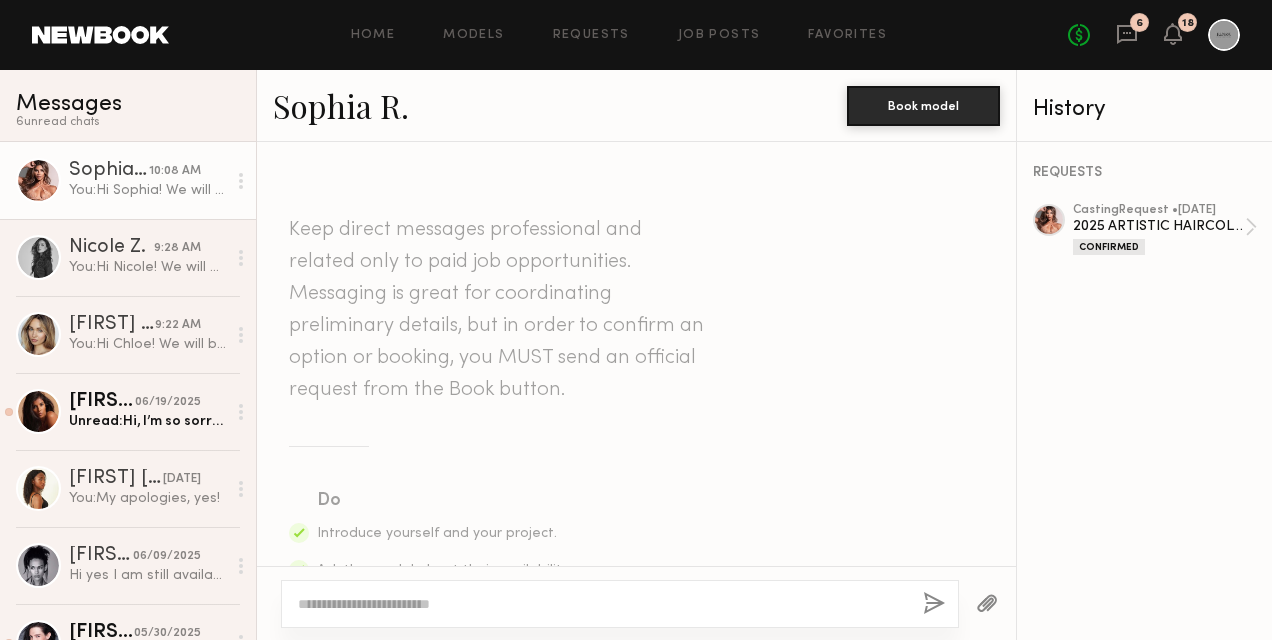 scroll, scrollTop: 796, scrollLeft: 0, axis: vertical 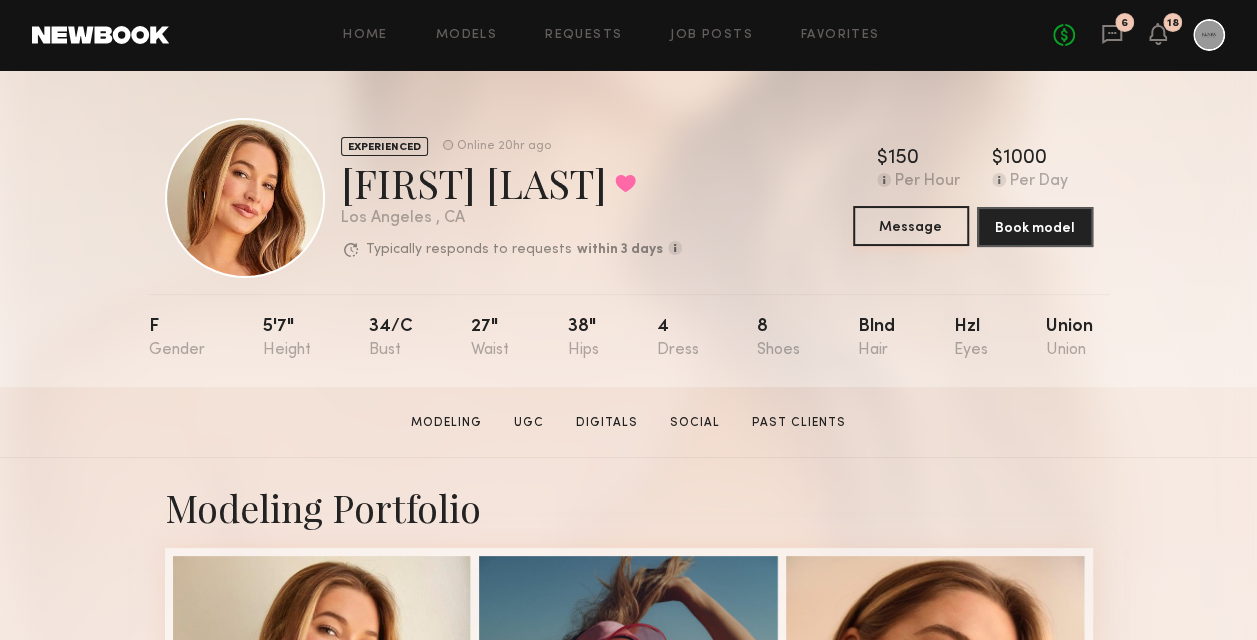 click on "Message" 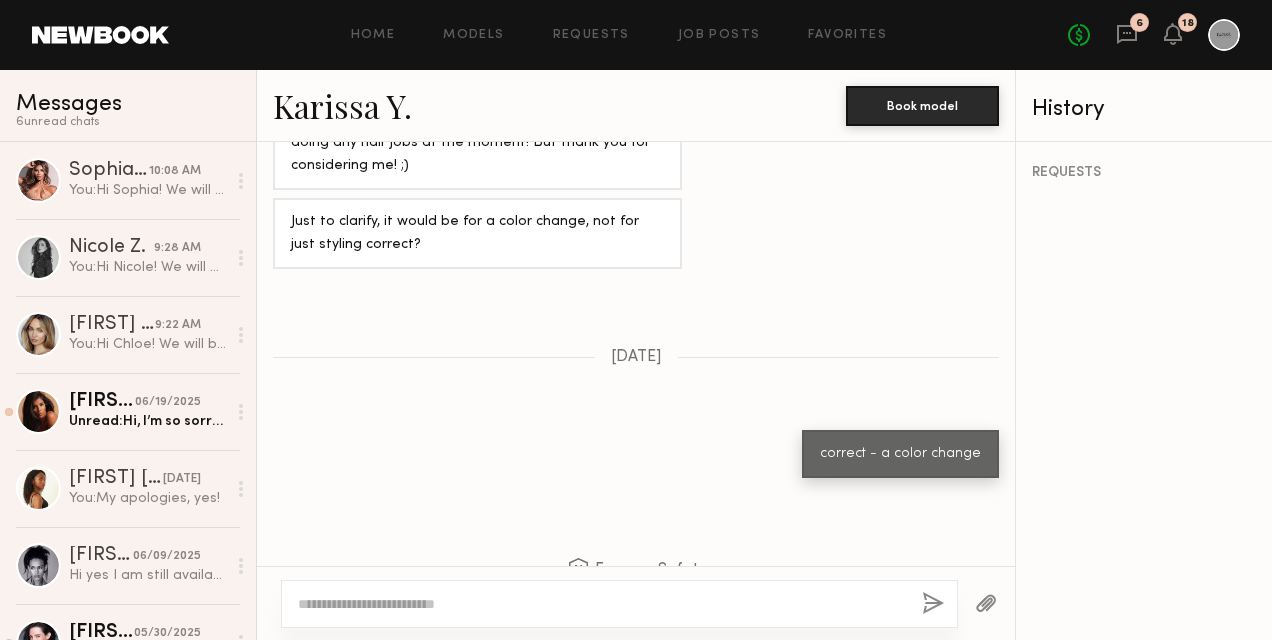 scroll, scrollTop: 1840, scrollLeft: 0, axis: vertical 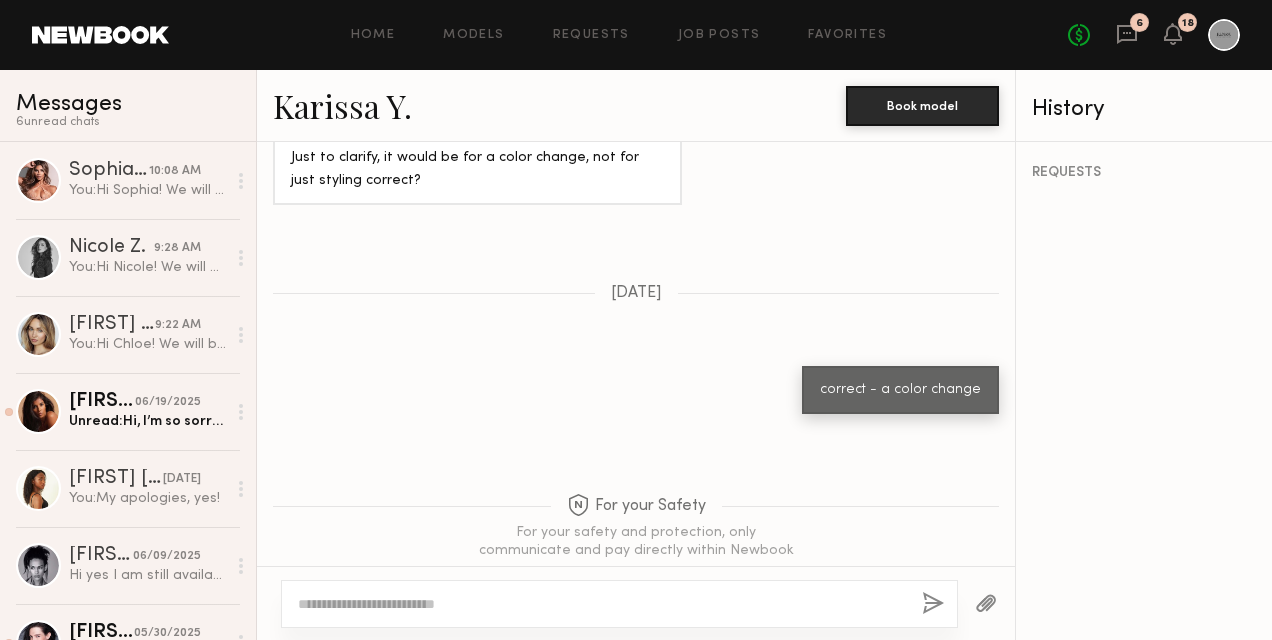 click 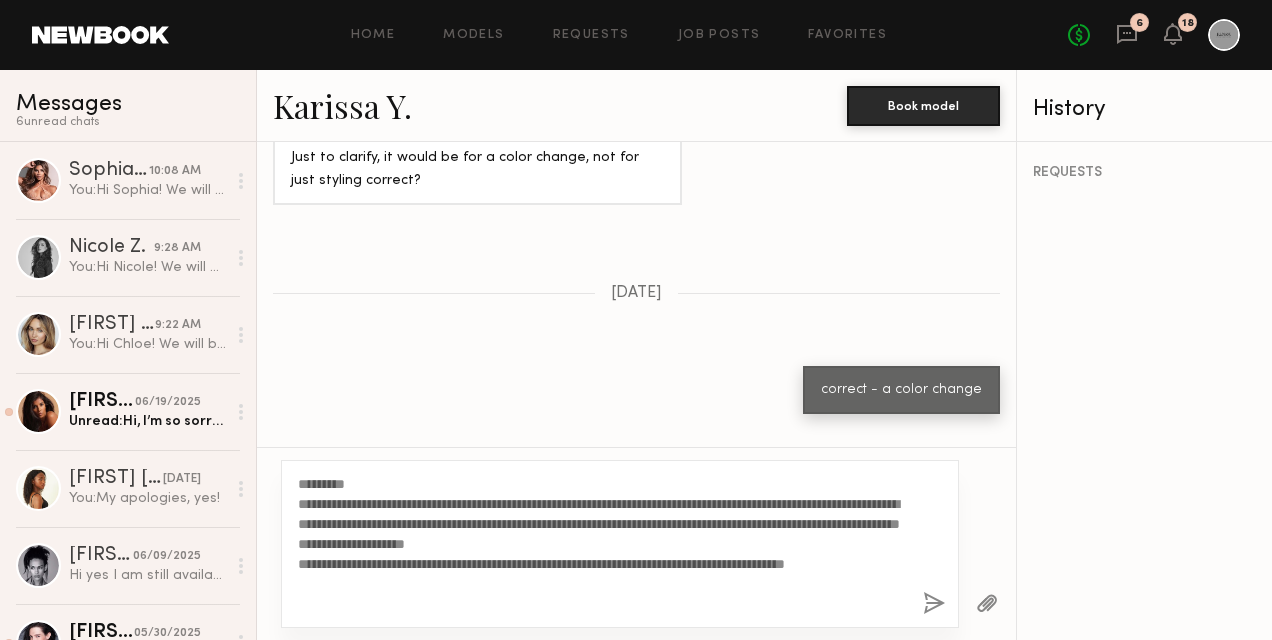 click on "**********" 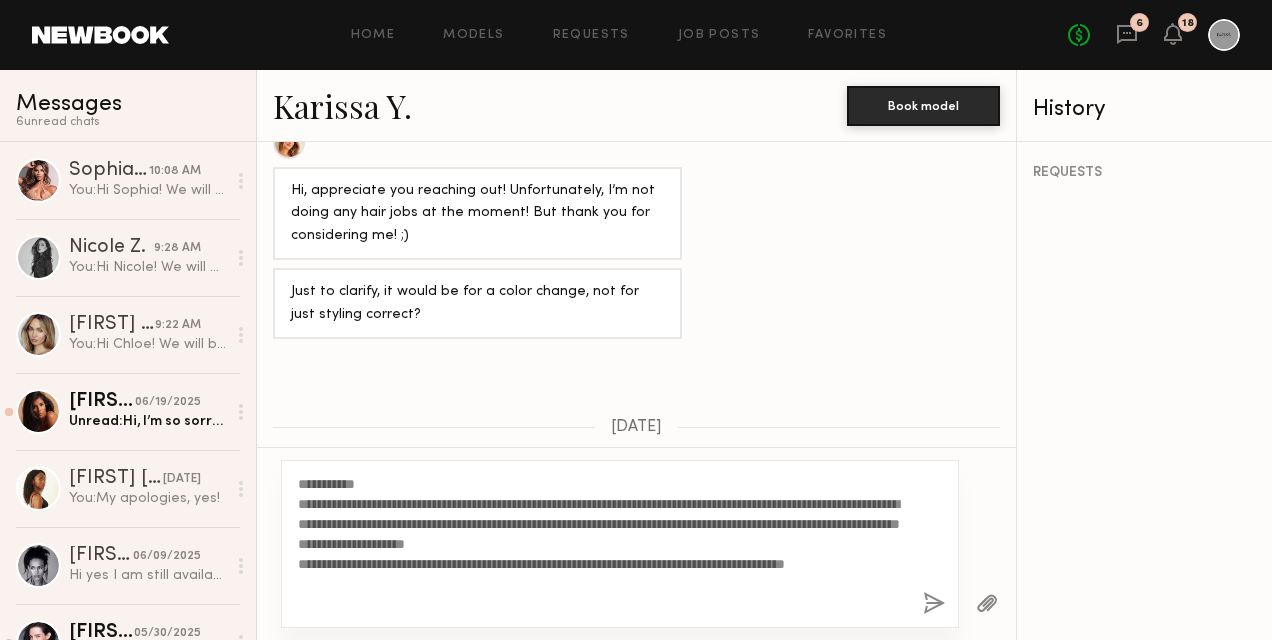 scroll, scrollTop: 1940, scrollLeft: 0, axis: vertical 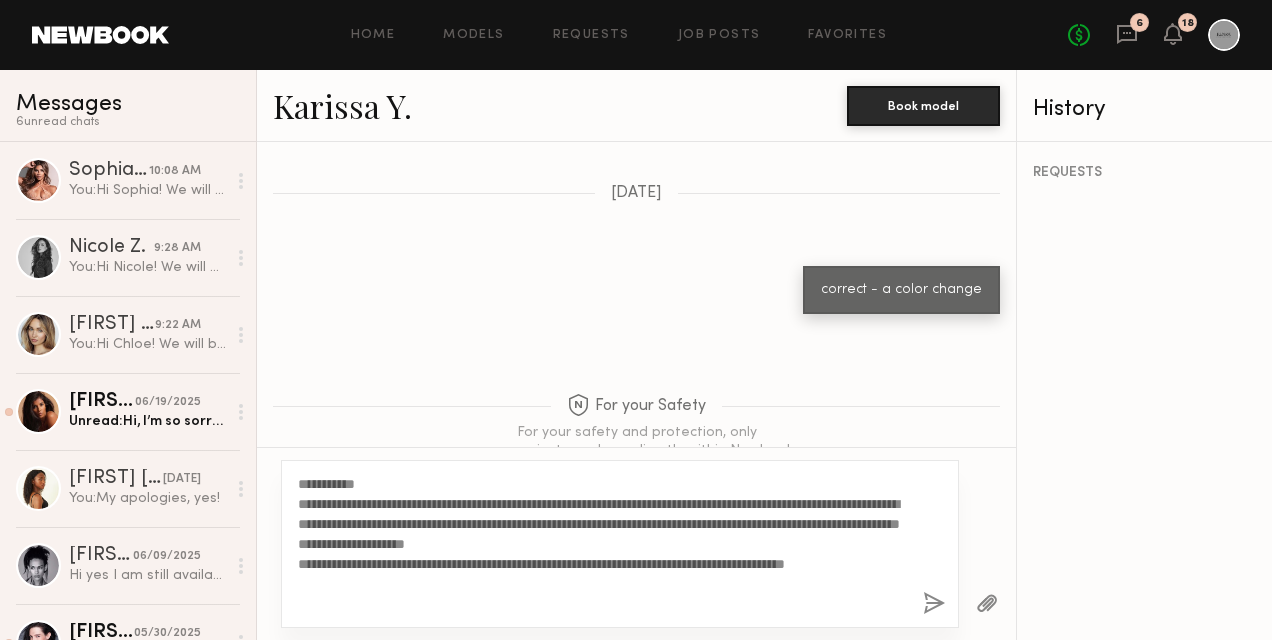 type on "**********" 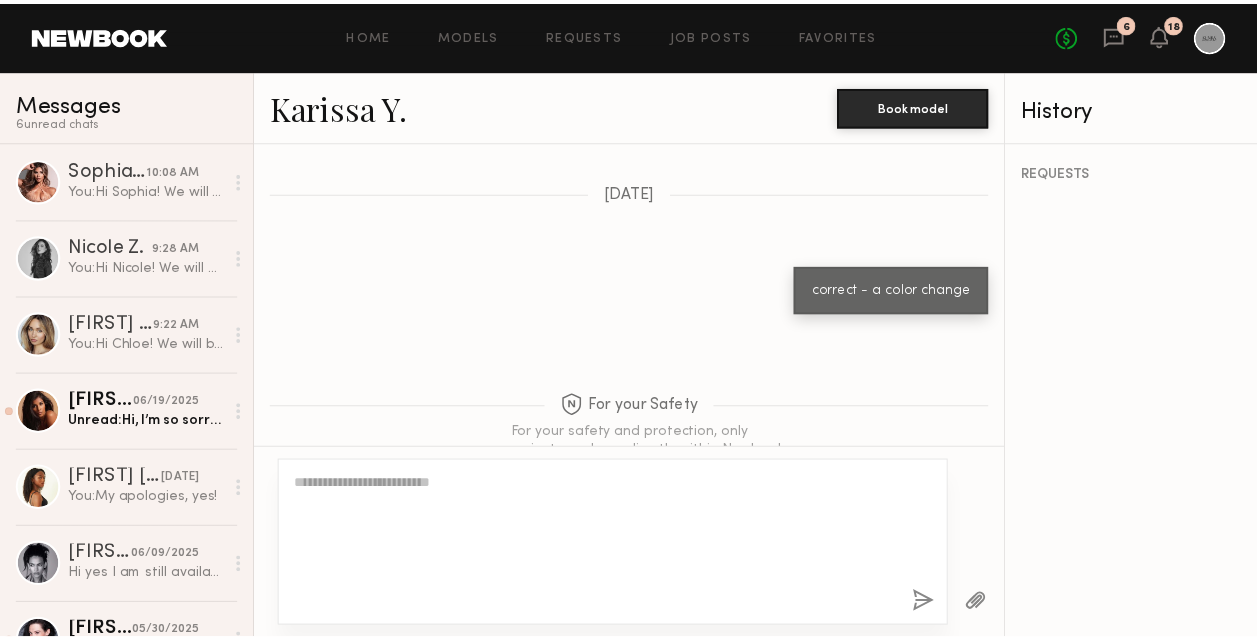 scroll, scrollTop: 2430, scrollLeft: 0, axis: vertical 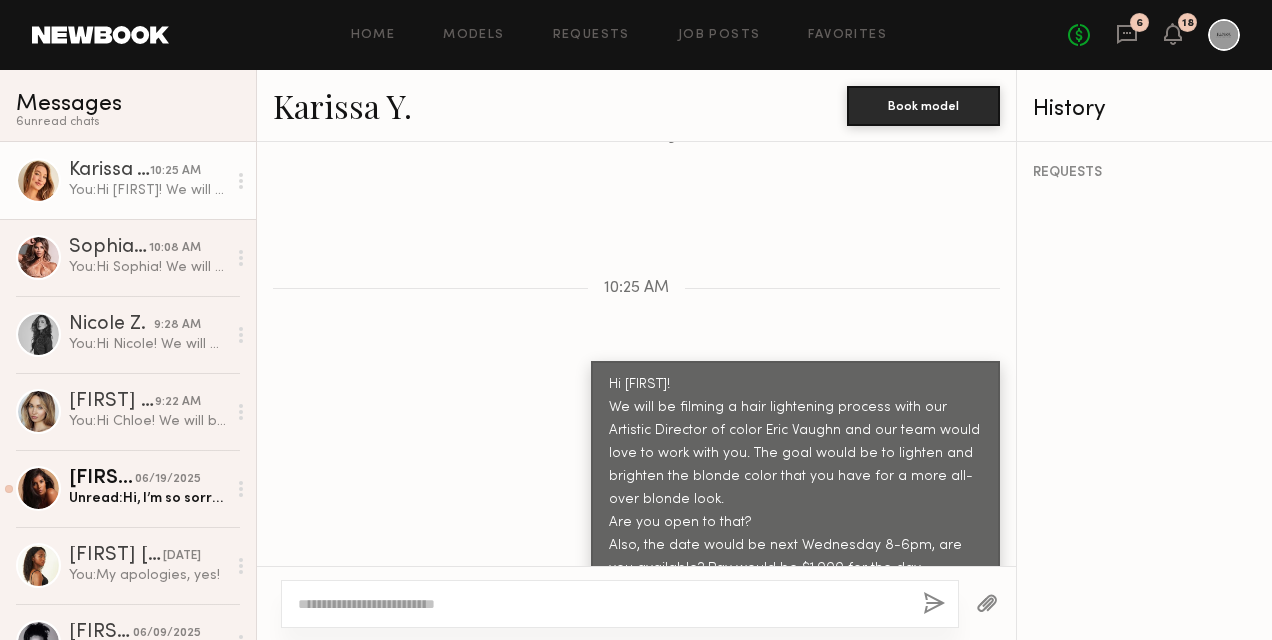 click on "Home Models Requests Job Posts Favorites Sign Out No fees up to $5,000 6 18" 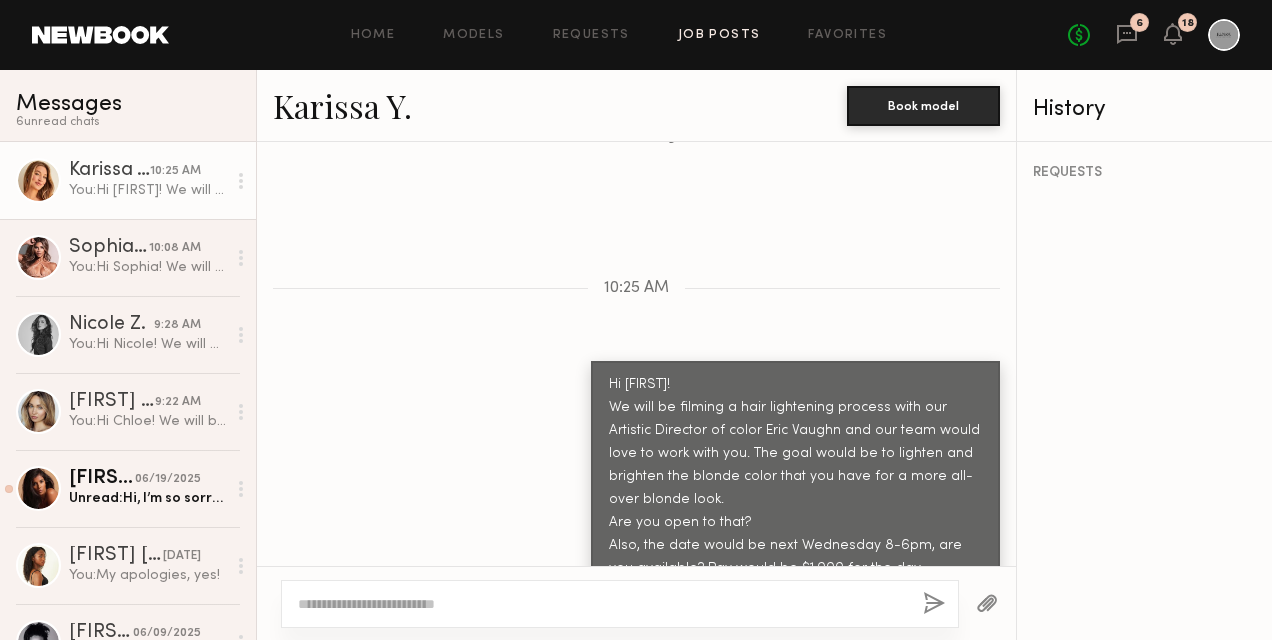 click on "Job Posts" 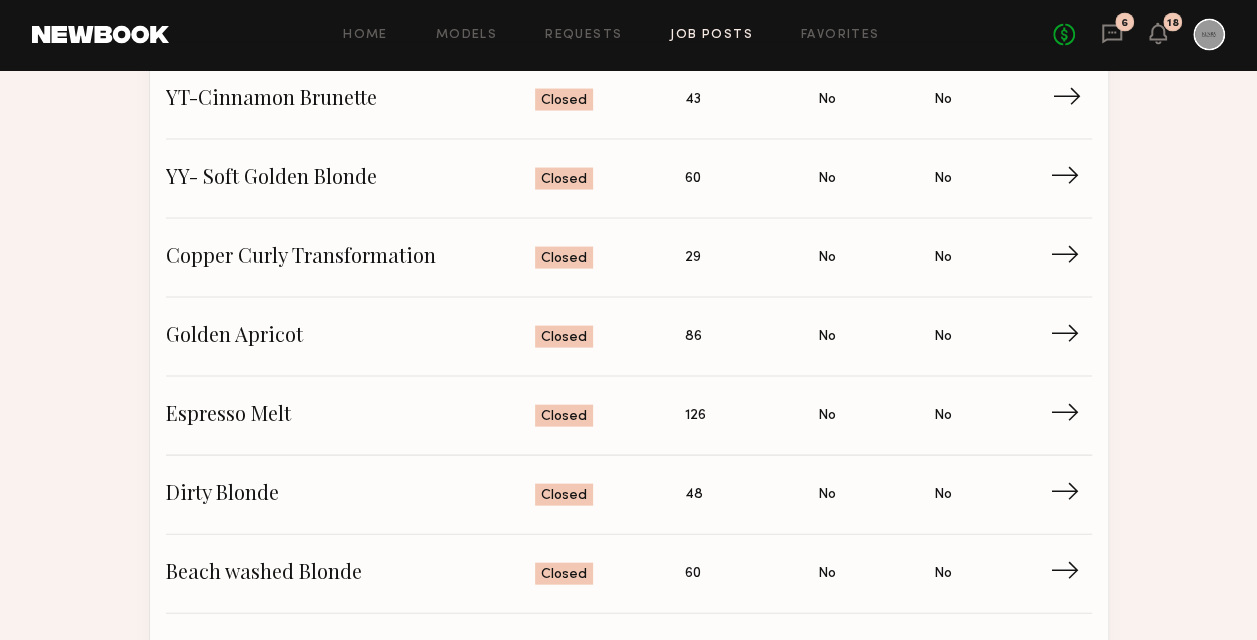 scroll, scrollTop: 1800, scrollLeft: 0, axis: vertical 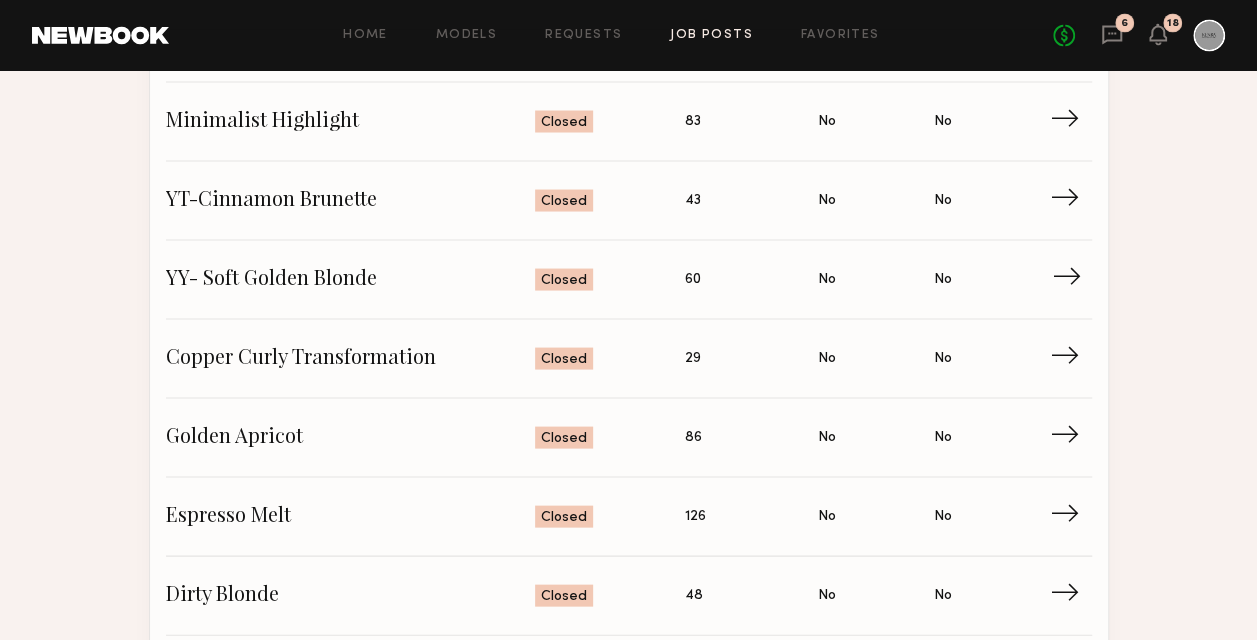 click on "YY- Soft Golden Blonde Status: Closed Applied: 60 Has Casting: No Is UGC: No →" 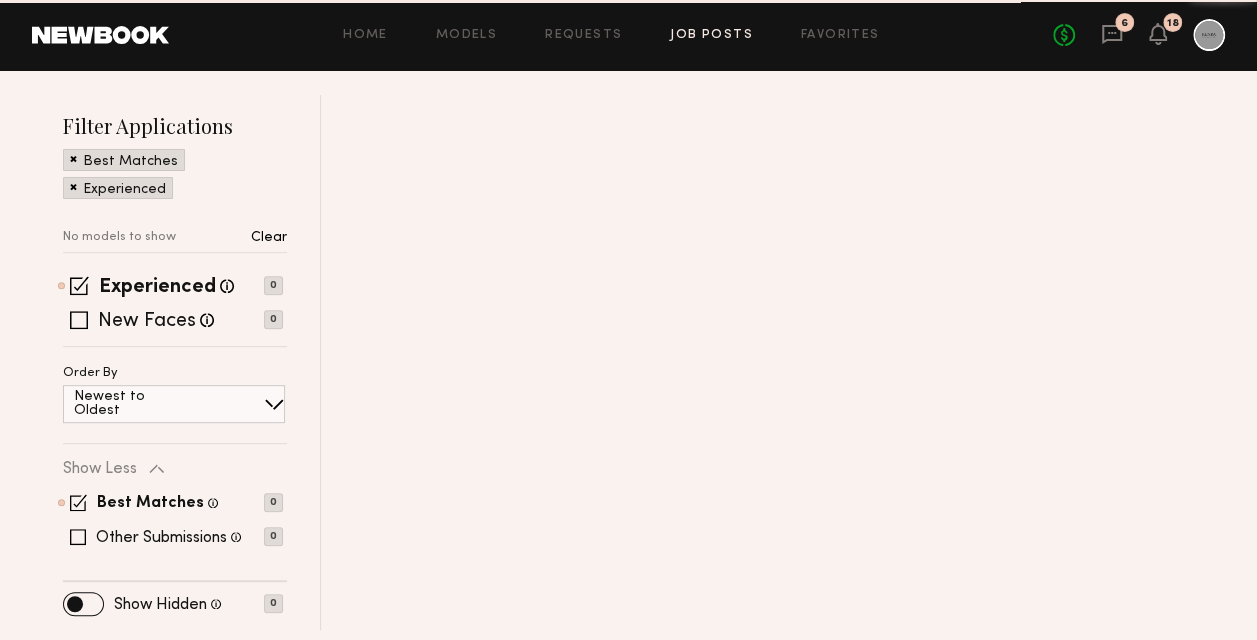 scroll, scrollTop: 0, scrollLeft: 0, axis: both 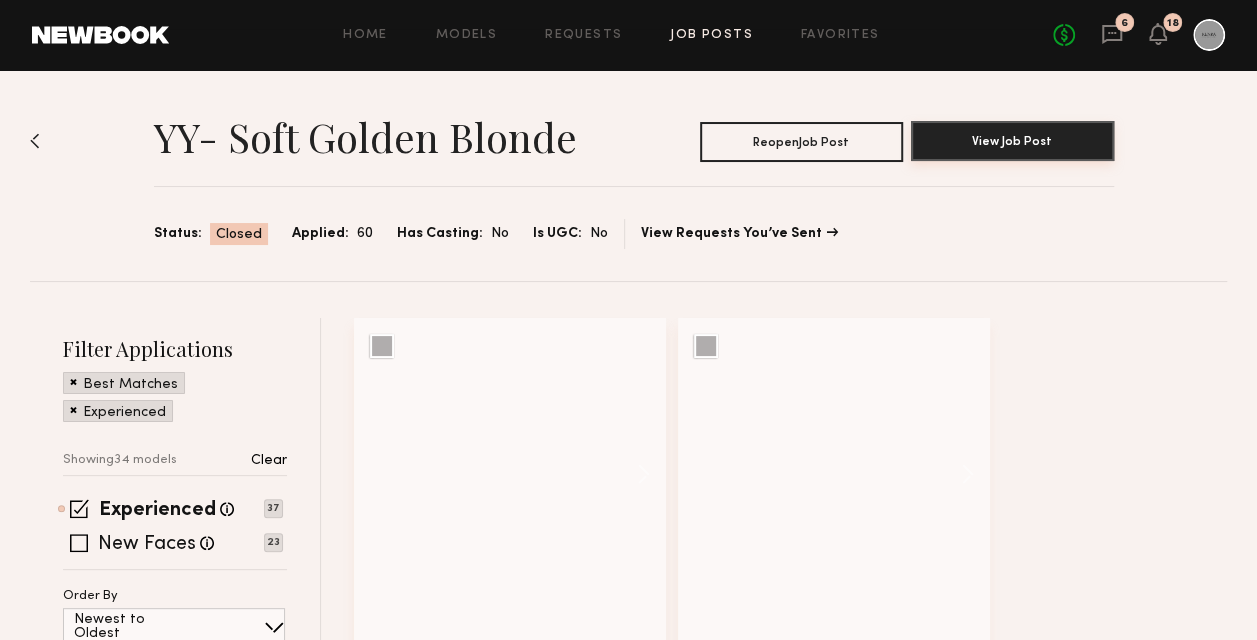 click on "View Job Post" 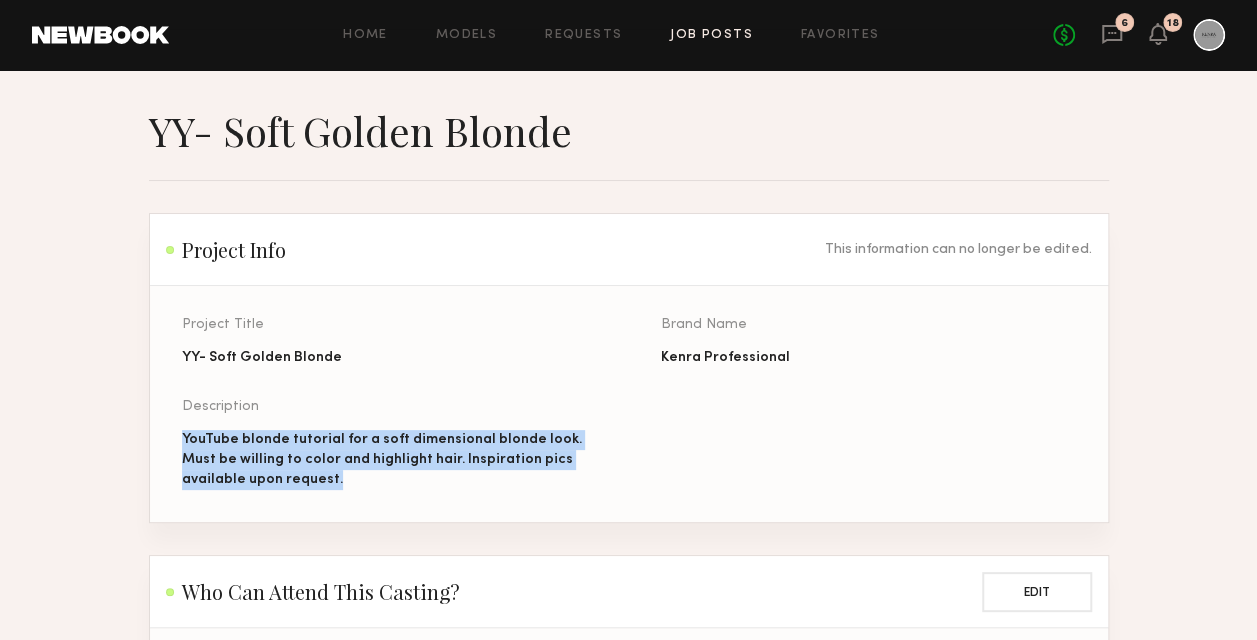 drag, startPoint x: 299, startPoint y: 496, endPoint x: 178, endPoint y: 451, distance: 129.09686 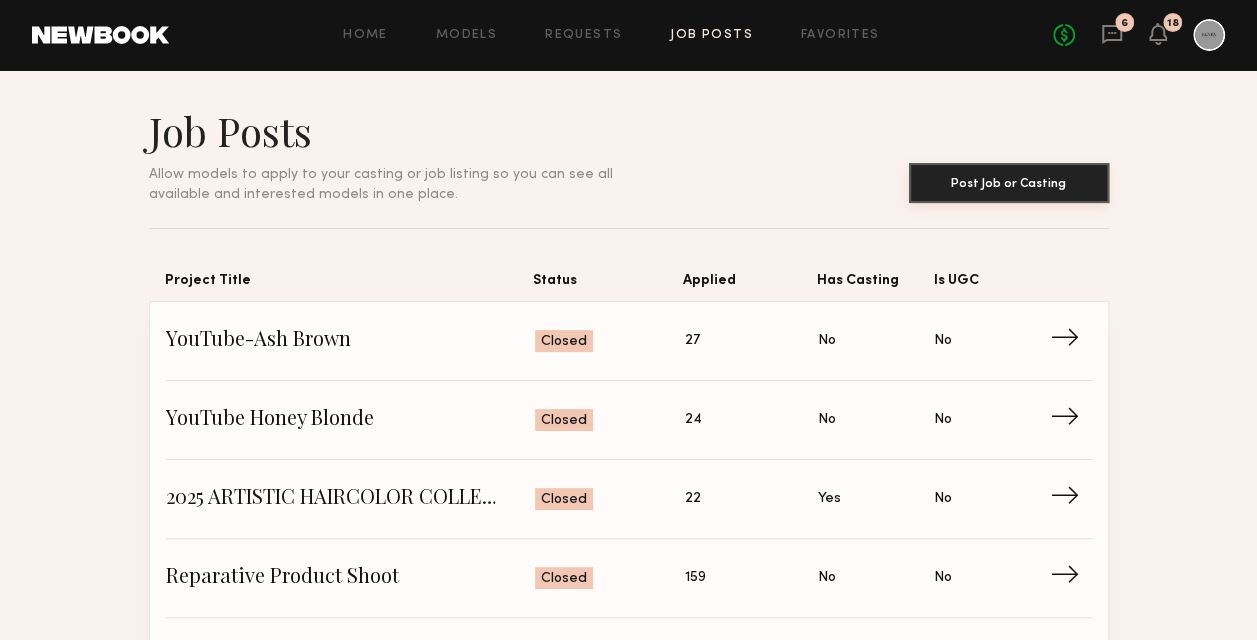click on "Post Job or Casting" 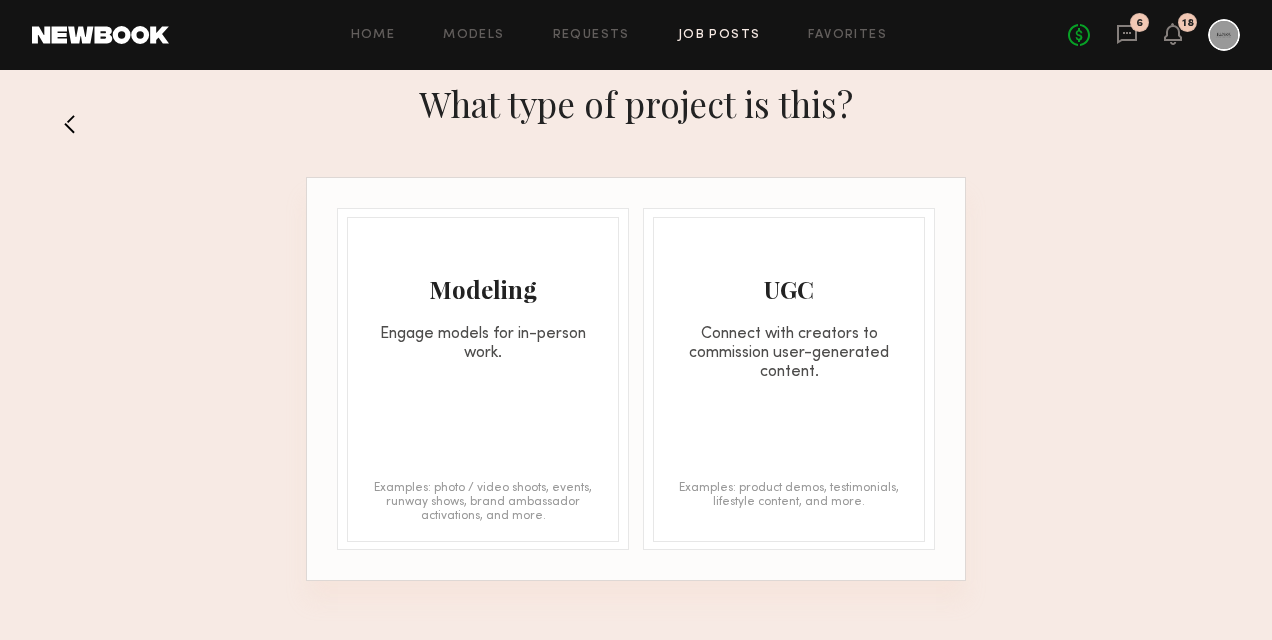 click on "Engage models for in-person work." 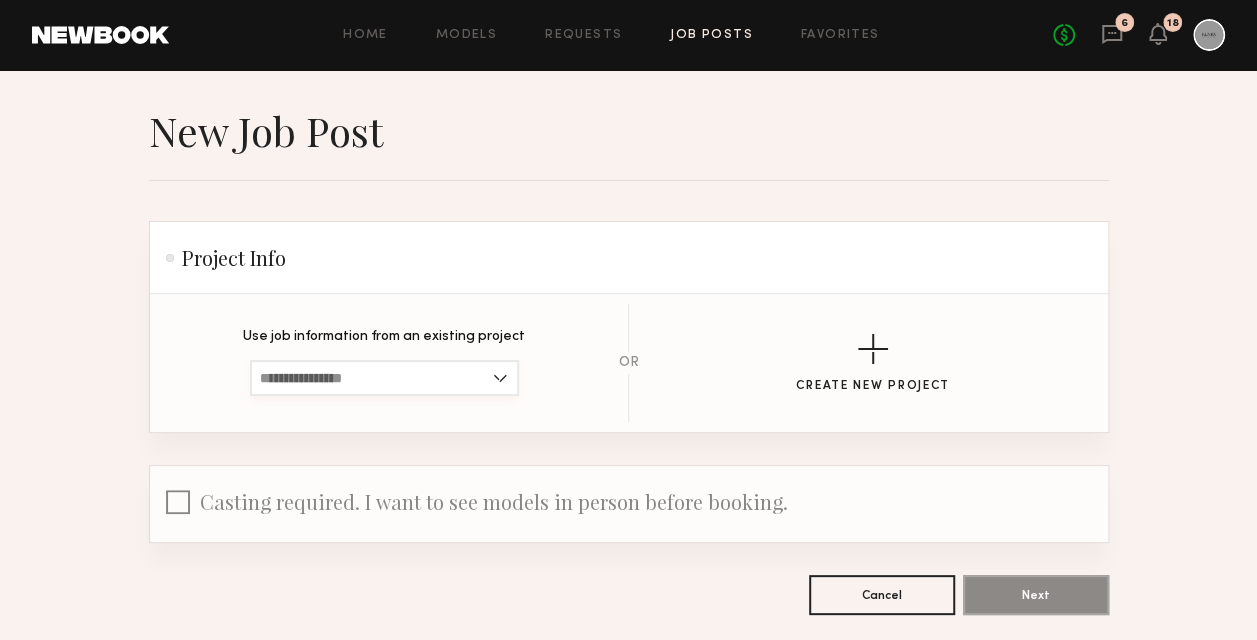 click at bounding box center (384, 378) 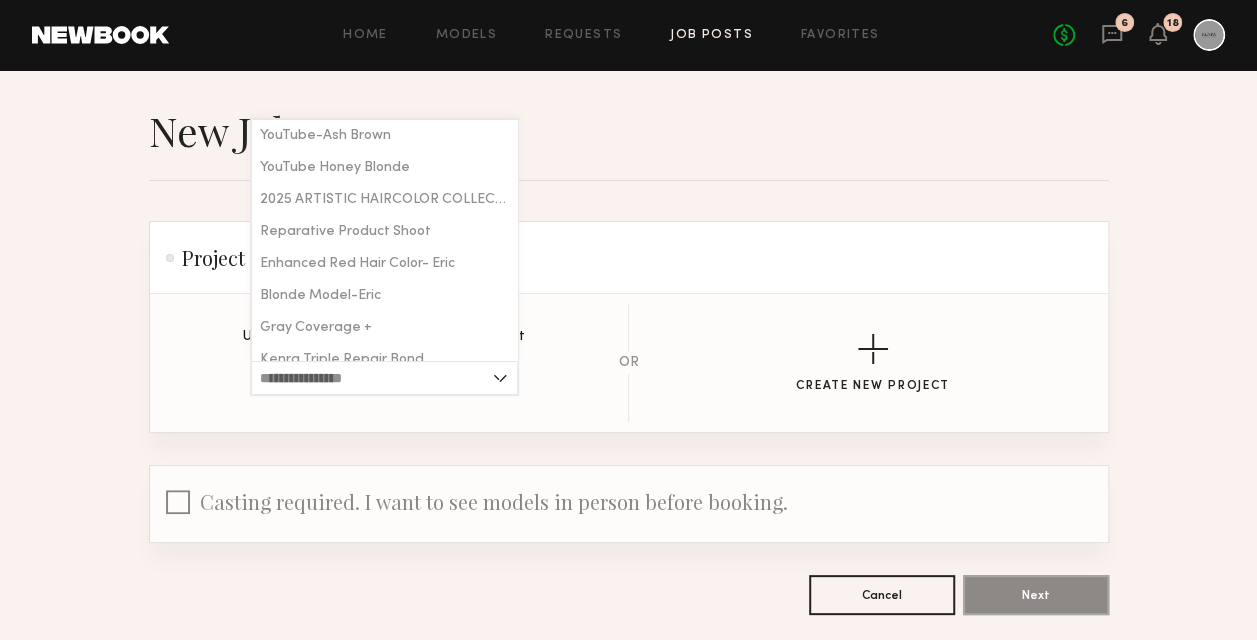 click on "New Job Post" 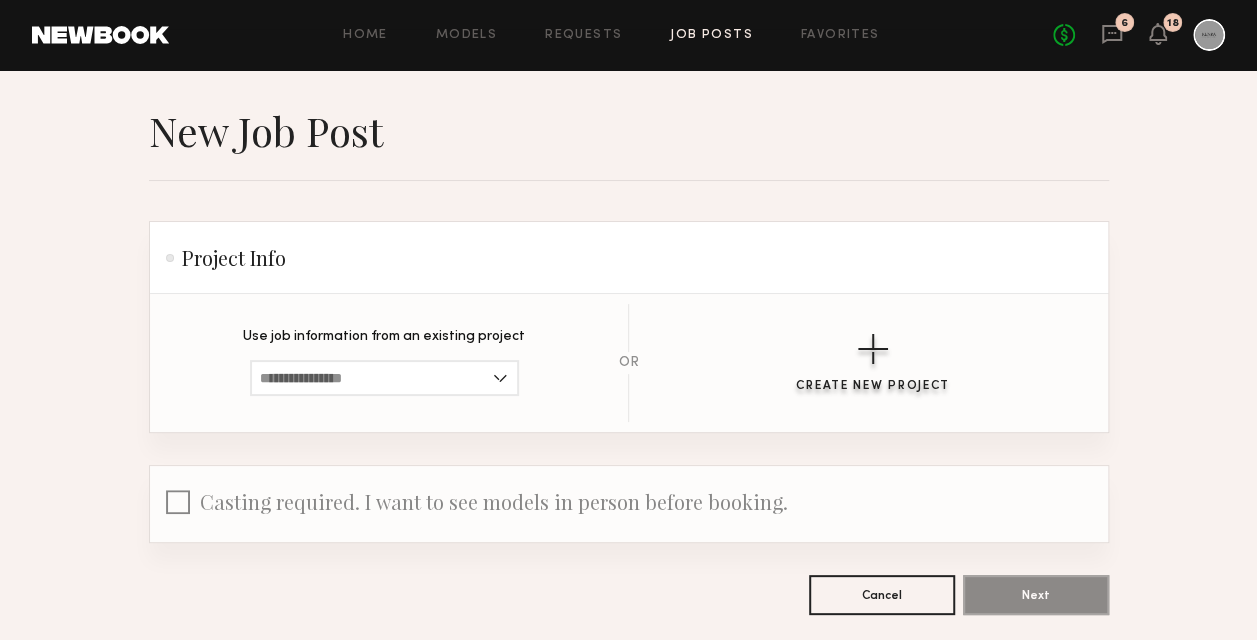 click on "Create New Project" 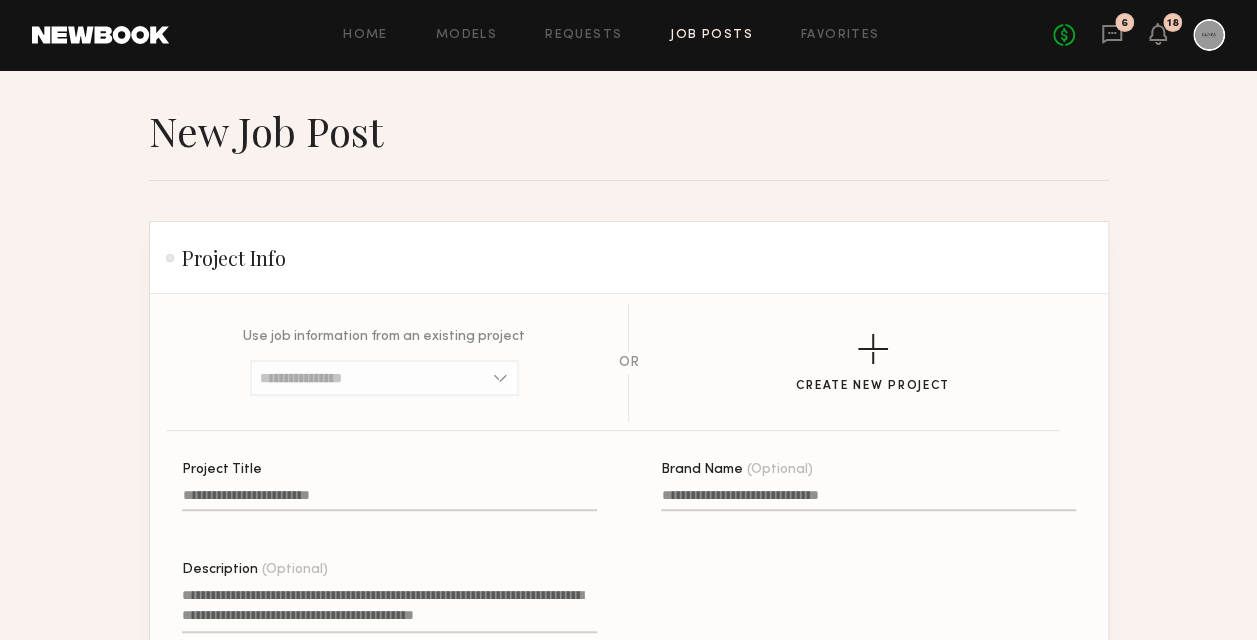 click on "Project Title" 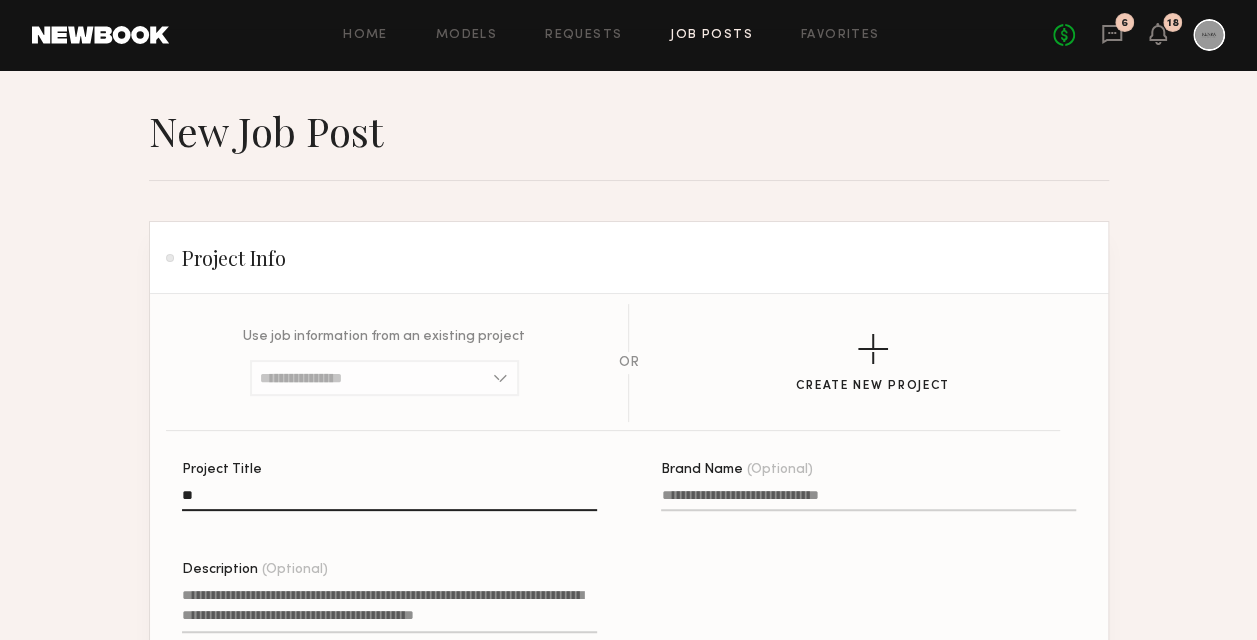 type on "*" 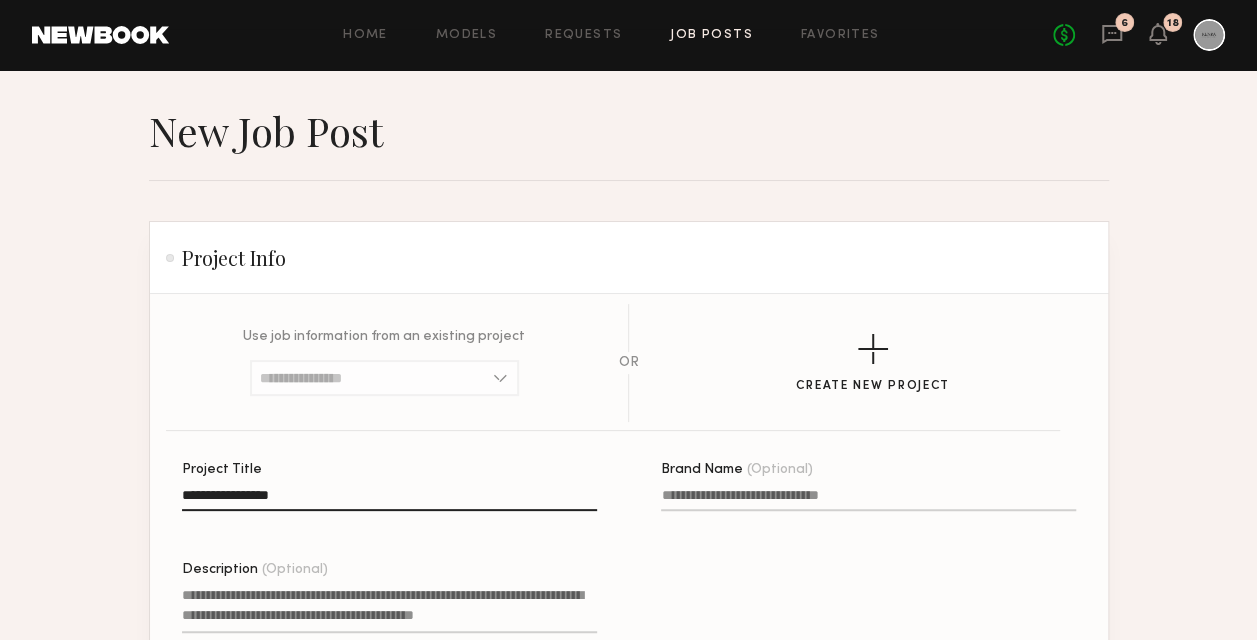 click on "**********" 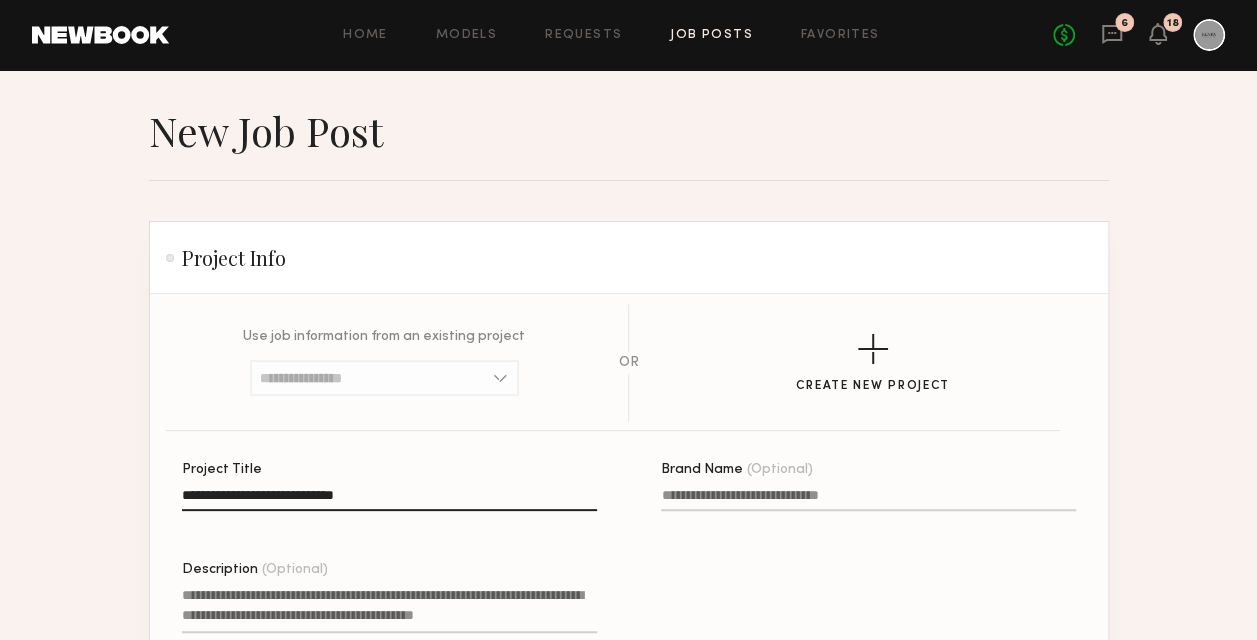 type on "**********" 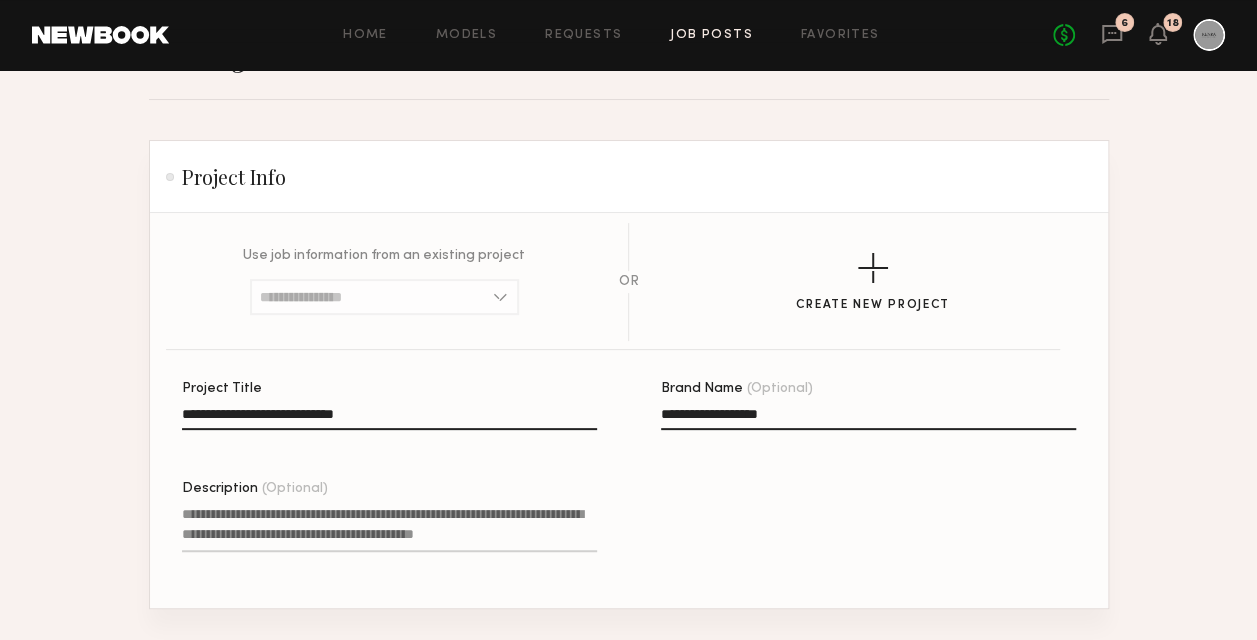 scroll, scrollTop: 100, scrollLeft: 0, axis: vertical 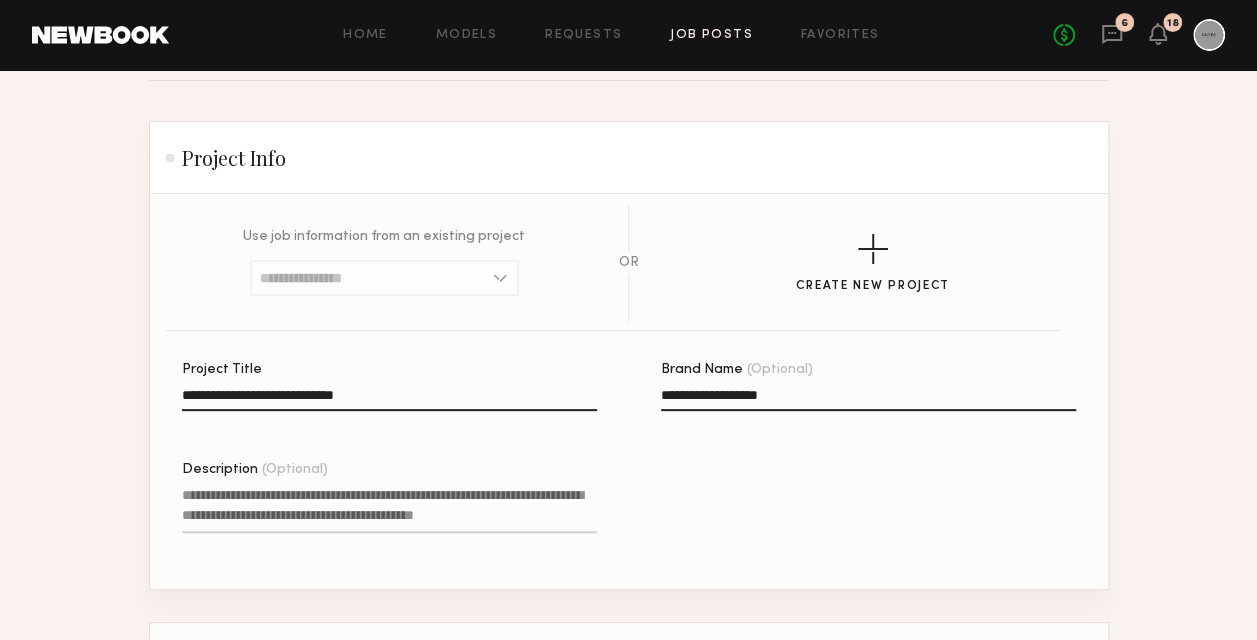 type on "**********" 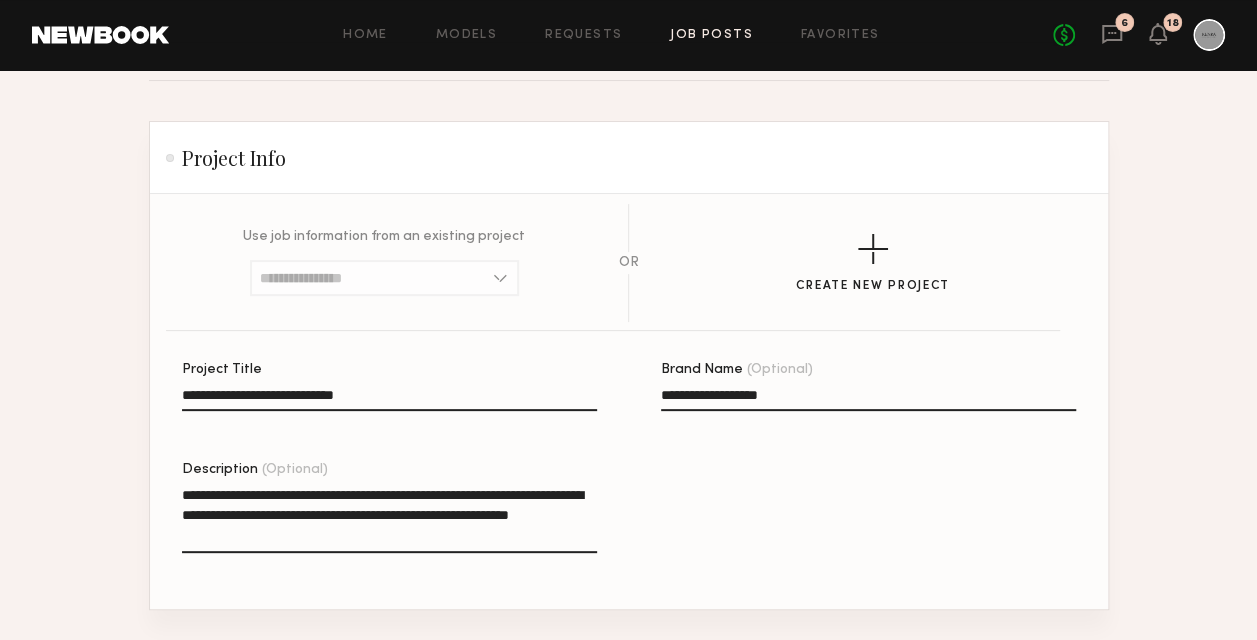 click on "**********" 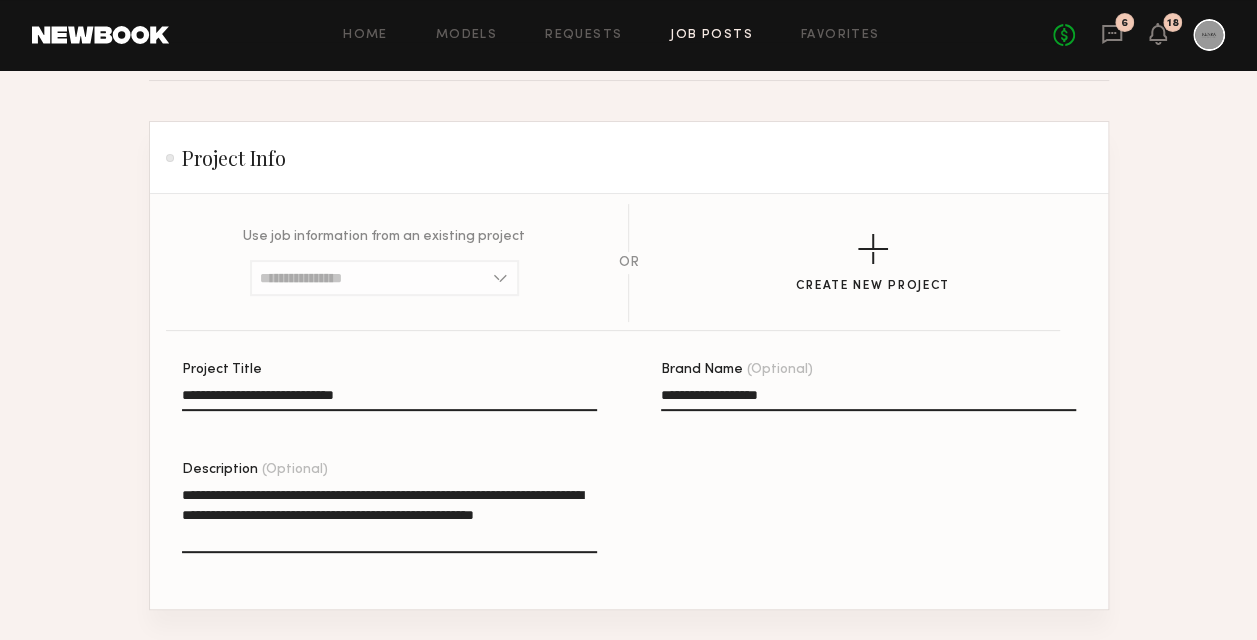 drag, startPoint x: 476, startPoint y: 497, endPoint x: 576, endPoint y: 632, distance: 168.00298 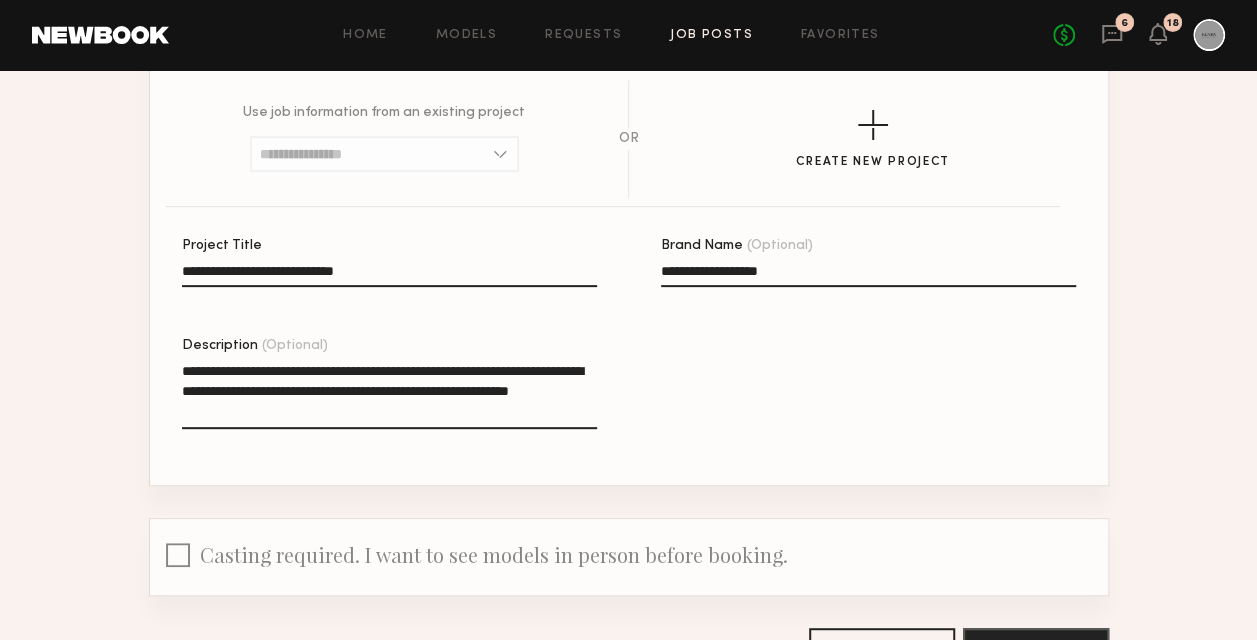 scroll, scrollTop: 374, scrollLeft: 0, axis: vertical 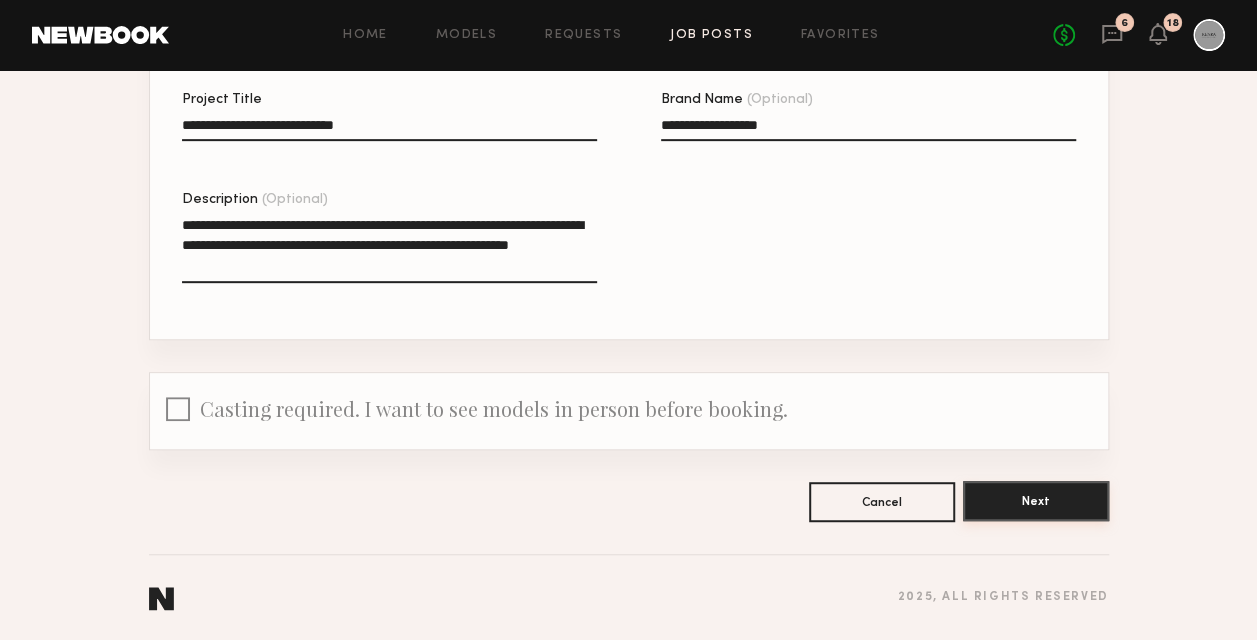 type on "**********" 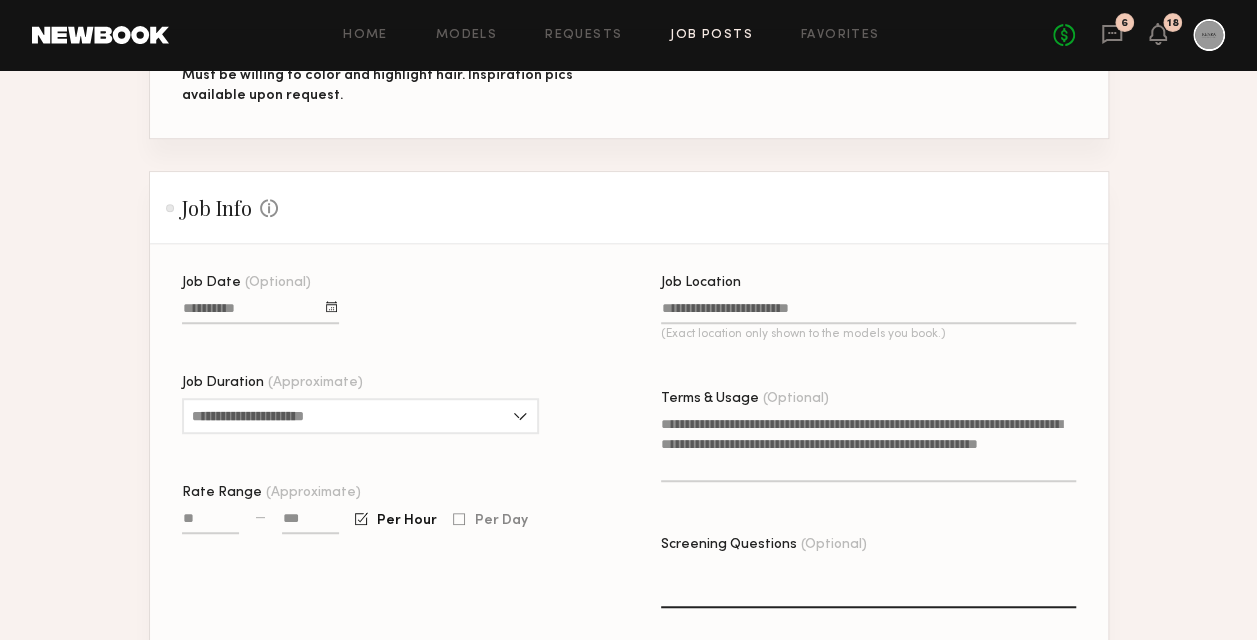 scroll, scrollTop: 400, scrollLeft: 0, axis: vertical 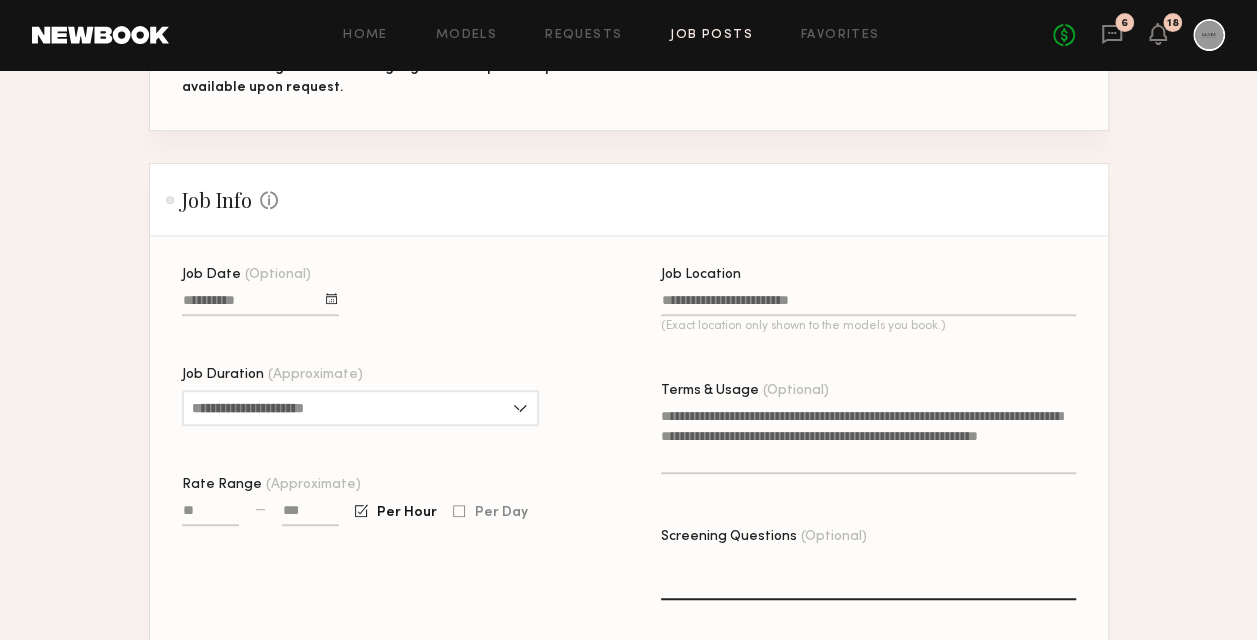 click 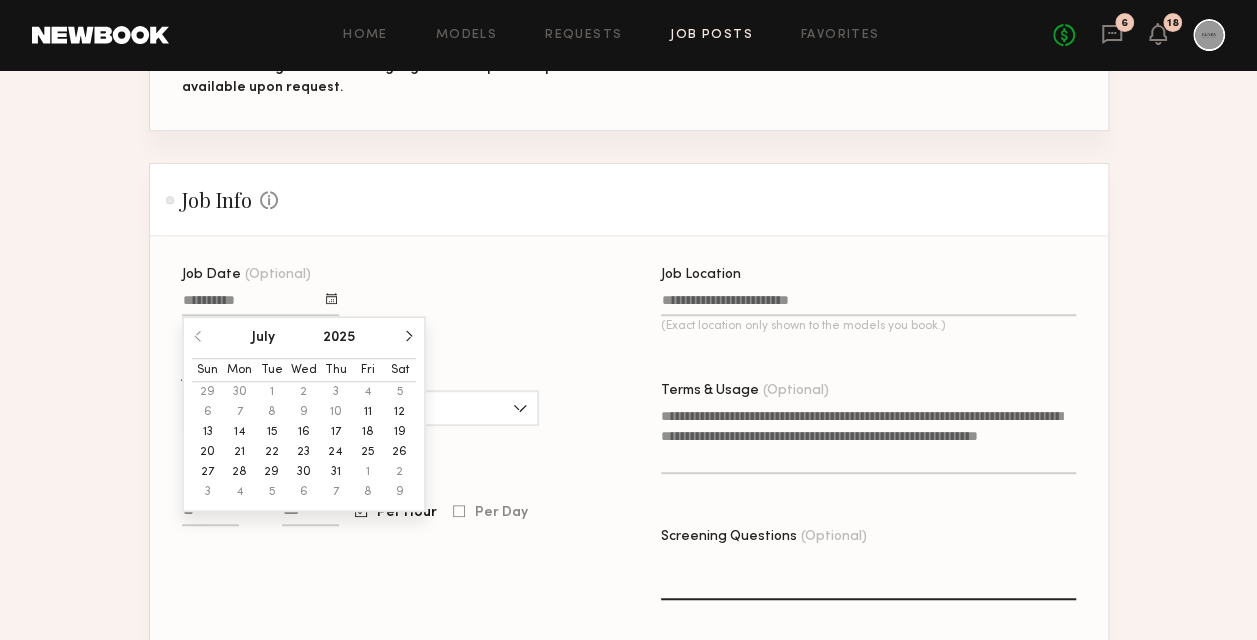 click on "16" 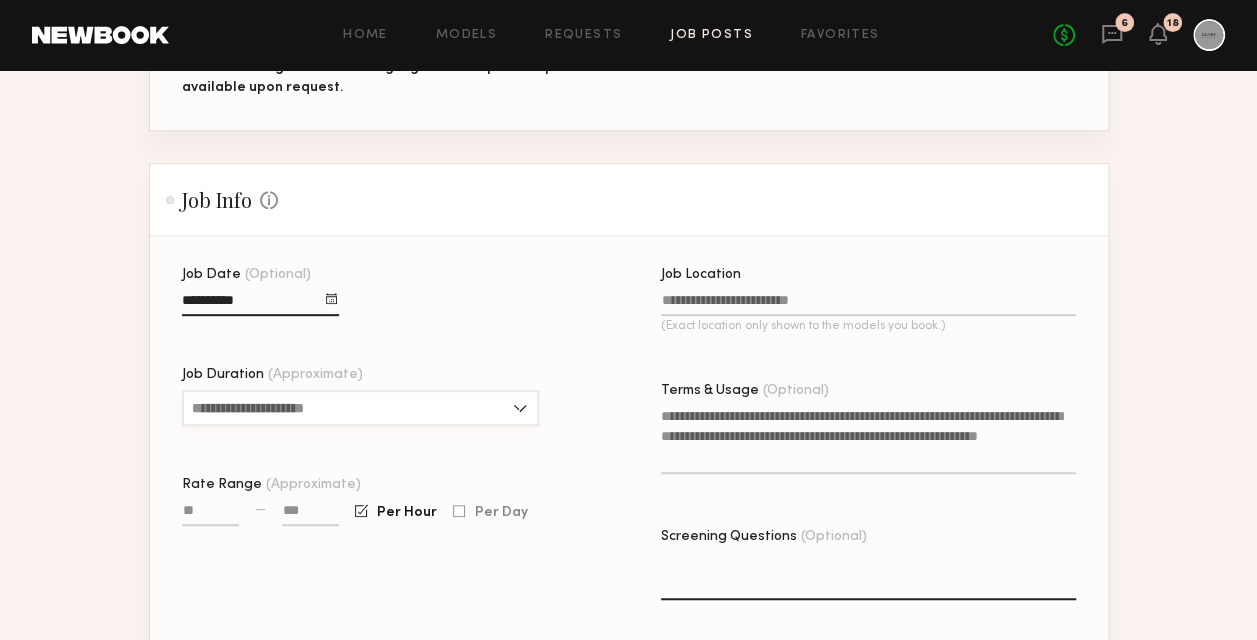 click on "Job Duration (Approximate)" at bounding box center [360, 408] 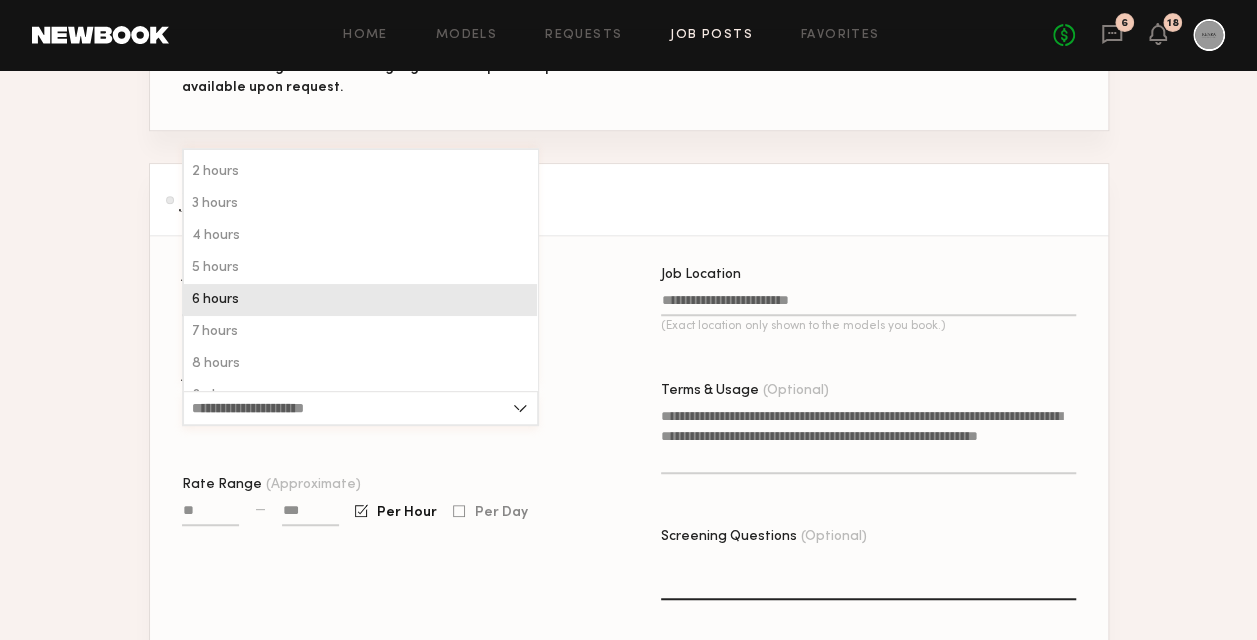 scroll, scrollTop: 48, scrollLeft: 0, axis: vertical 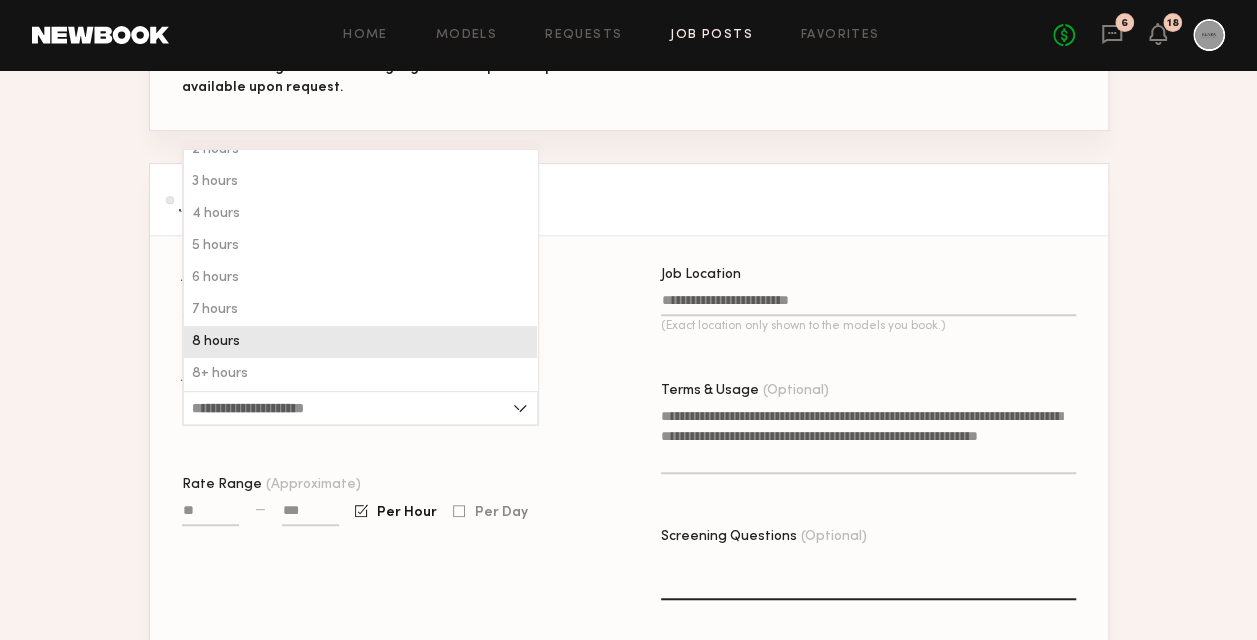 click on "8 hours" 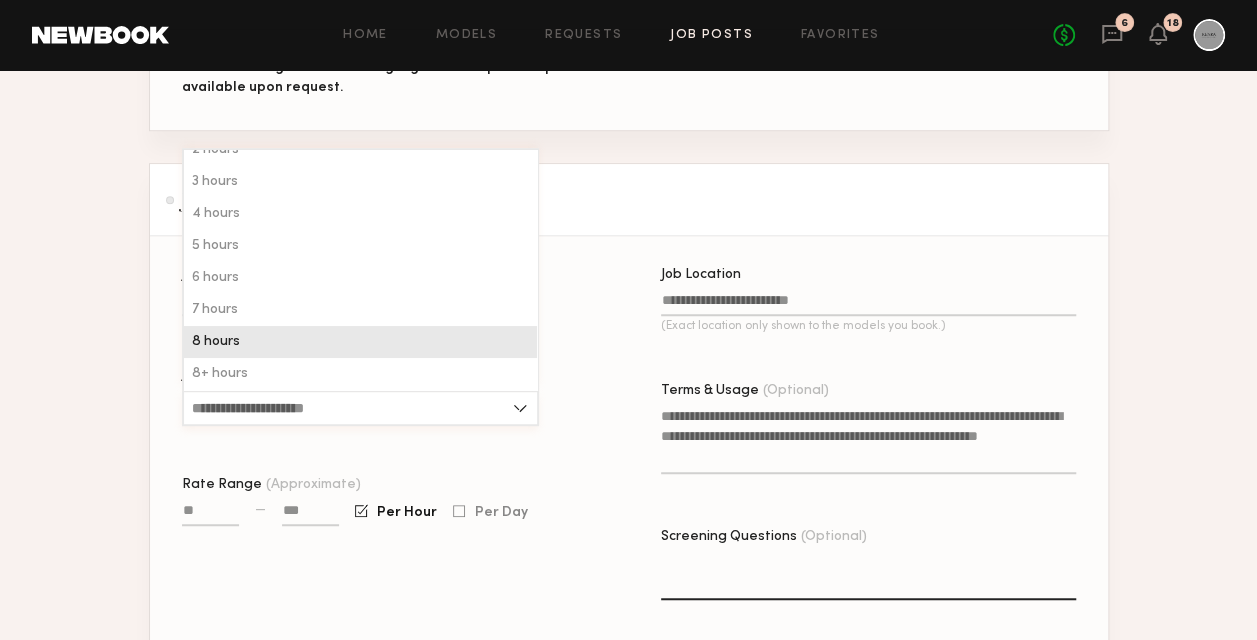type on "*******" 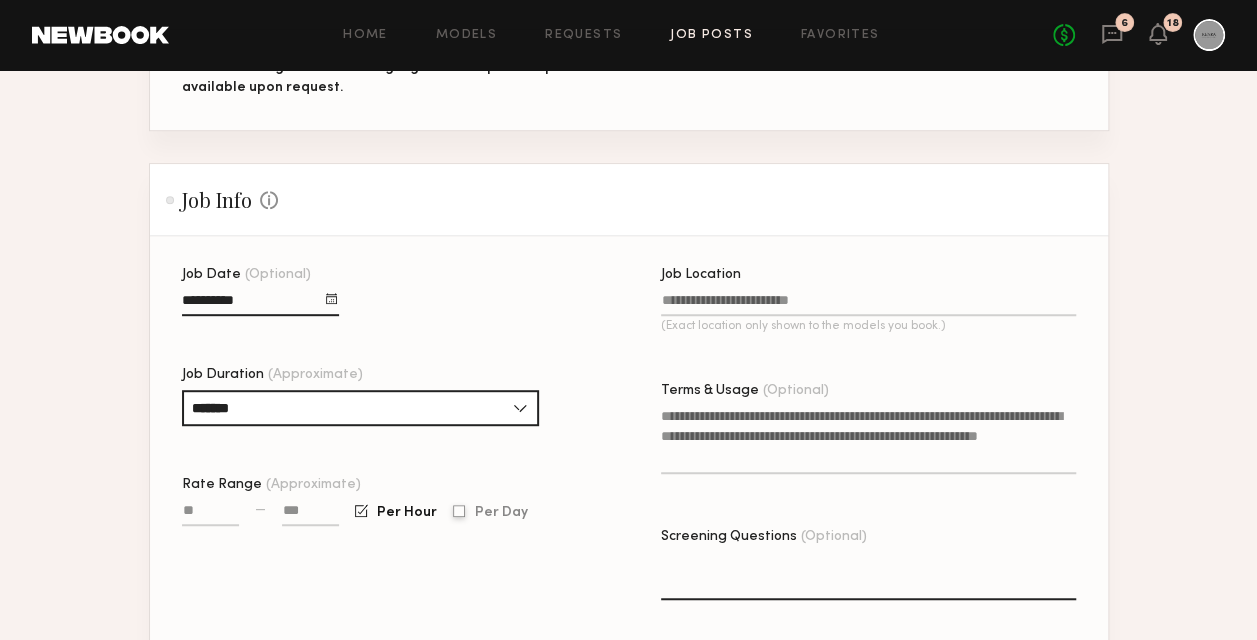 click on "Per Day" 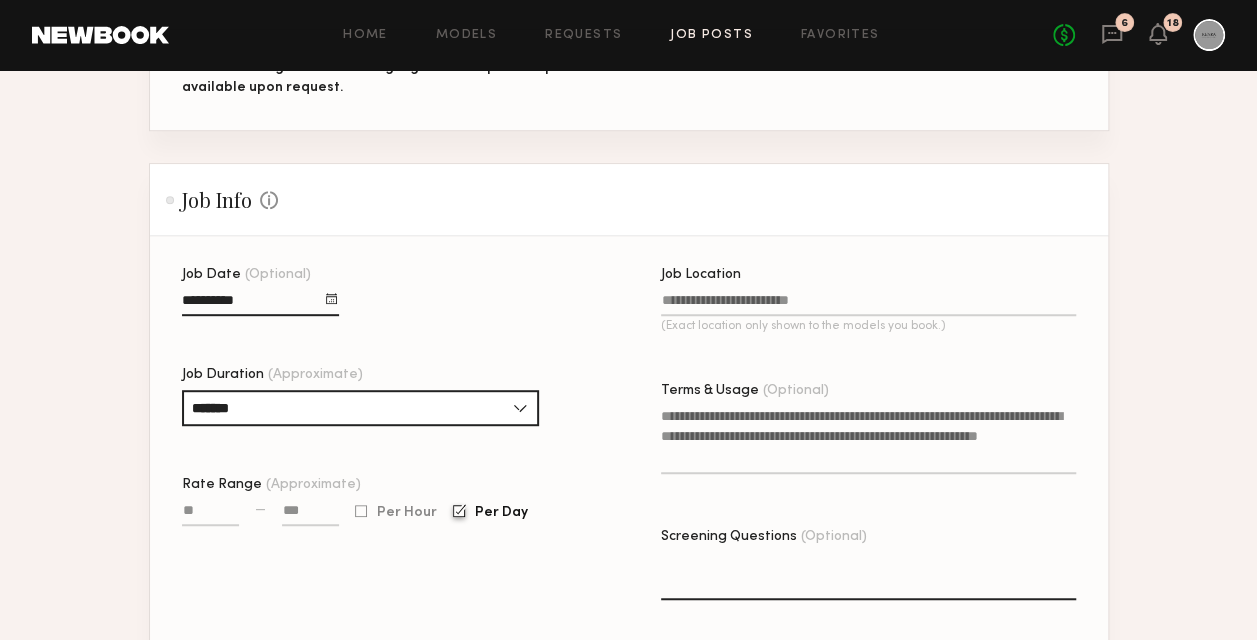 click on "Rate Range (Approximate)" at bounding box center (210, 514) 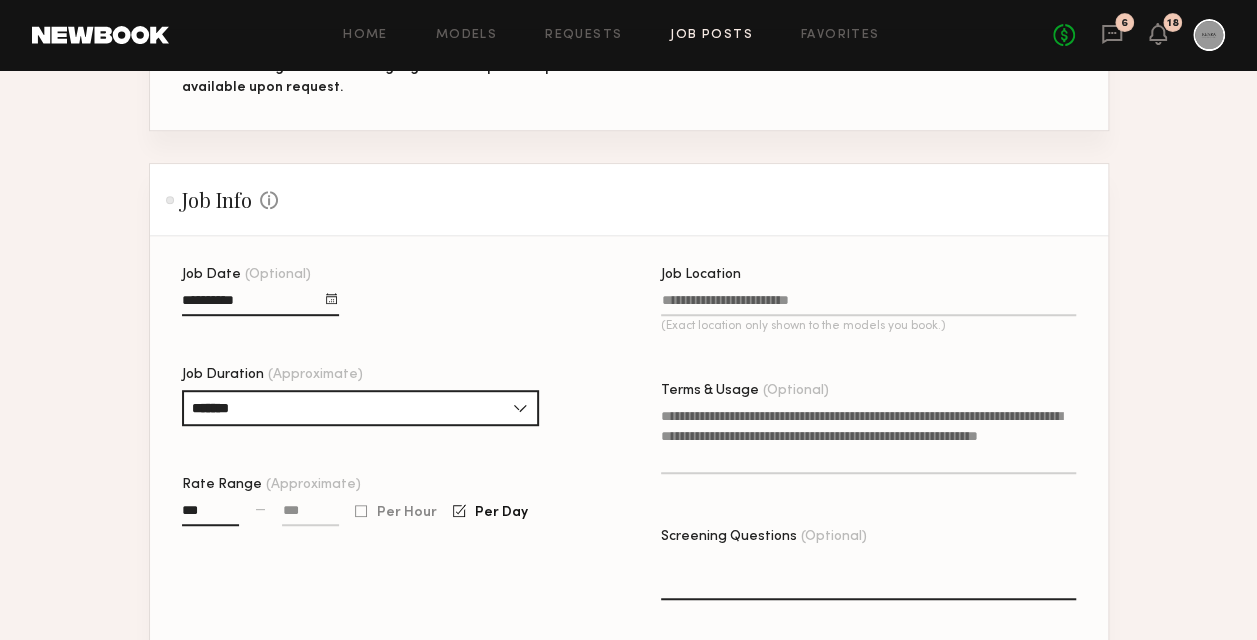type on "**" 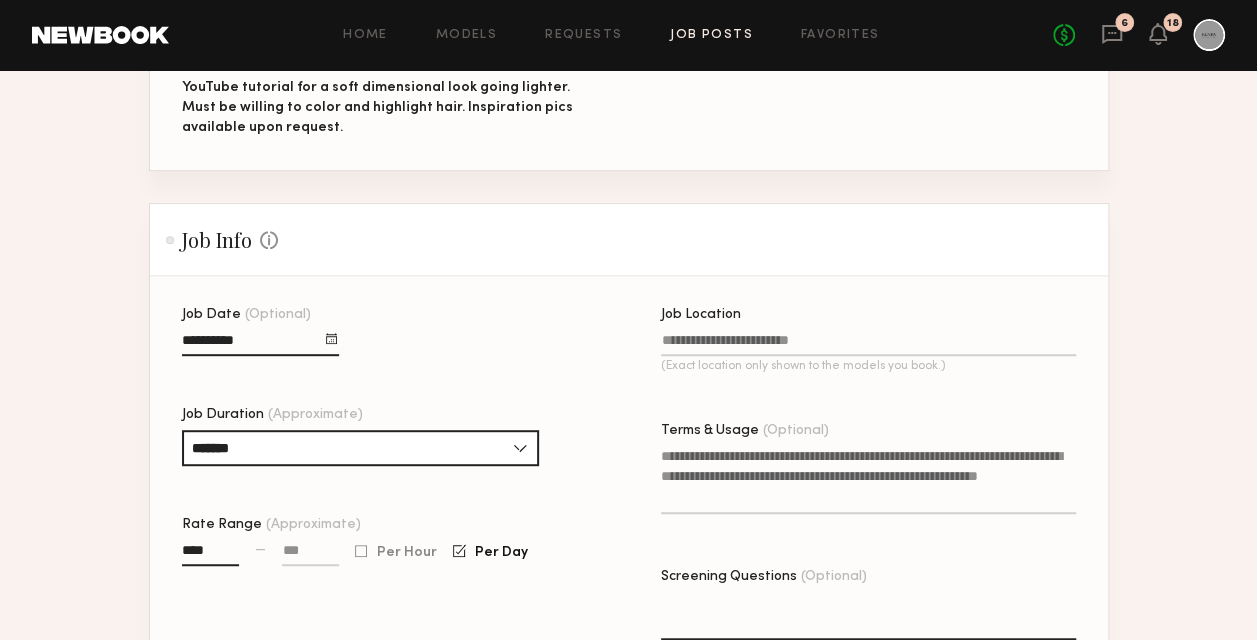 scroll, scrollTop: 300, scrollLeft: 0, axis: vertical 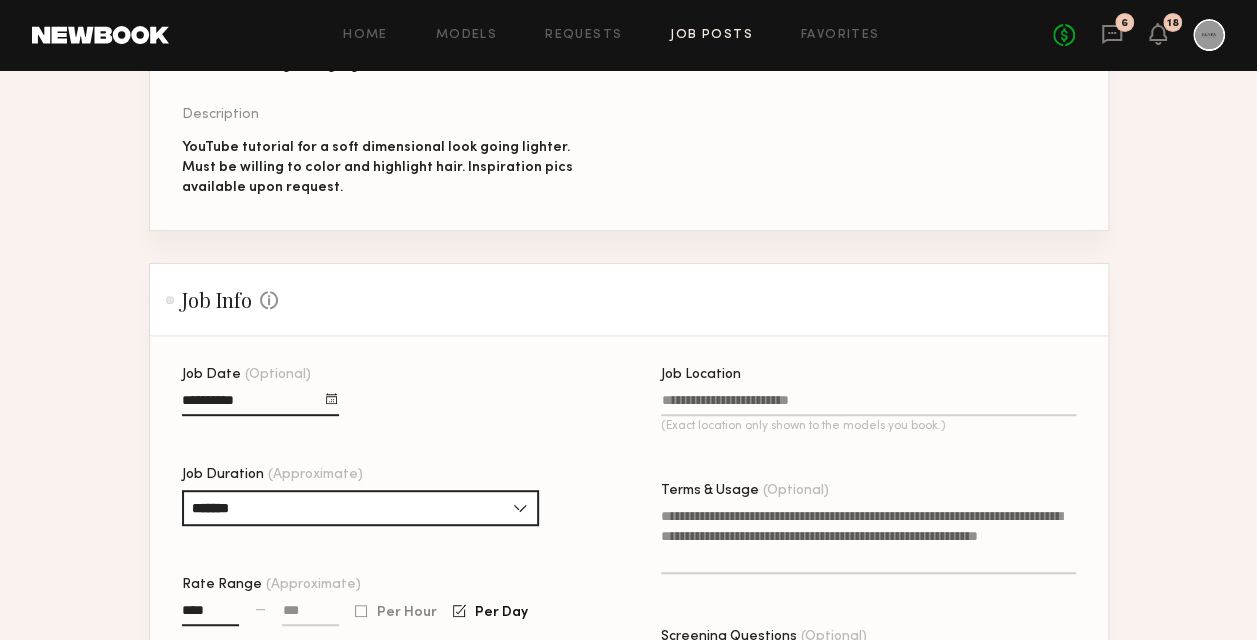 type on "****" 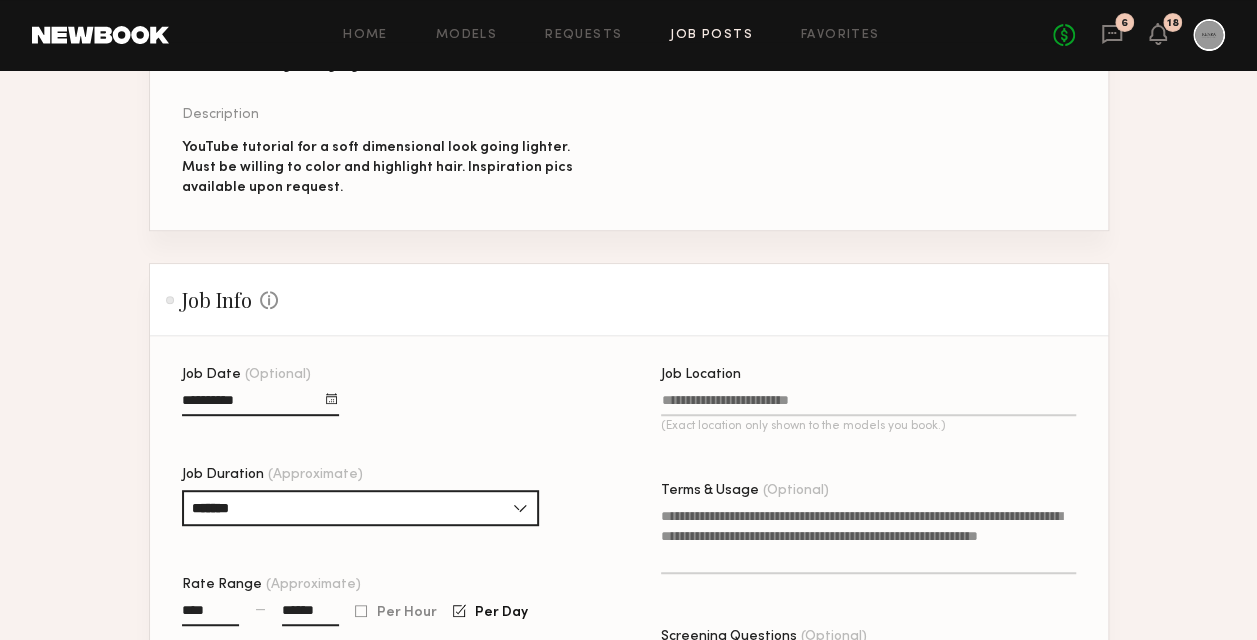 type on "******" 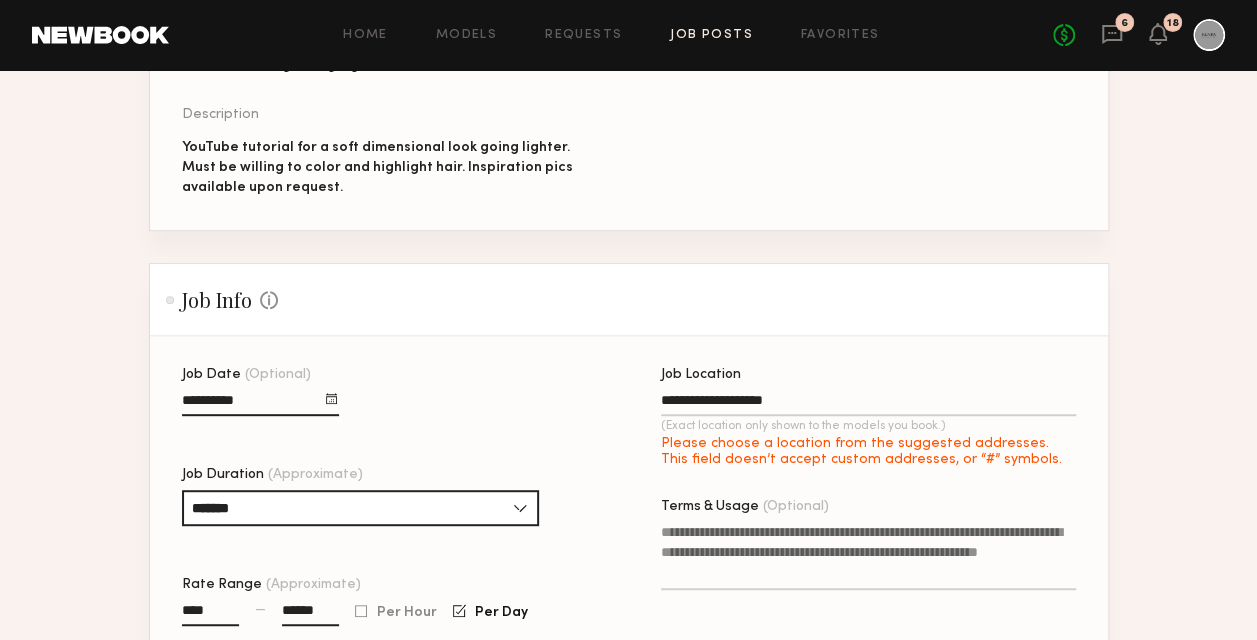 type on "**********" 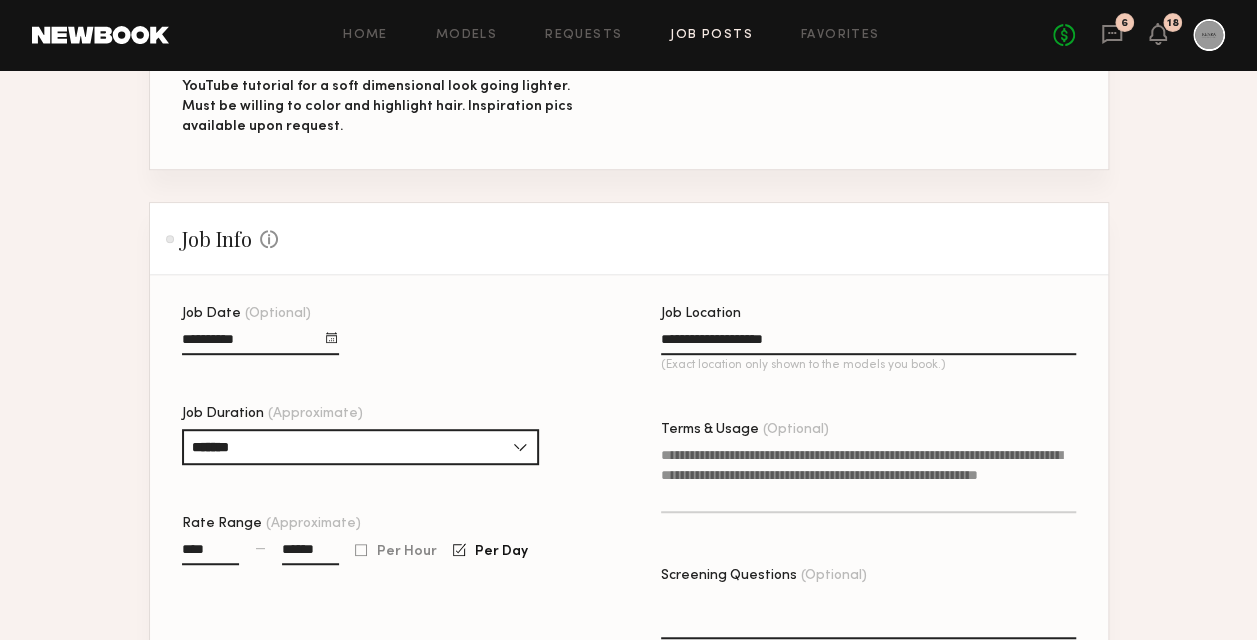 scroll, scrollTop: 500, scrollLeft: 0, axis: vertical 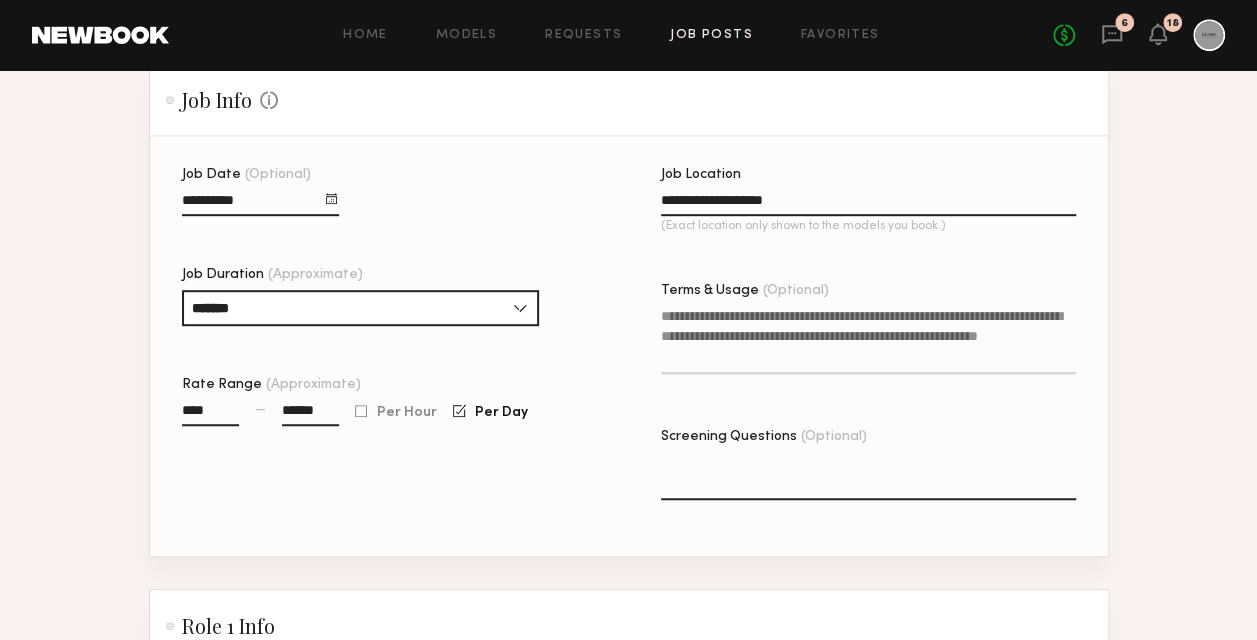 click on "Terms & Usage (Optional)" 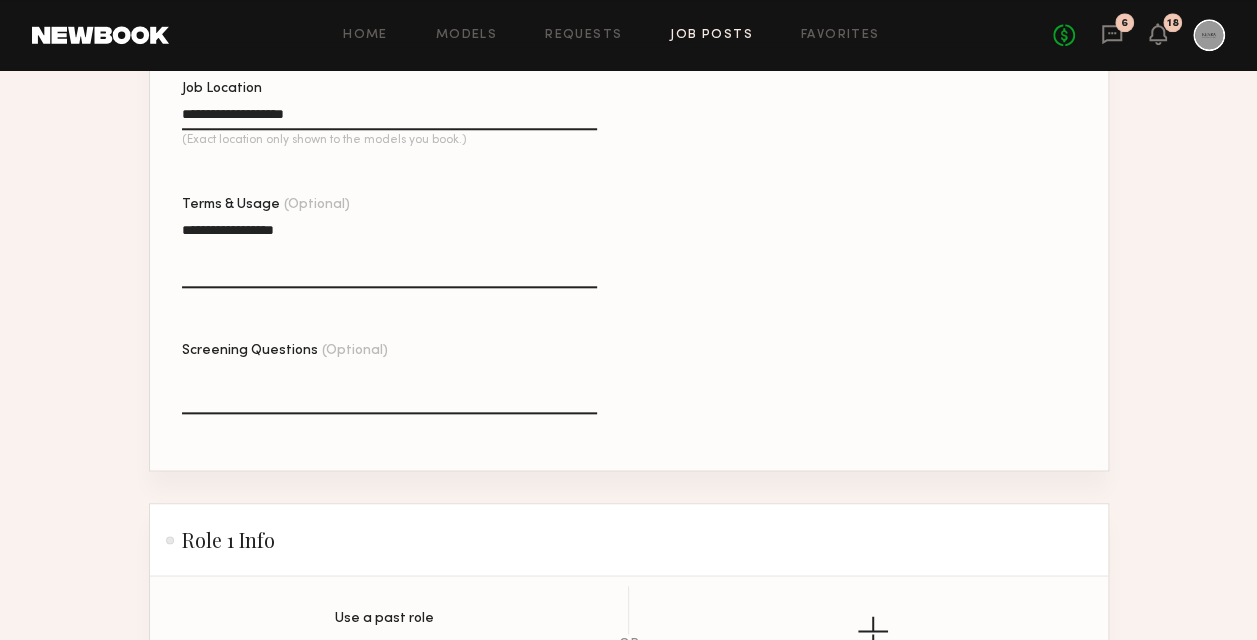 scroll, scrollTop: 900, scrollLeft: 0, axis: vertical 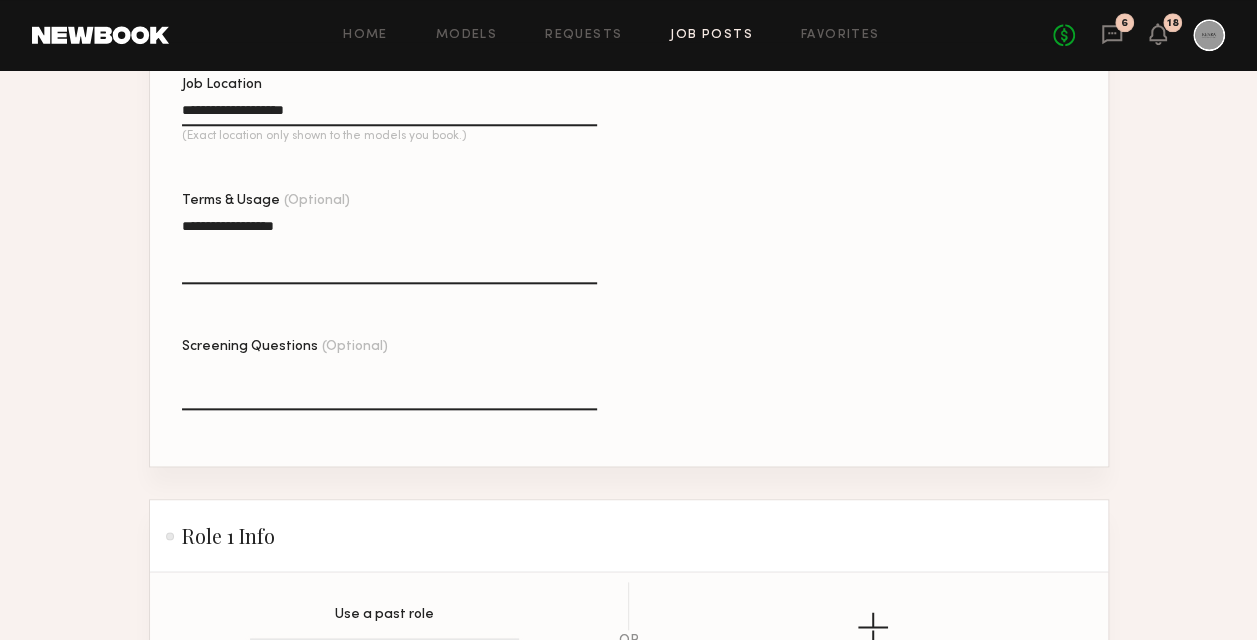 type on "**********" 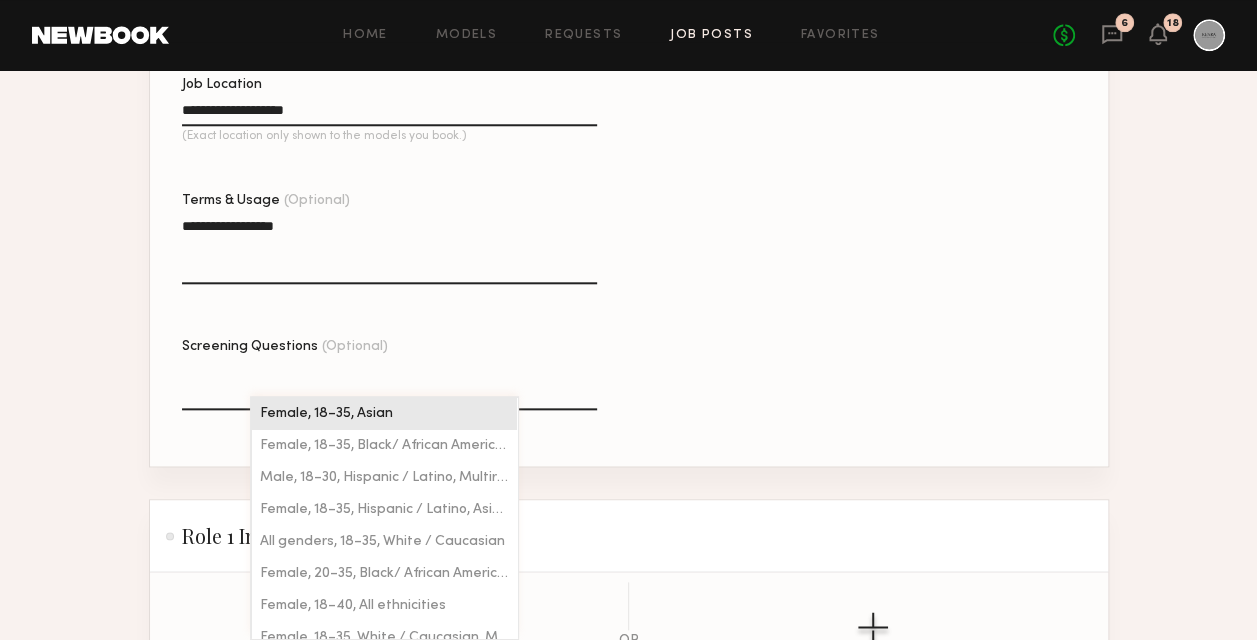 click on "Create New Role" 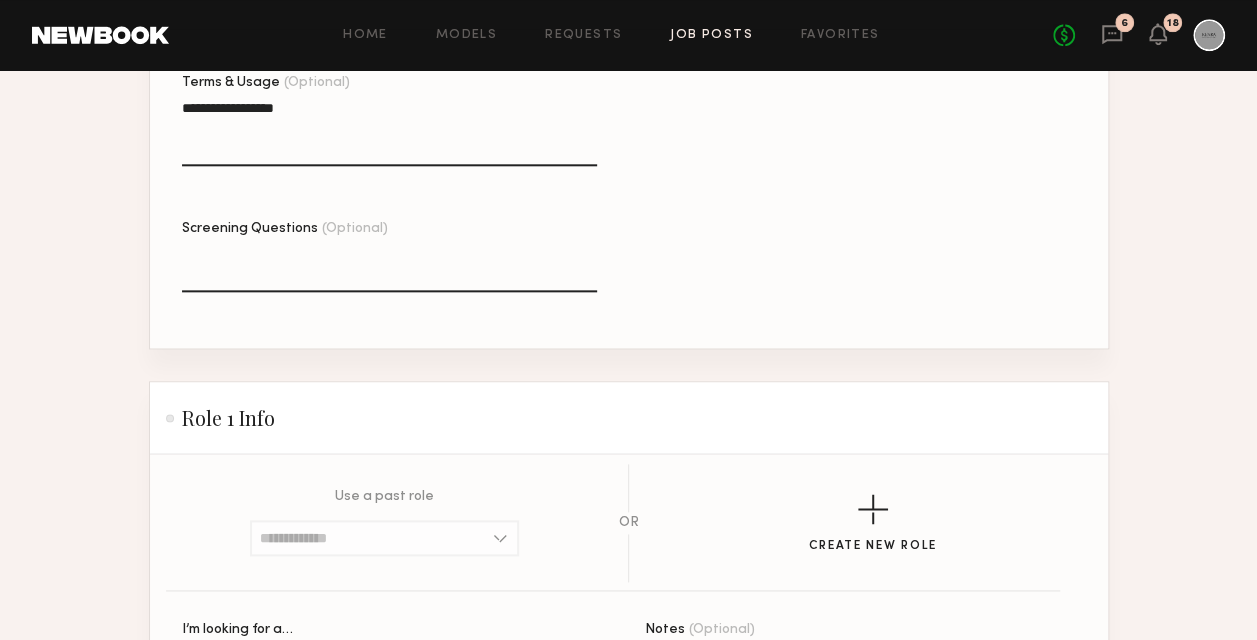 scroll, scrollTop: 1100, scrollLeft: 0, axis: vertical 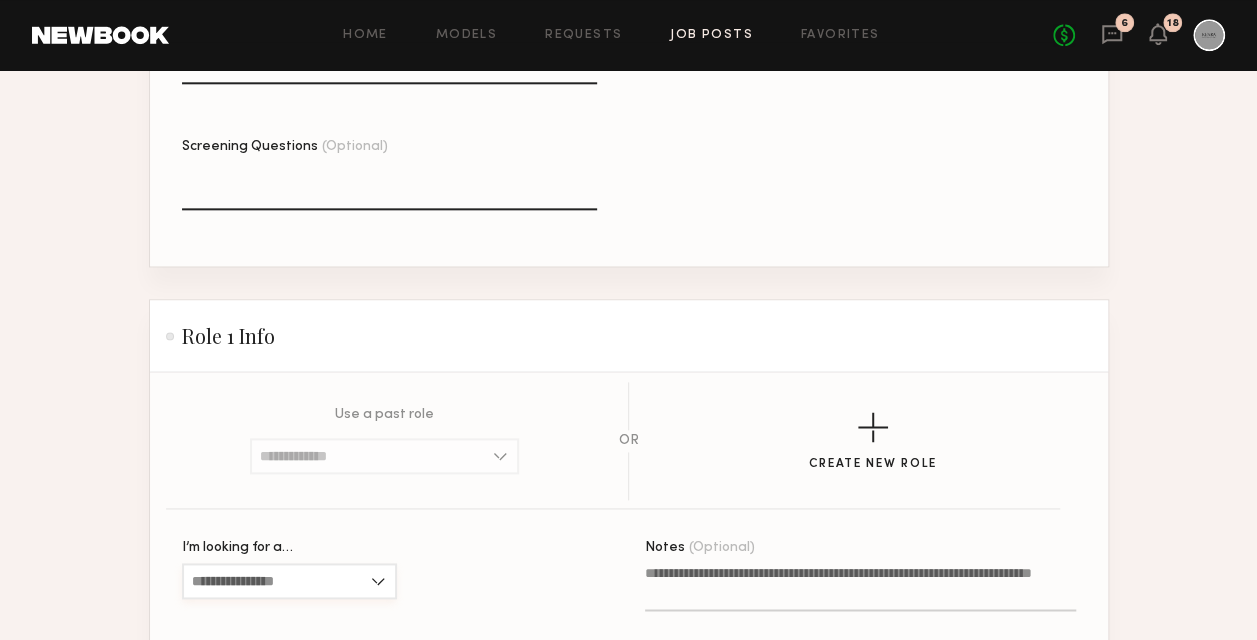 click on "I’m looking for a…" at bounding box center [289, 581] 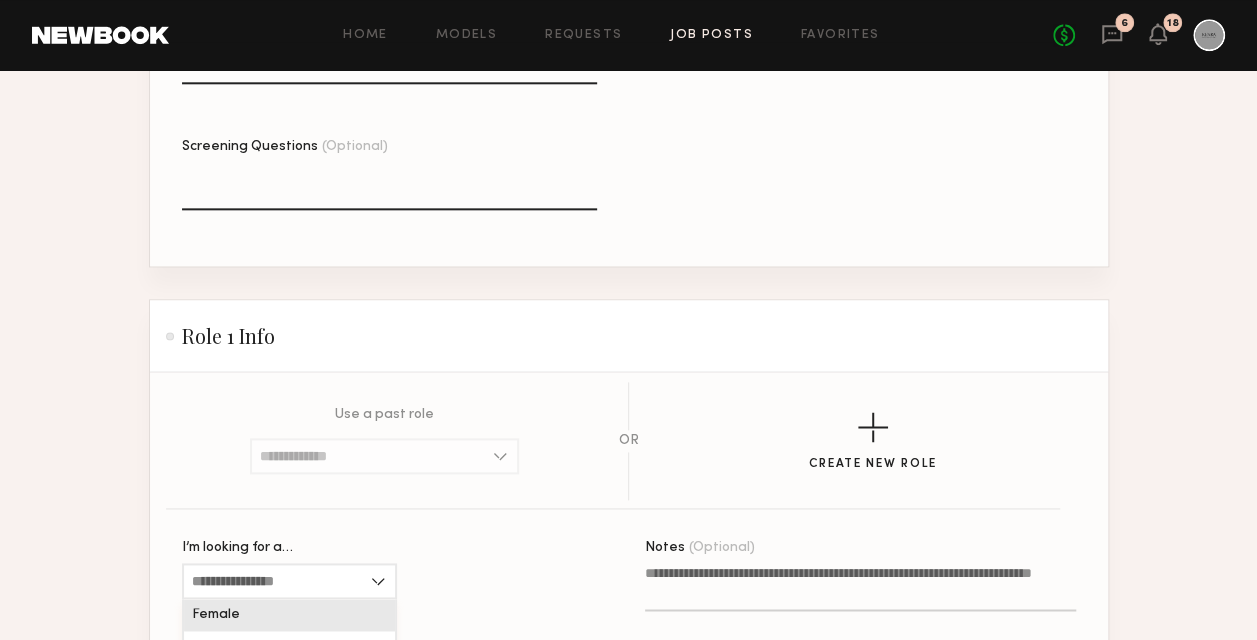 click on "Female" 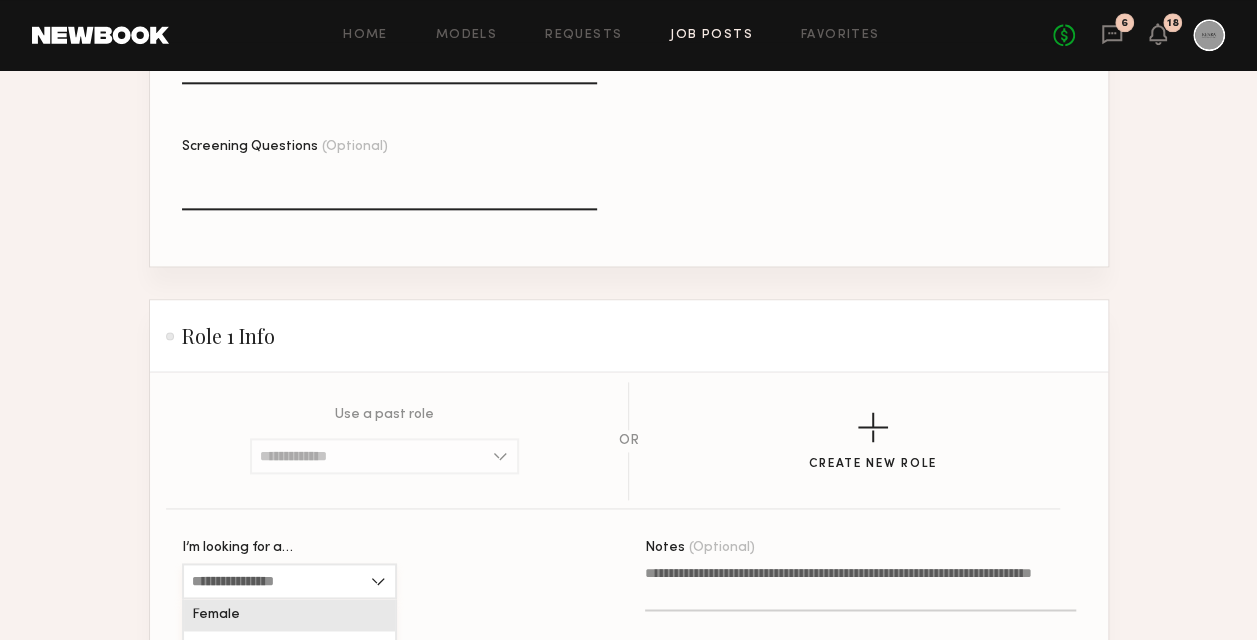 type on "******" 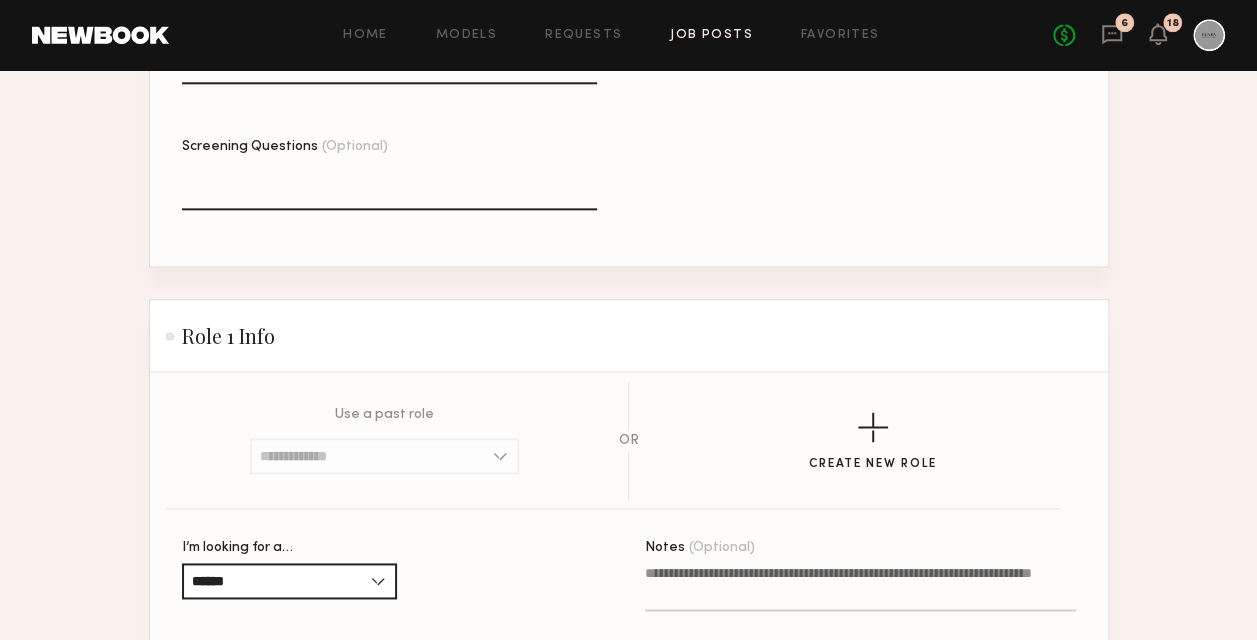click on "Between the ages of… —" 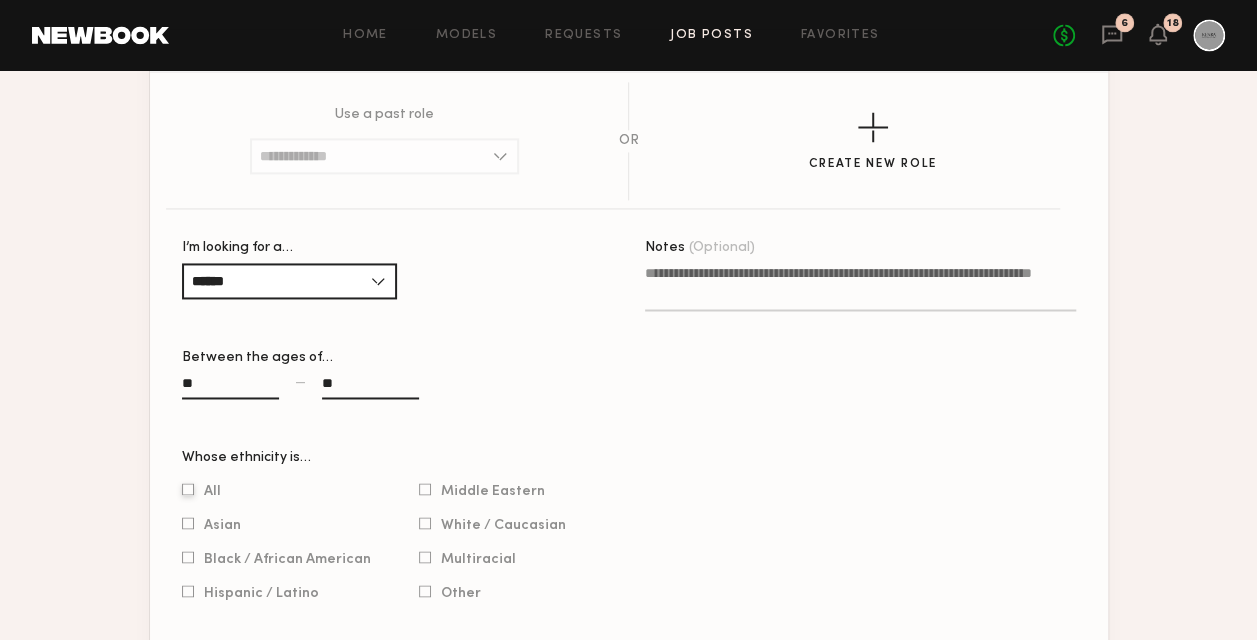 click 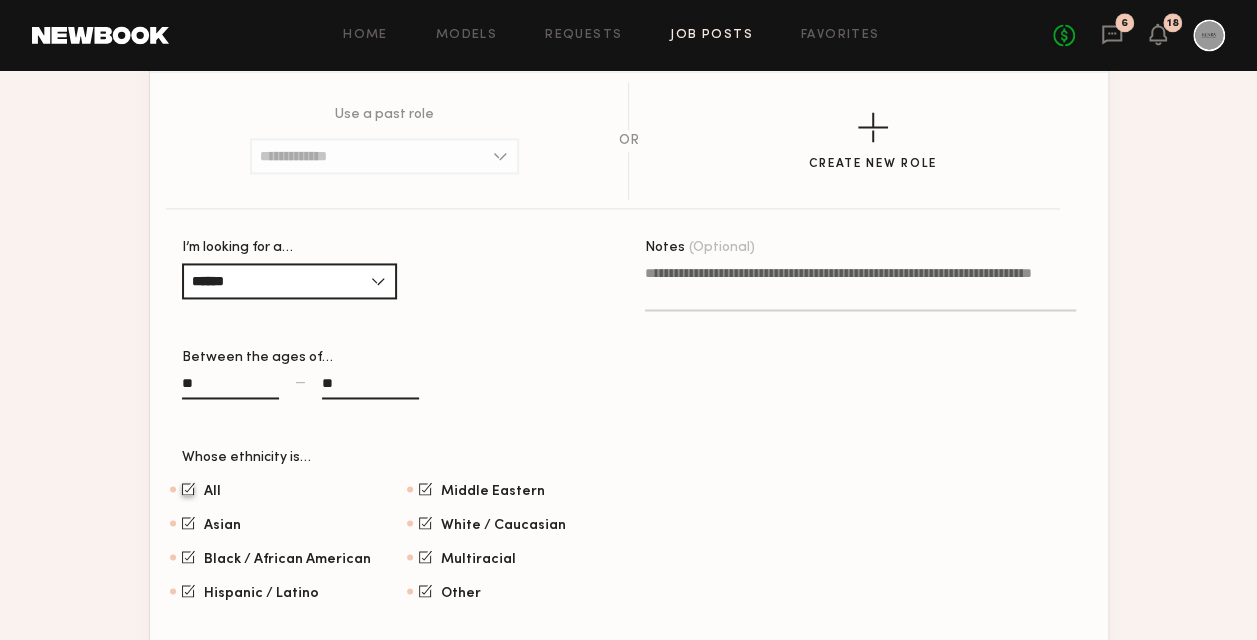 click 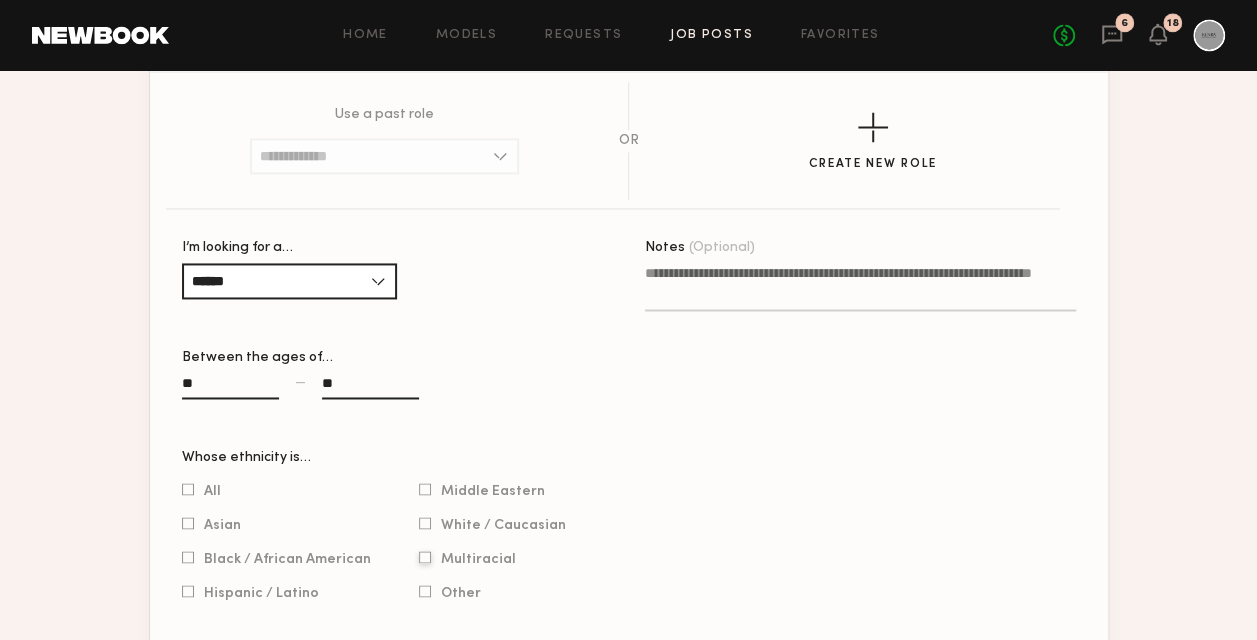 click 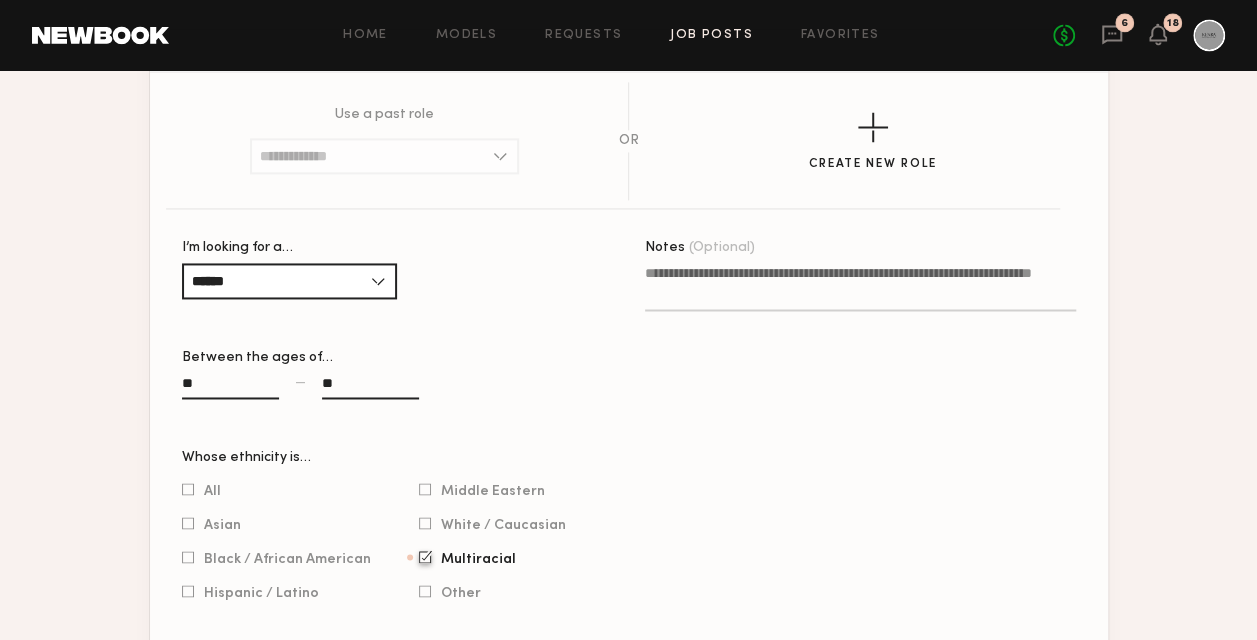 click on "All Asian Black / African American Hispanic / Latino Middle Eastern White / Caucasian Multiracial Other" 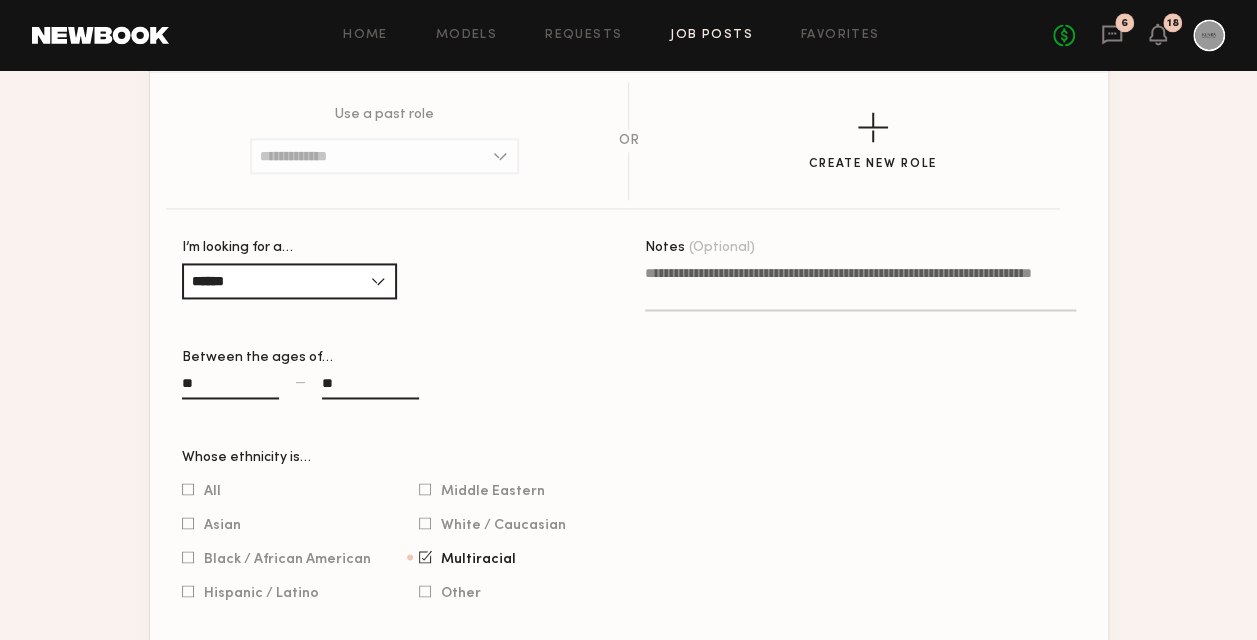 click on "All Asian Black / African American Hispanic / Latino Middle Eastern White / Caucasian Multiracial Other" 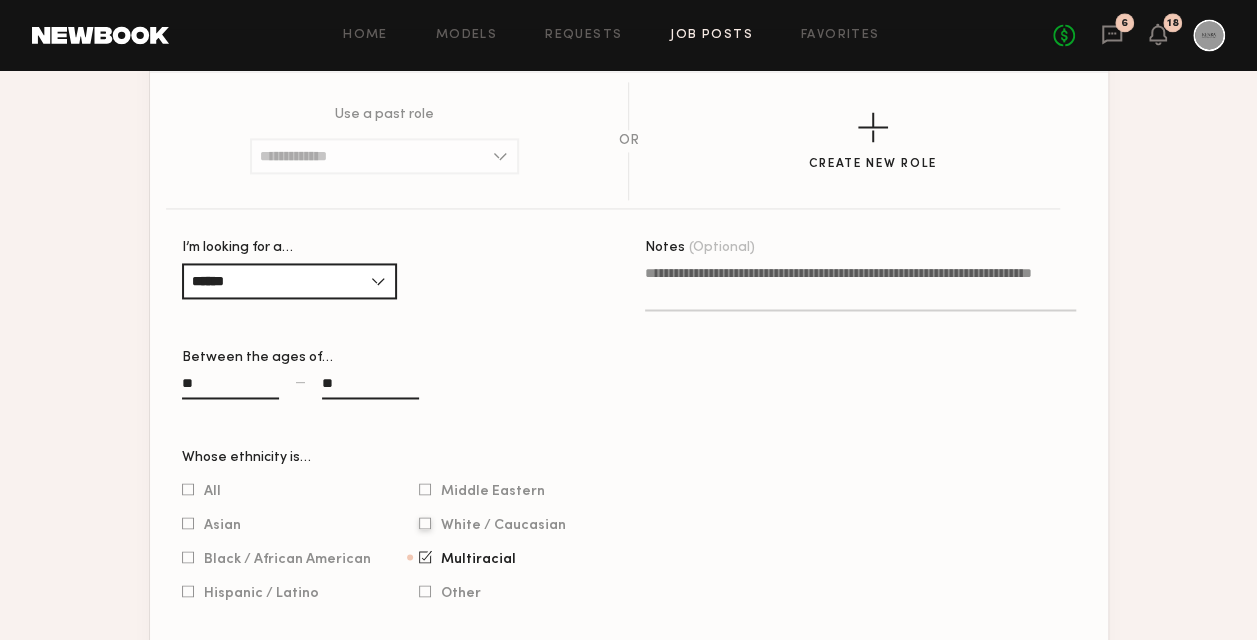 click 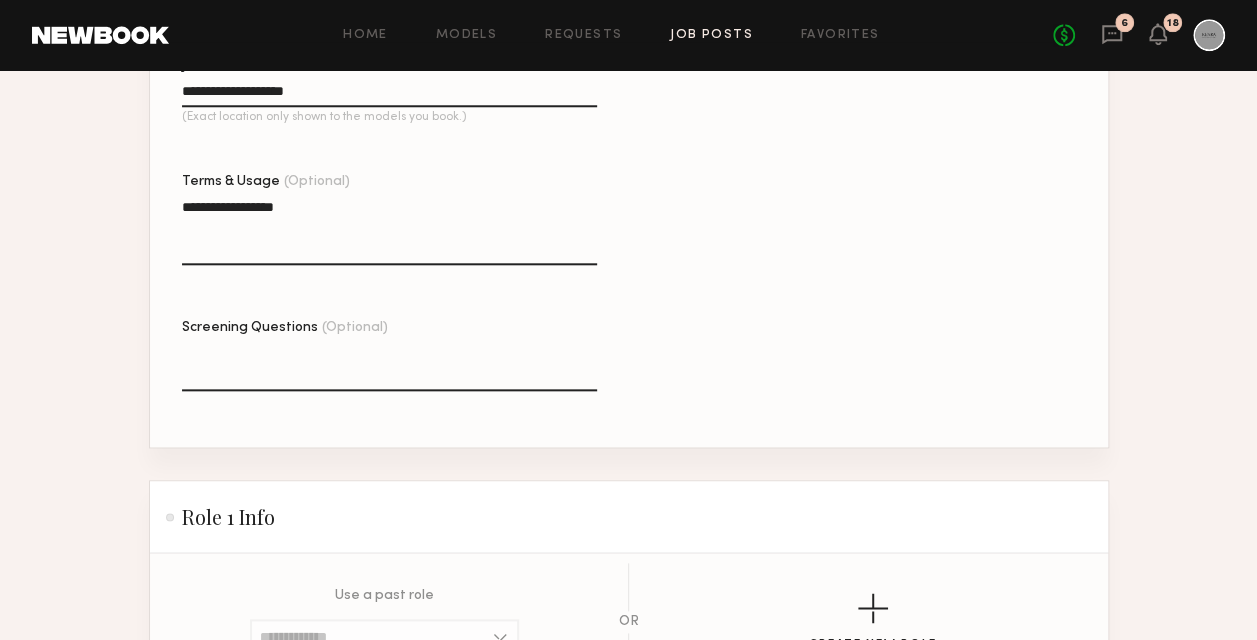 scroll, scrollTop: 914, scrollLeft: 0, axis: vertical 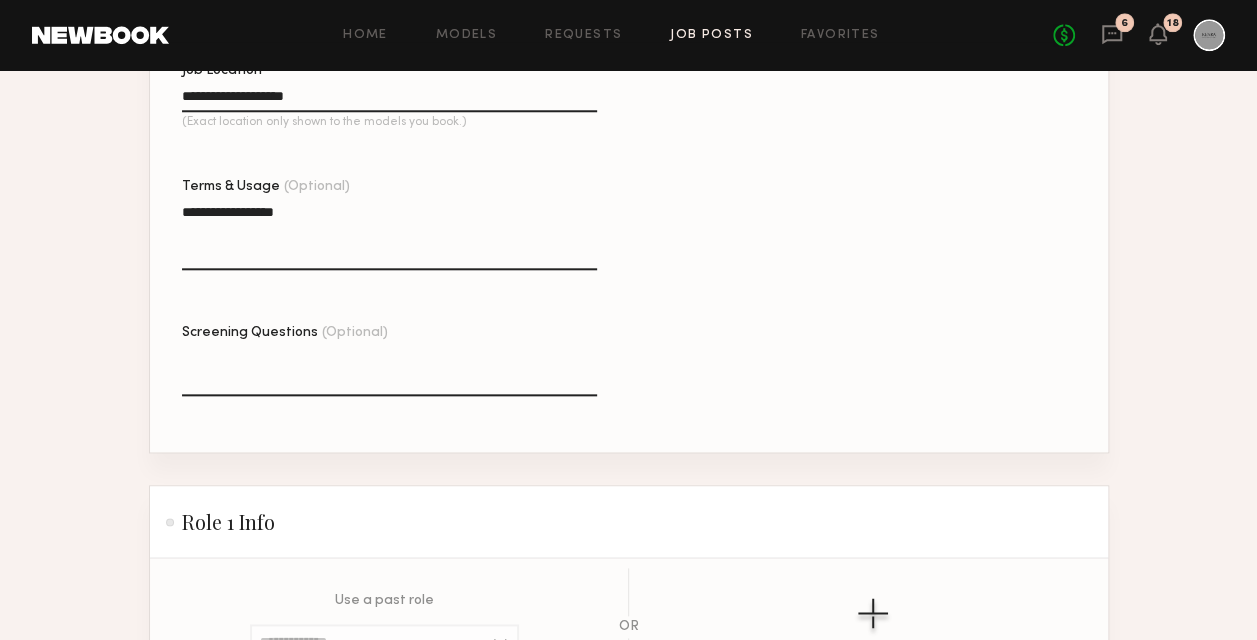click on "Create New Role" 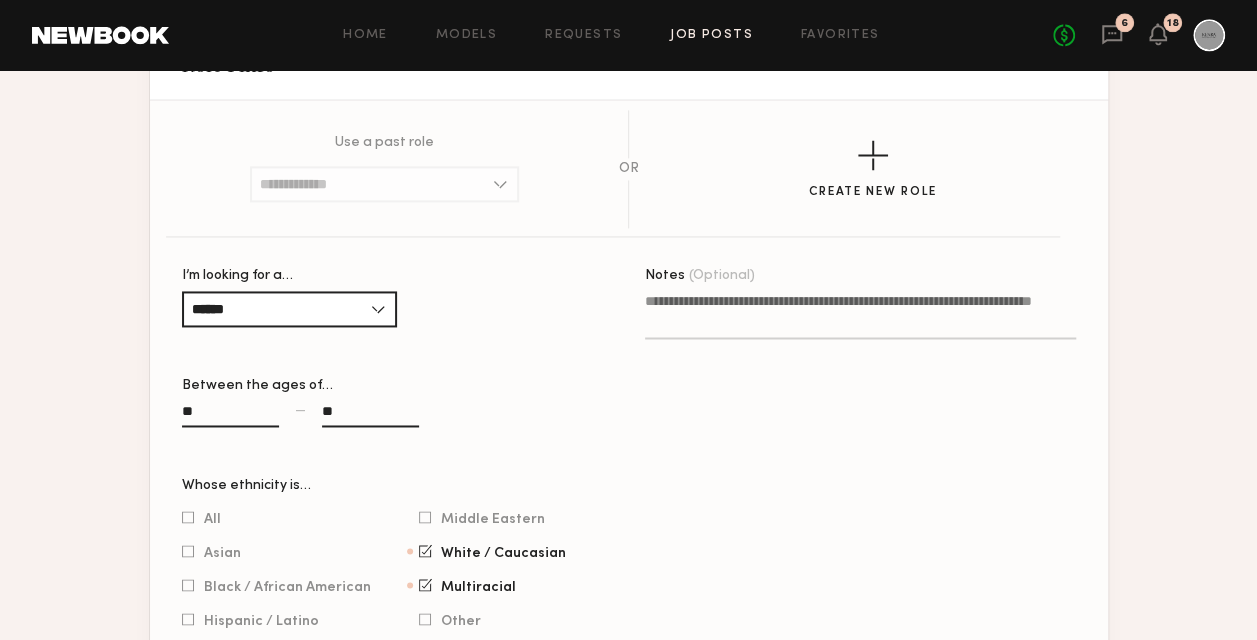scroll, scrollTop: 1514, scrollLeft: 0, axis: vertical 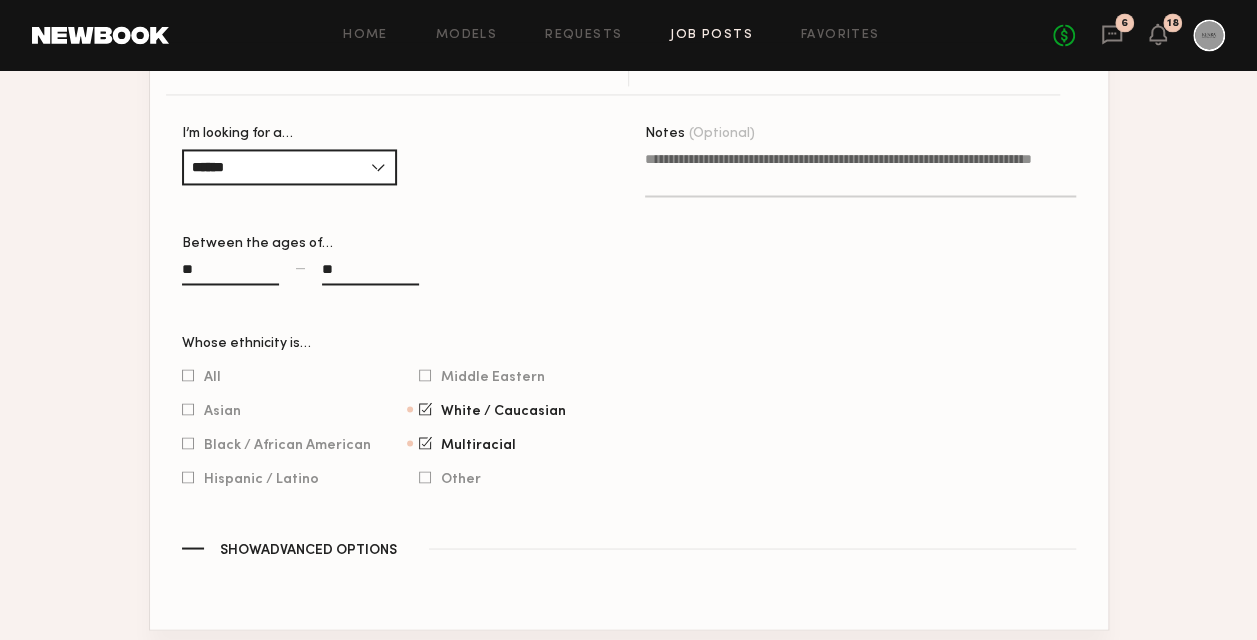 drag, startPoint x: 1035, startPoint y: 512, endPoint x: 1022, endPoint y: 507, distance: 13.928389 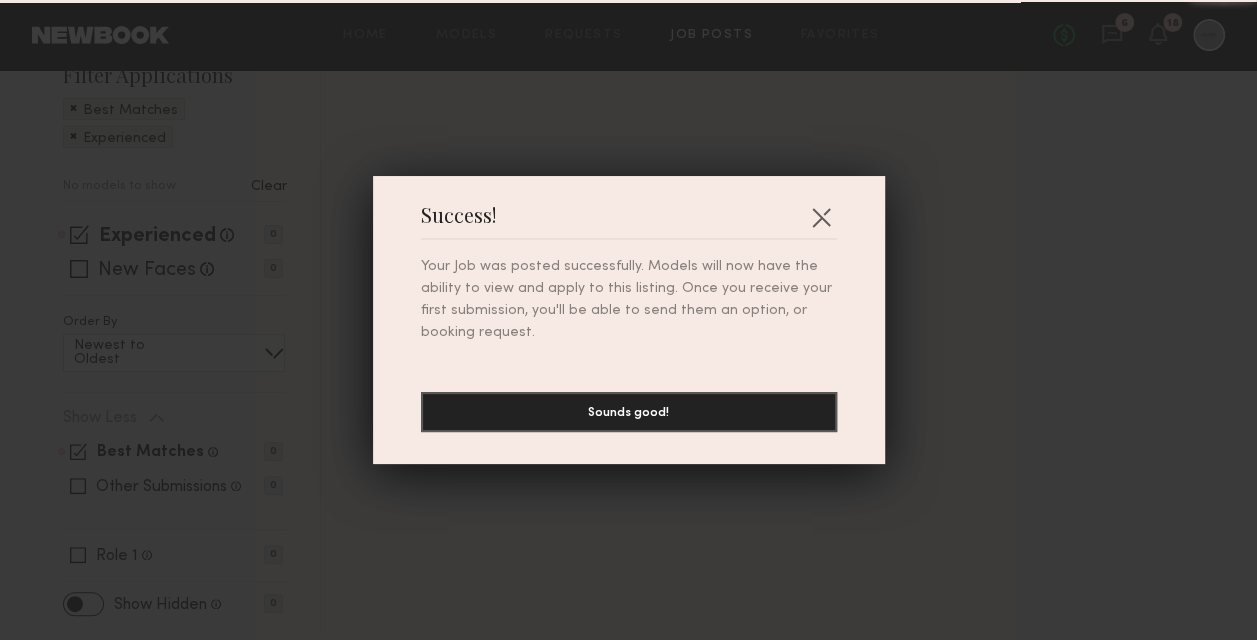 scroll, scrollTop: 0, scrollLeft: 0, axis: both 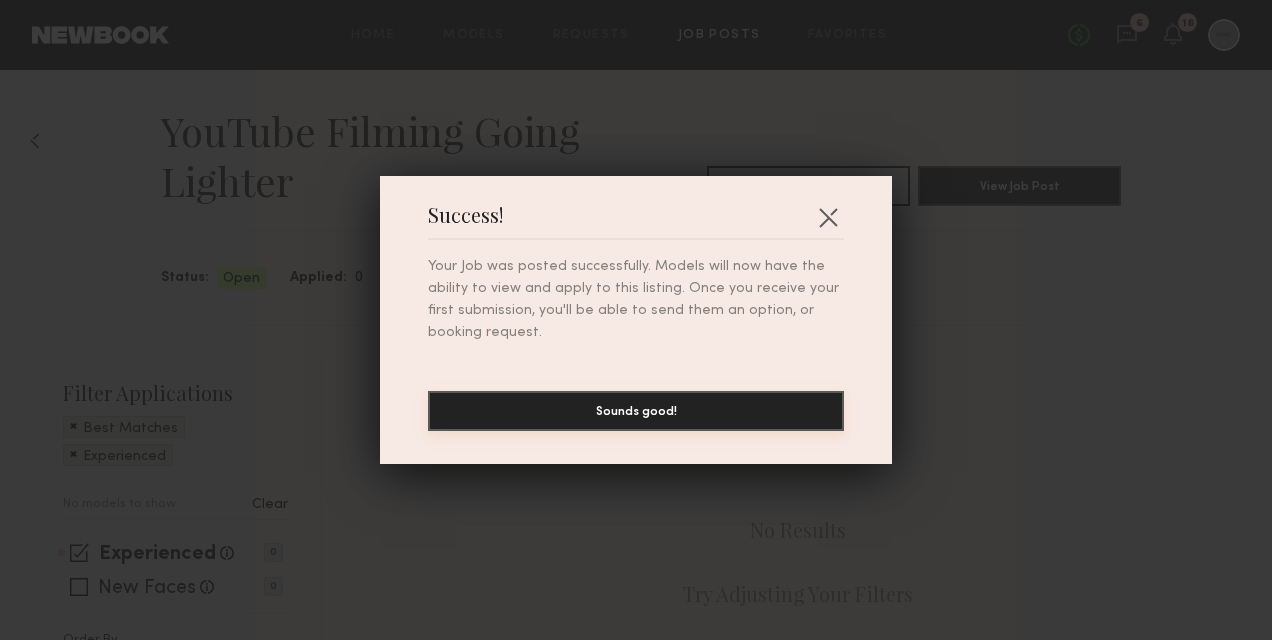 click on "Sounds good!" at bounding box center (636, 411) 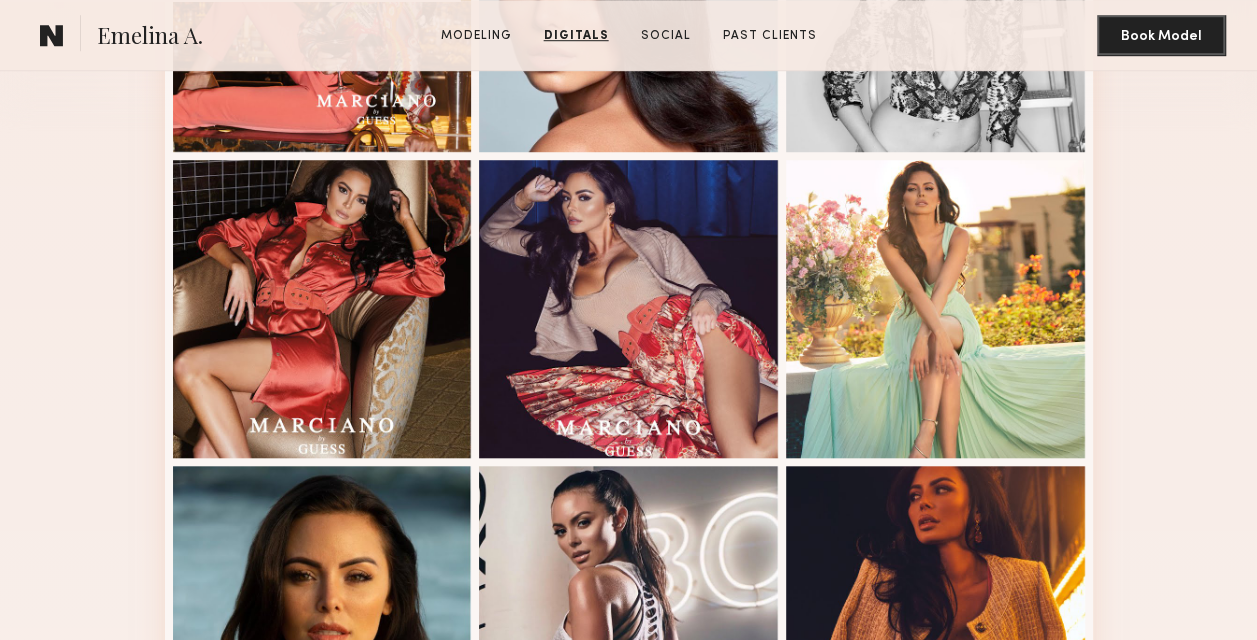 scroll, scrollTop: 700, scrollLeft: 0, axis: vertical 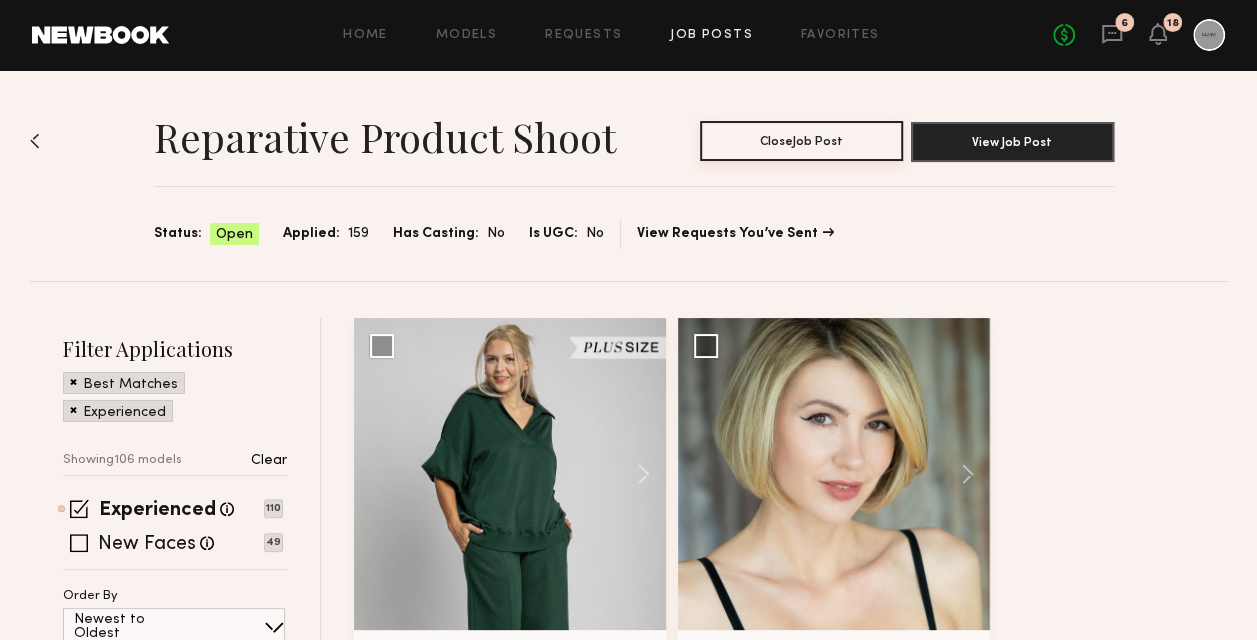 click on "Close  Job Post" 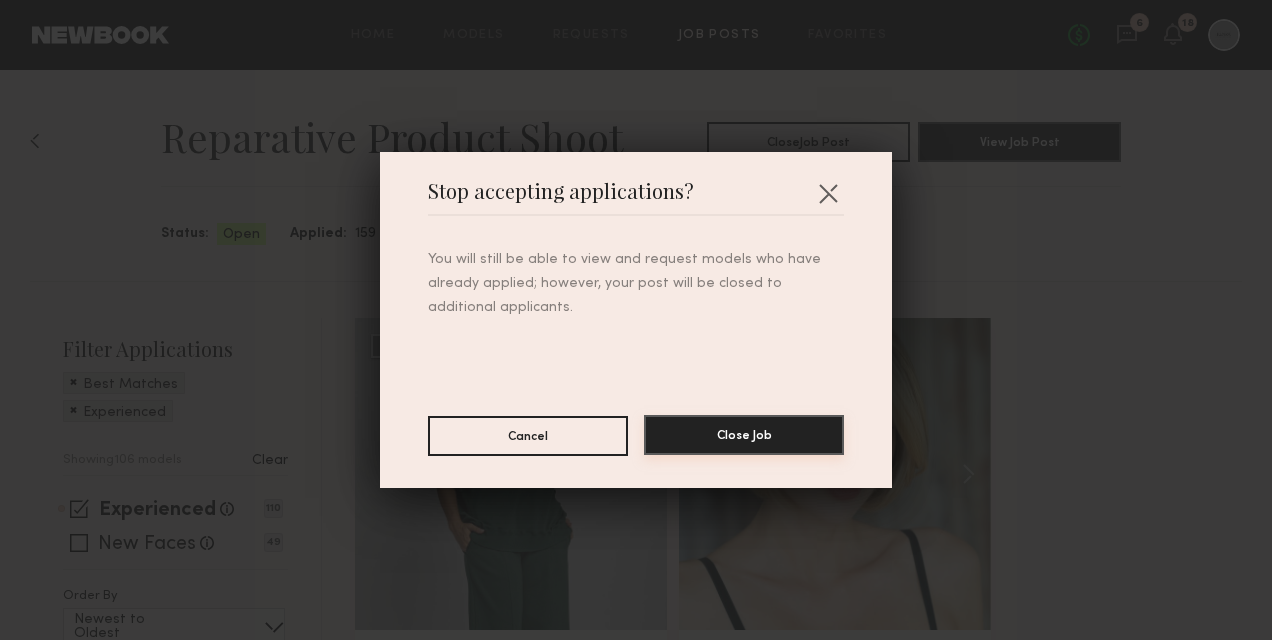 click on "Close Job" at bounding box center (744, 435) 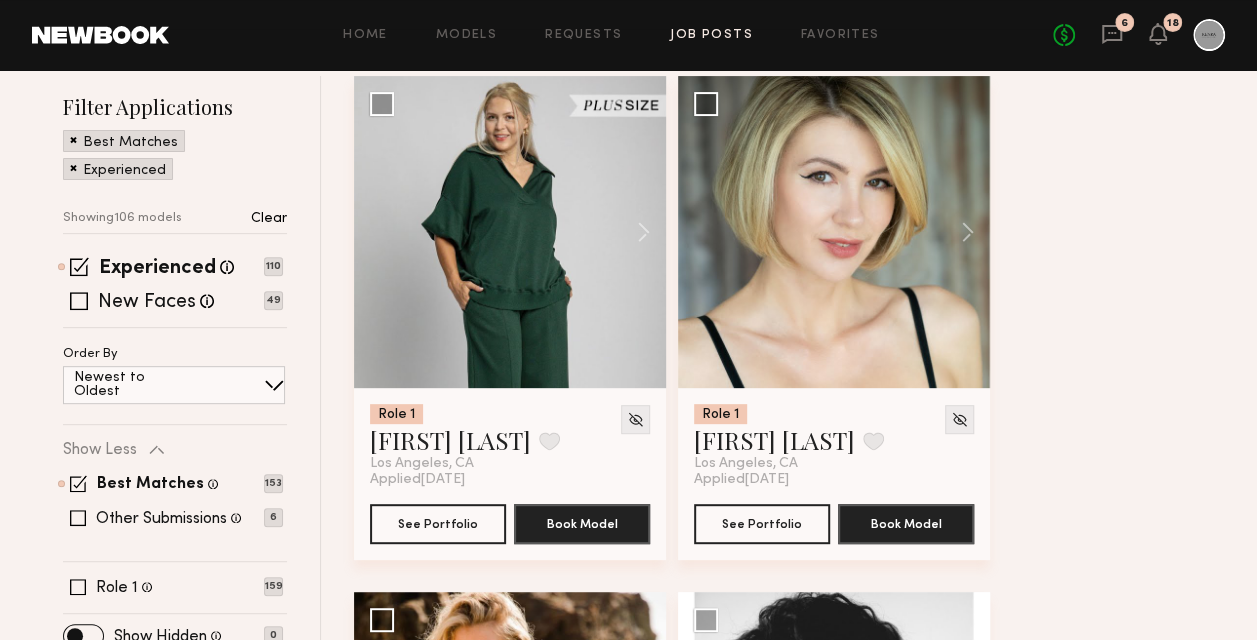 scroll, scrollTop: 500, scrollLeft: 0, axis: vertical 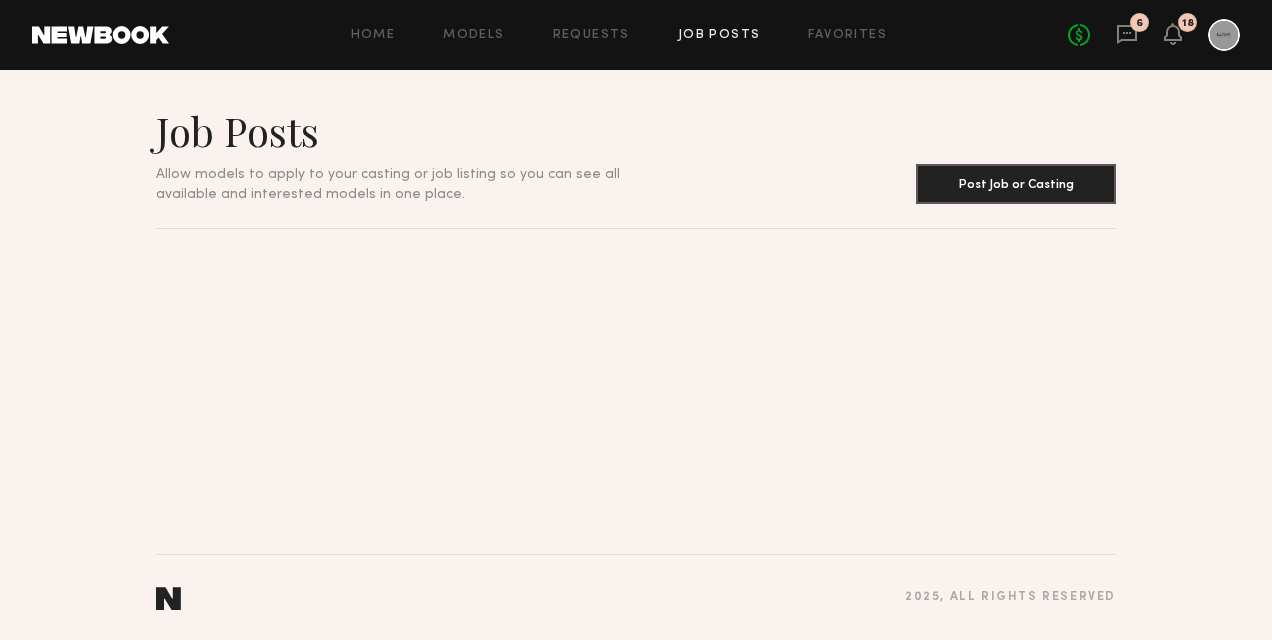 click on "Job Posts" 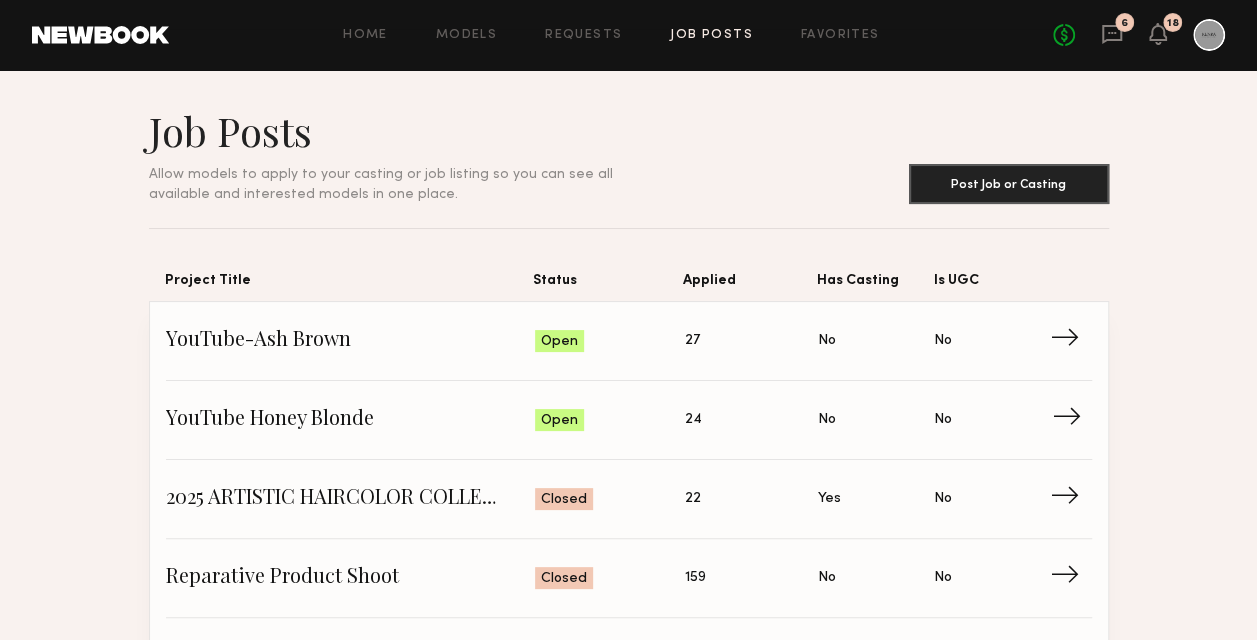 click on "YouTube Honey Blonde" 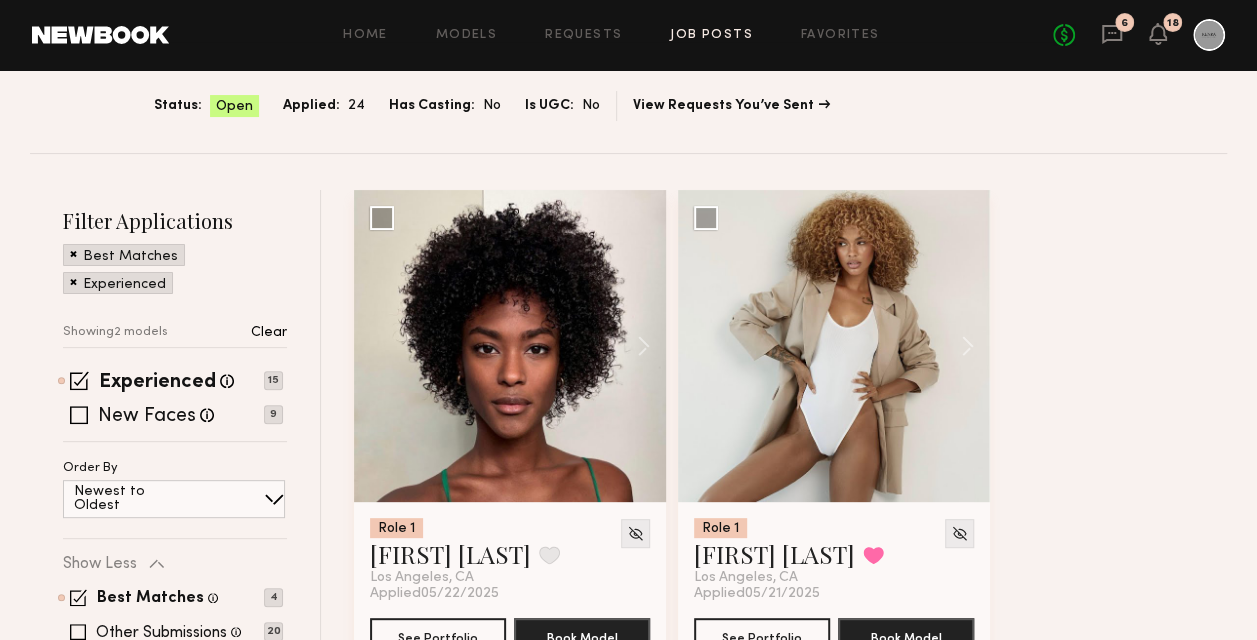 scroll, scrollTop: 0, scrollLeft: 0, axis: both 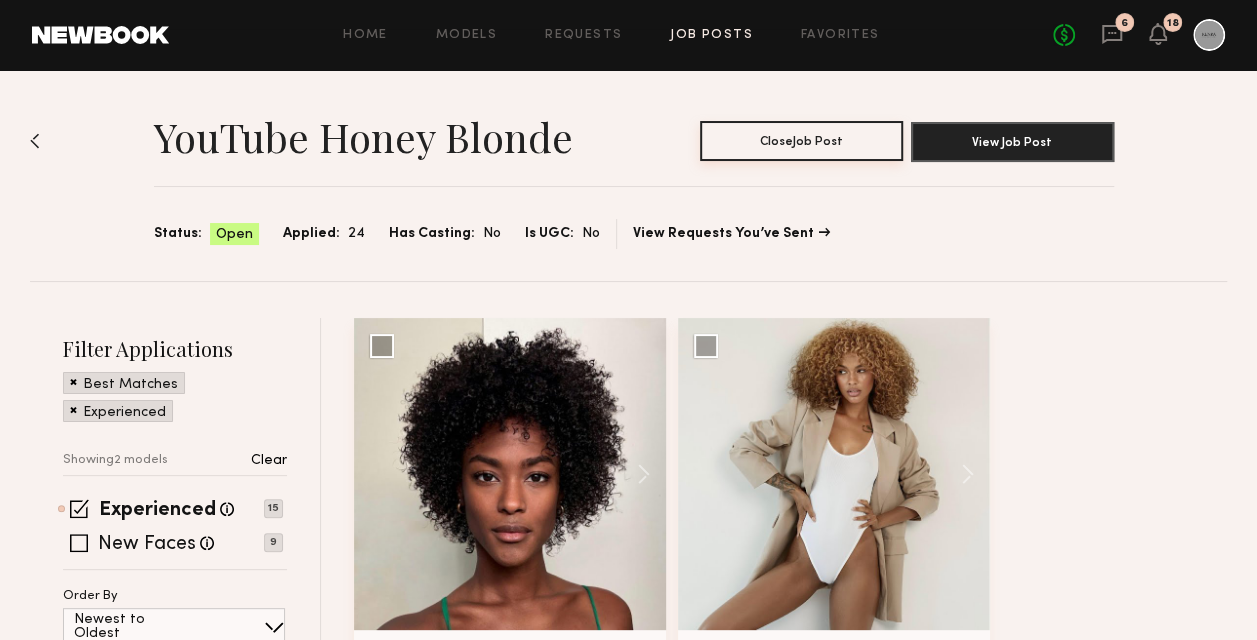 click on "Close  Job Post" 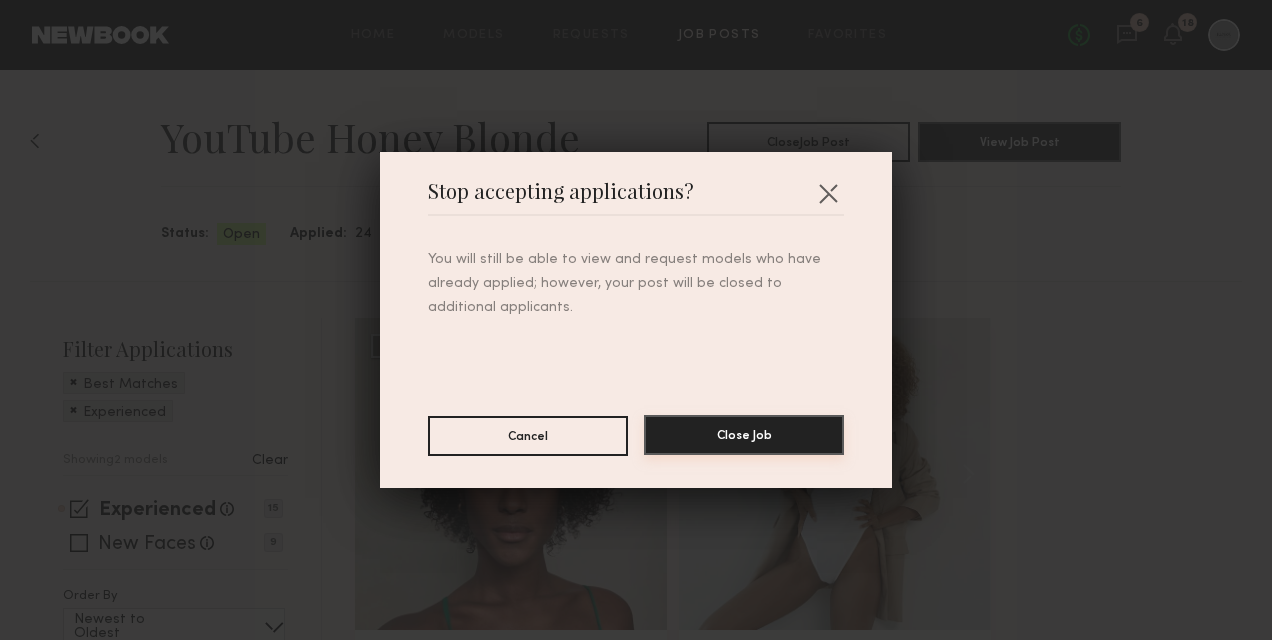 click on "Close Job" at bounding box center [744, 435] 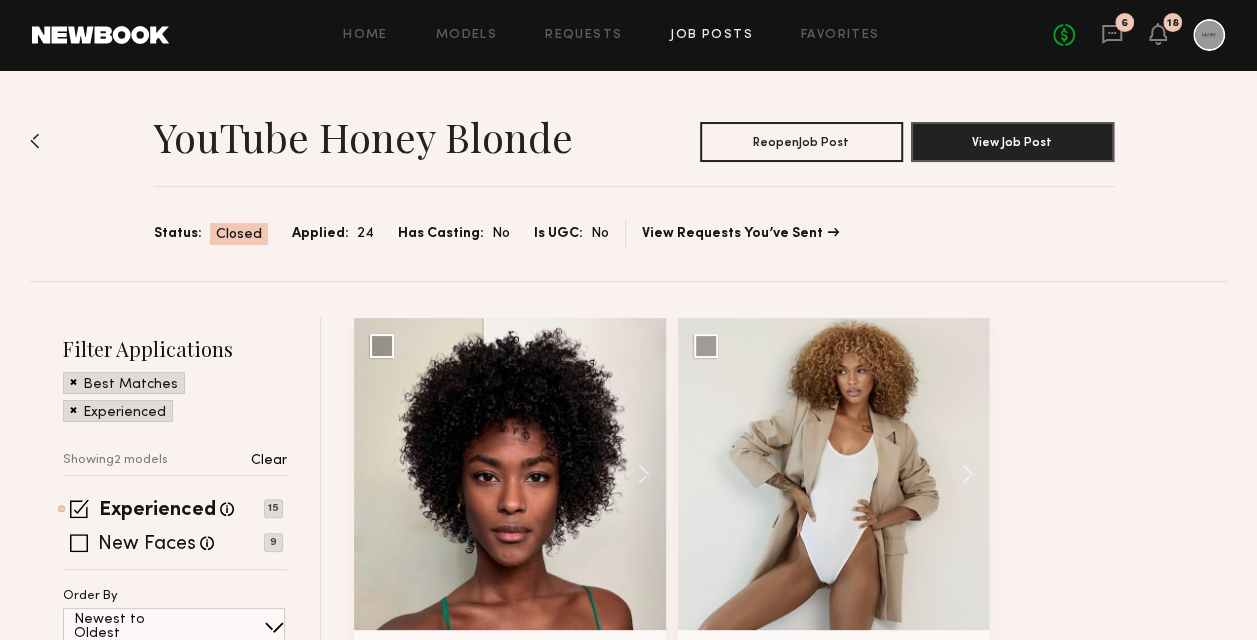 click 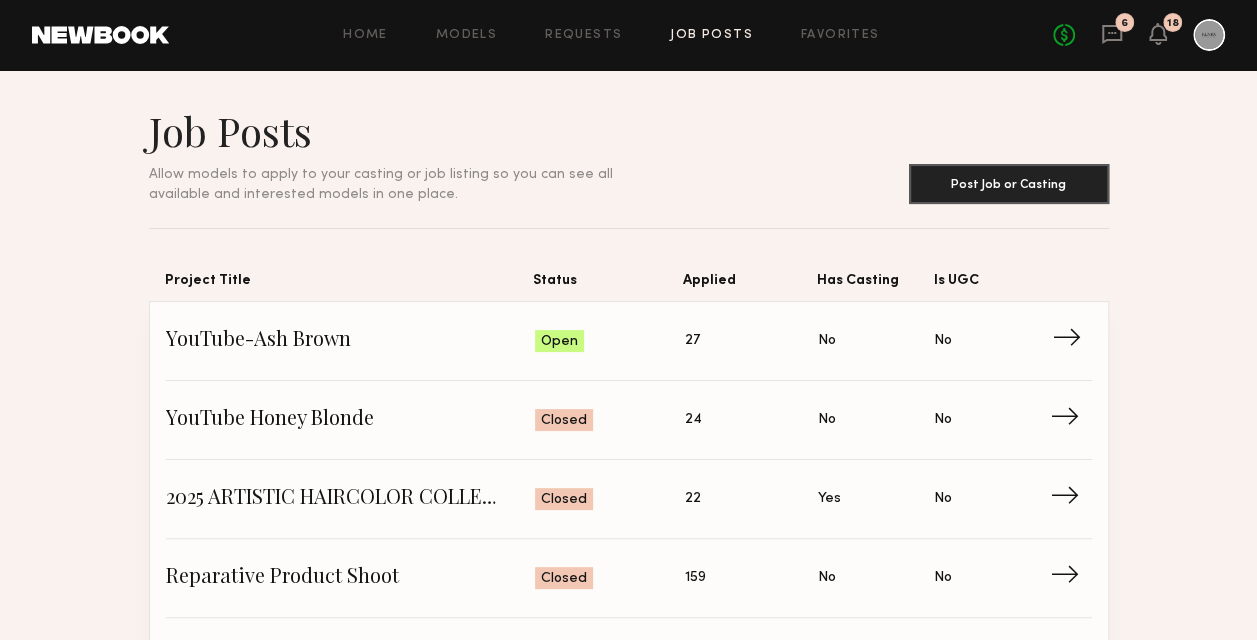 click on "YouTube-Ash Brown Status: Open Applied: 27 Has Casting: No Is UGC: No →" 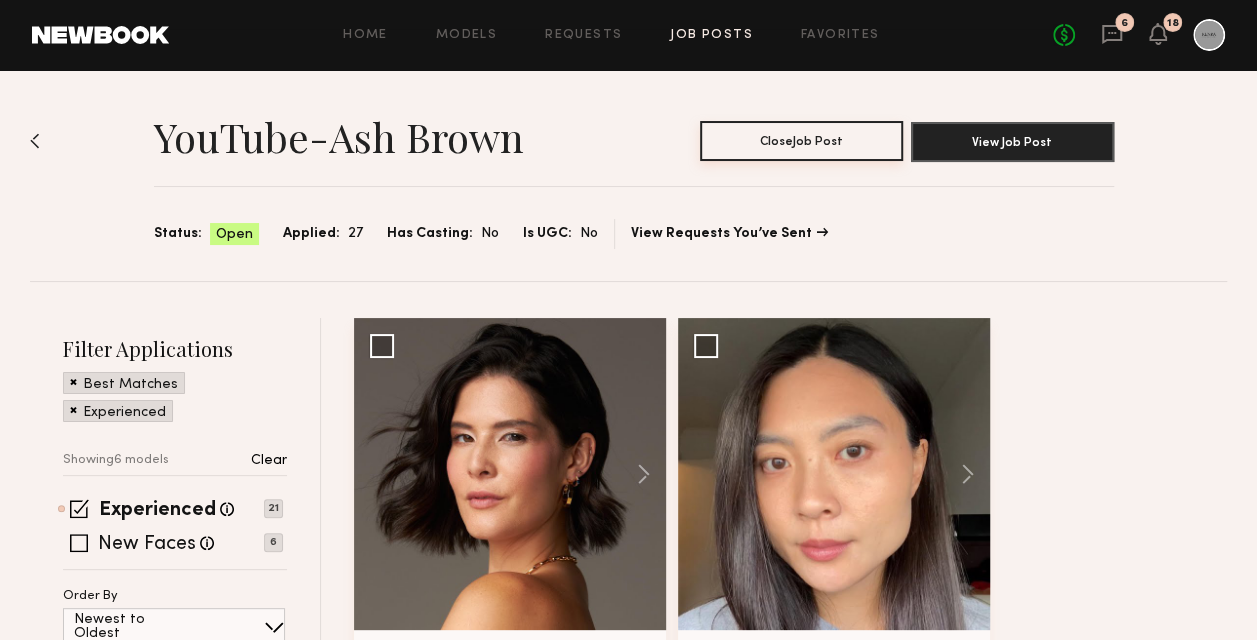 click on "Close  Job Post" 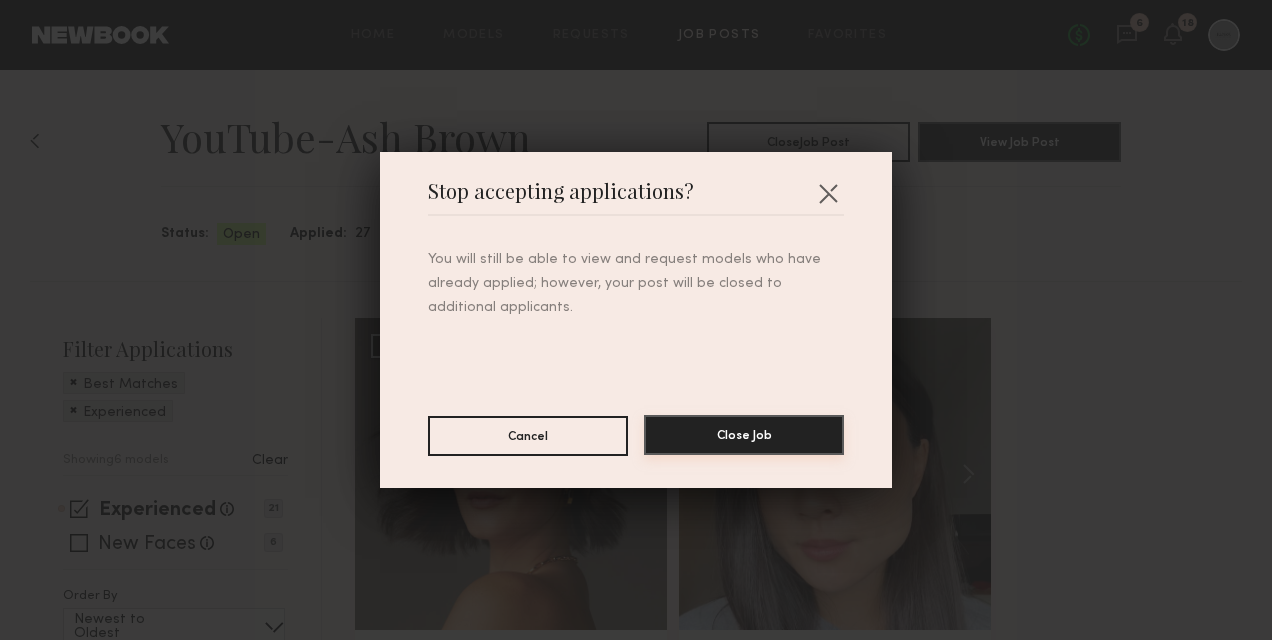 click on "Close Job" at bounding box center [744, 435] 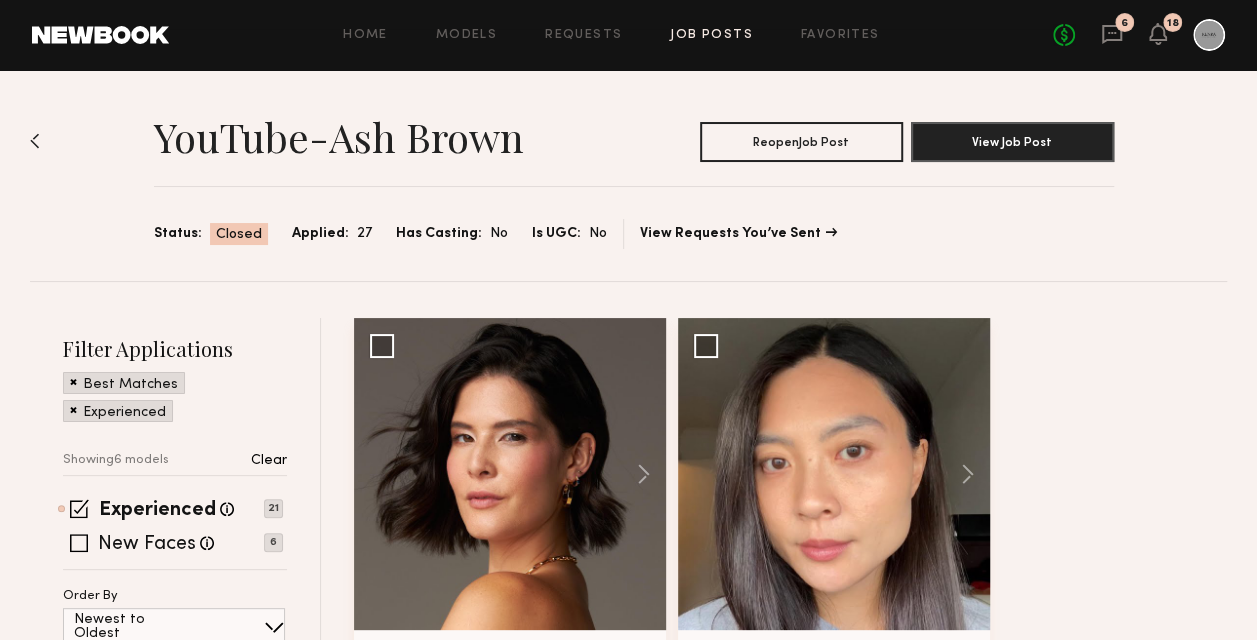 click on "Home Models Requests Job Posts Favorites Sign Out No fees up to $5,000 6 18" 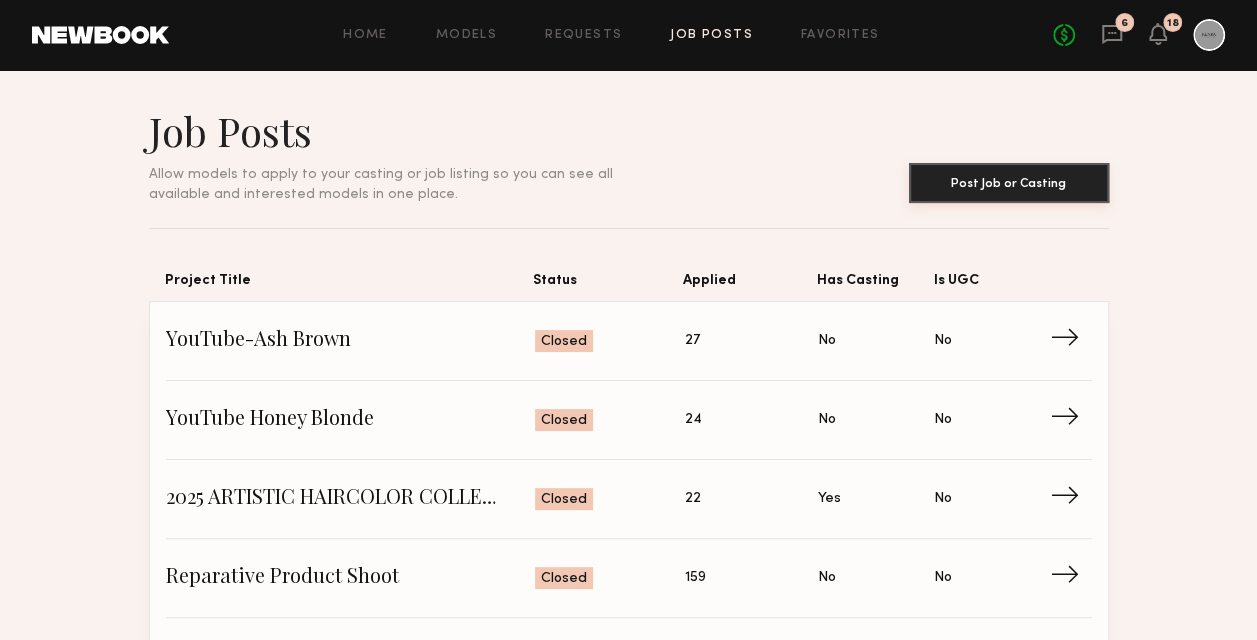 click on "Post Job or Casting" 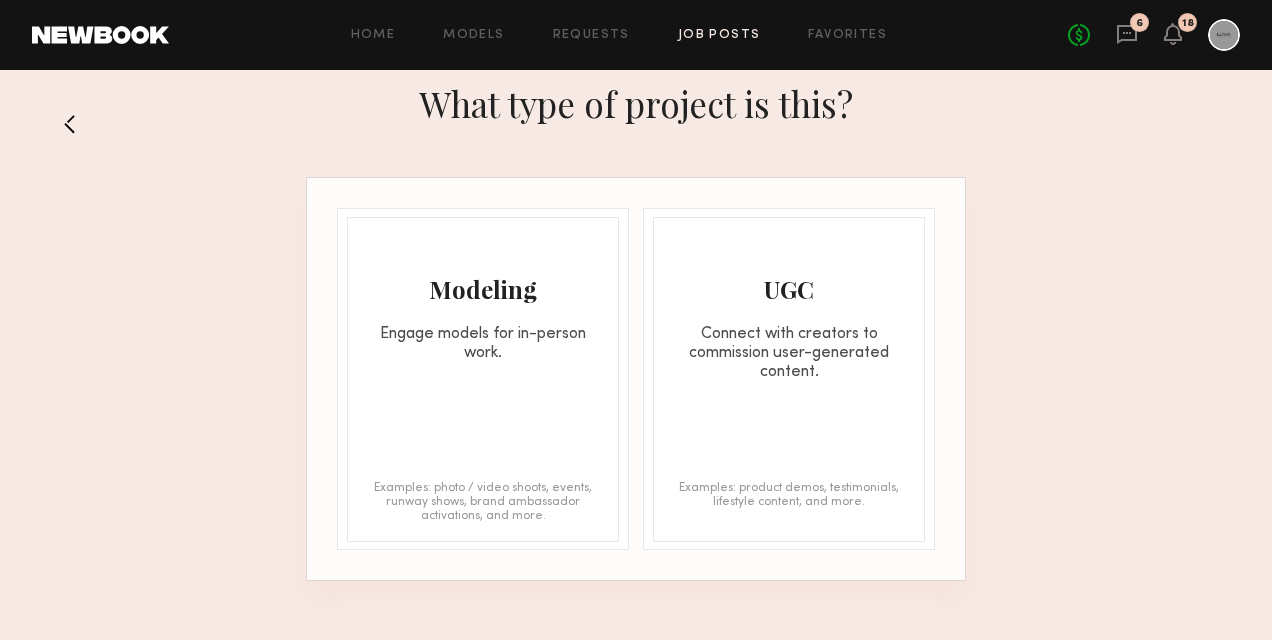 click on "Engage models for in-person work." 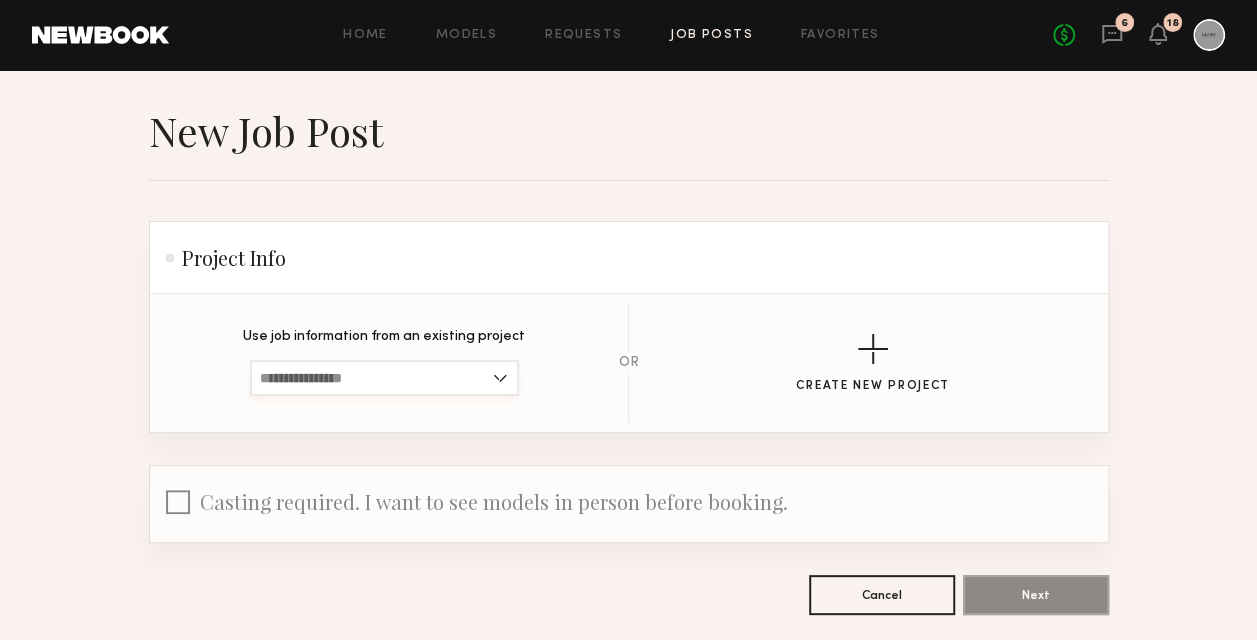 click at bounding box center [384, 378] 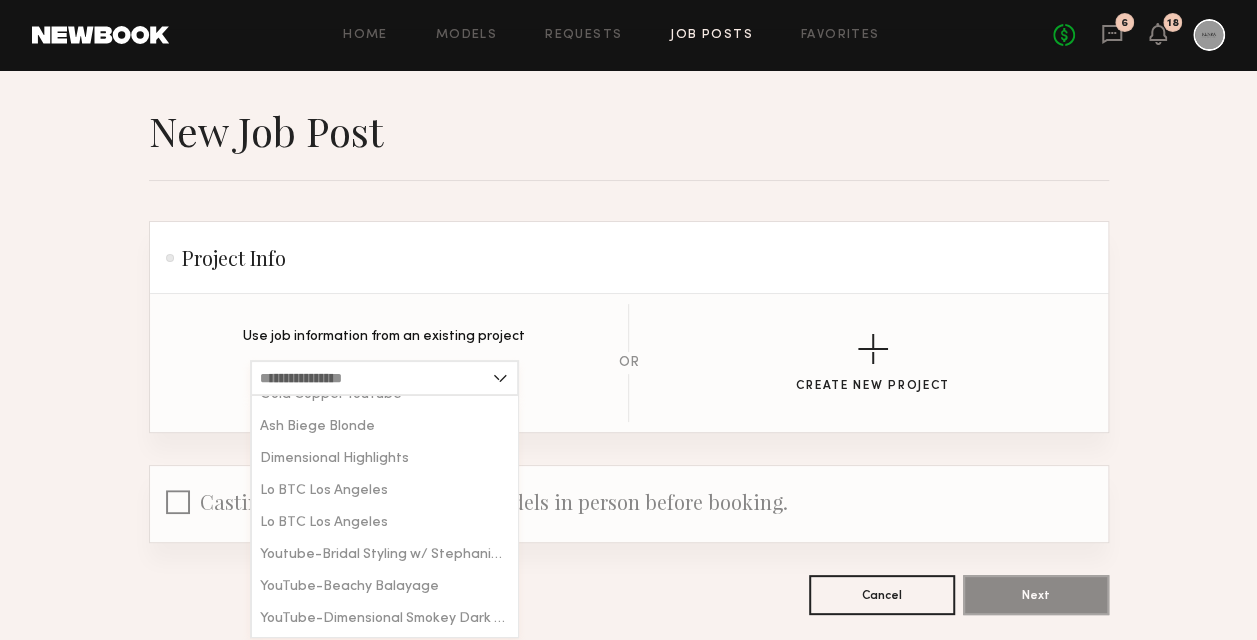 scroll, scrollTop: 500, scrollLeft: 0, axis: vertical 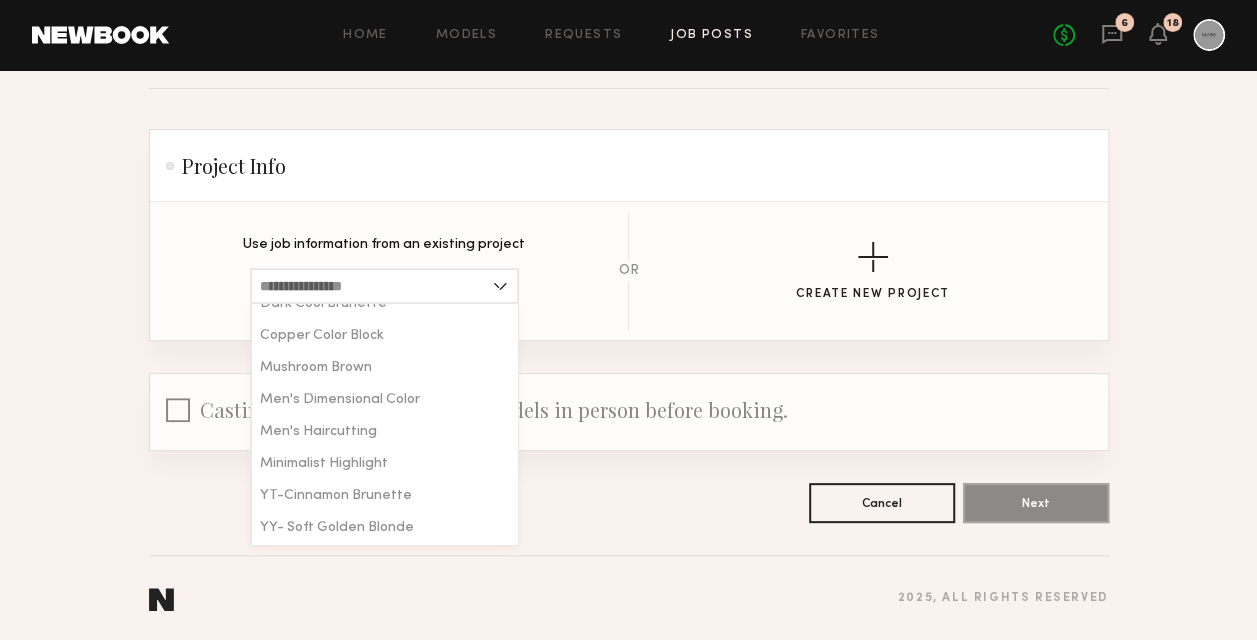 click on "Project Info" 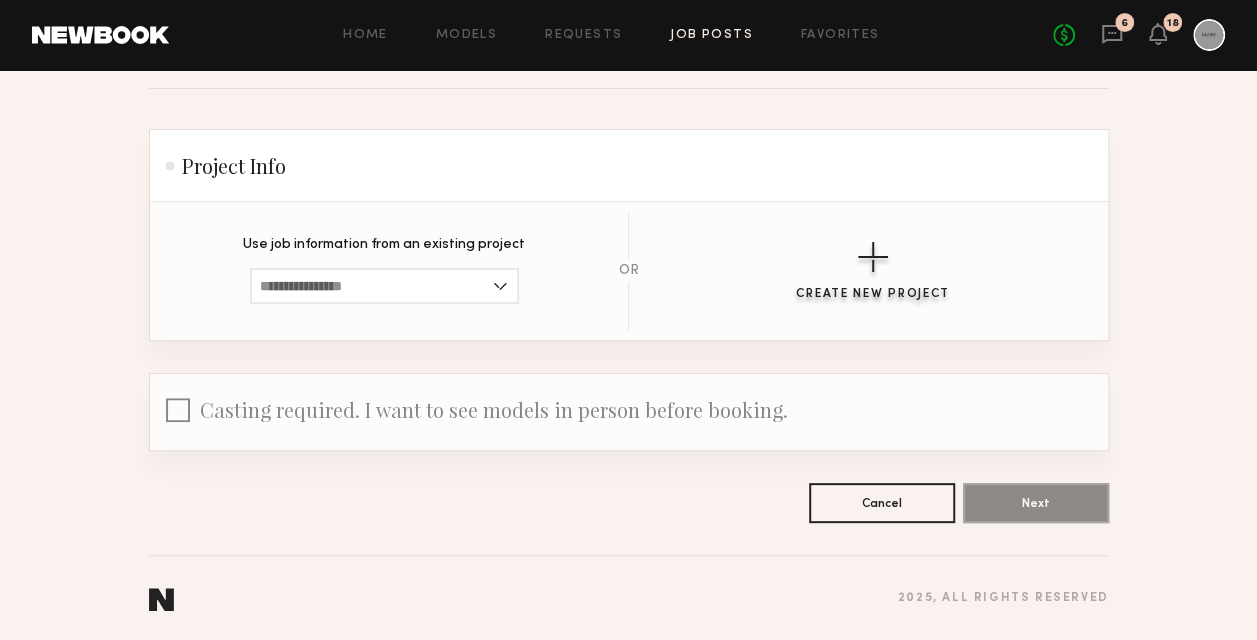 click 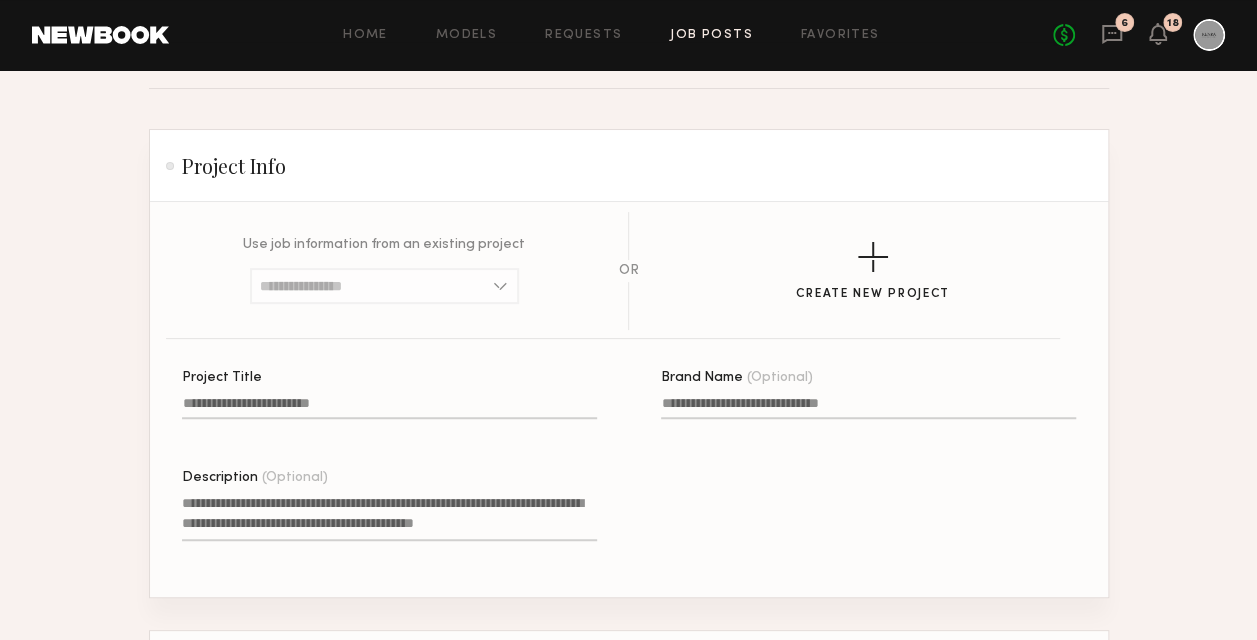click on "Project Title" 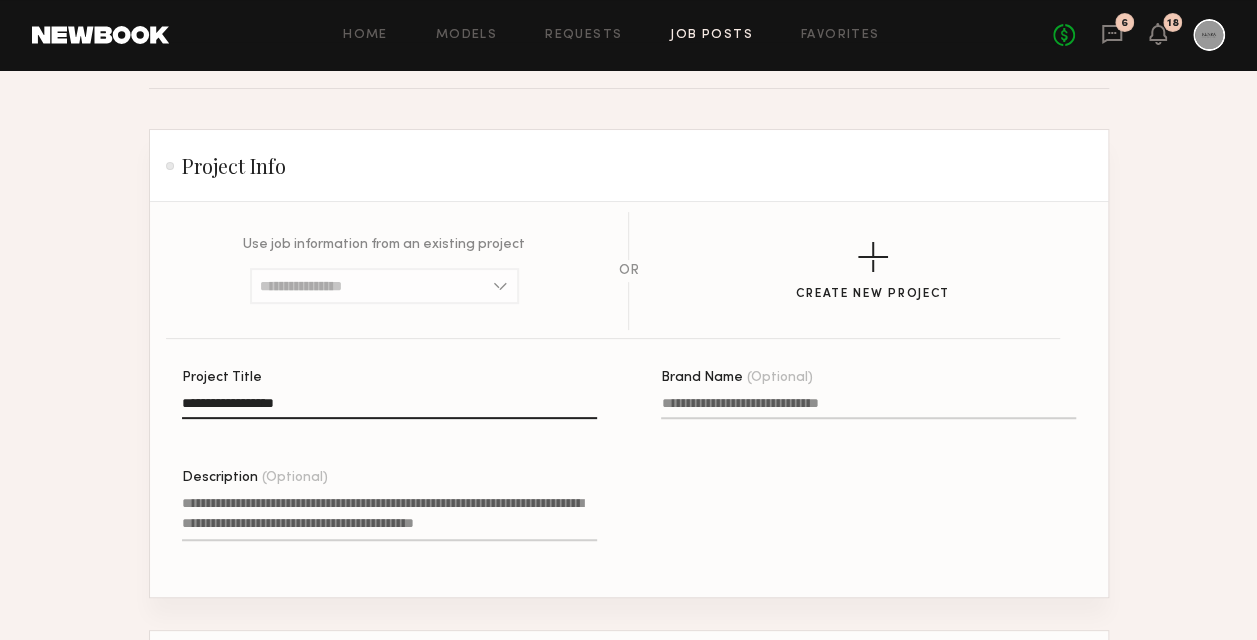 type on "**********" 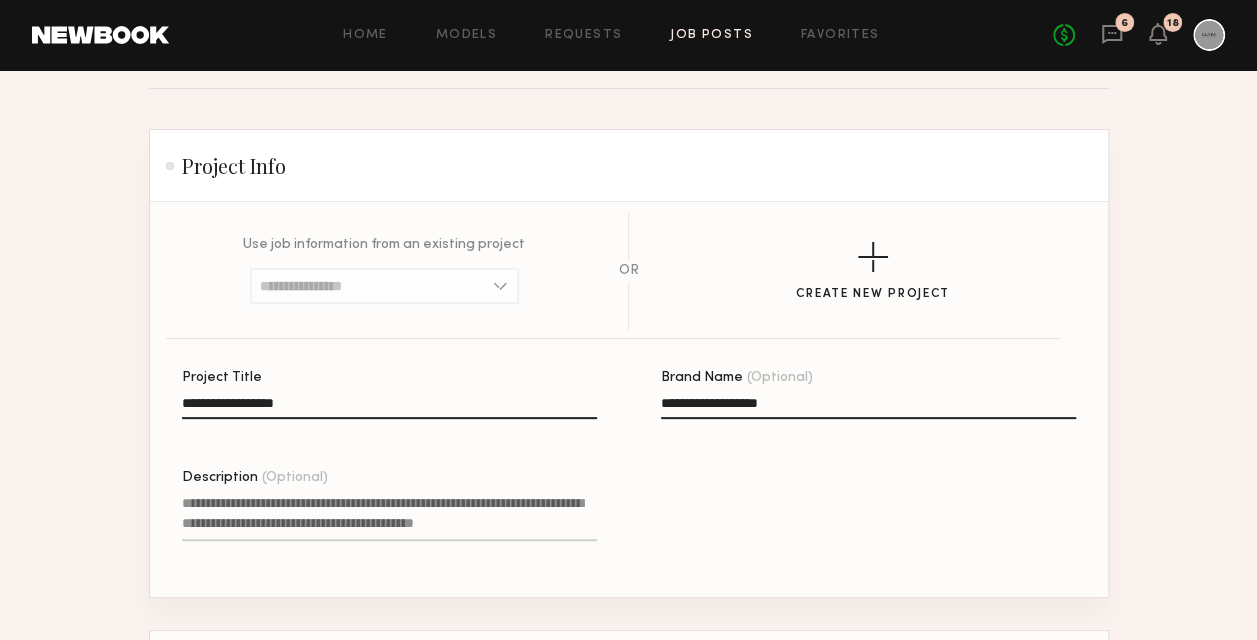 type on "**********" 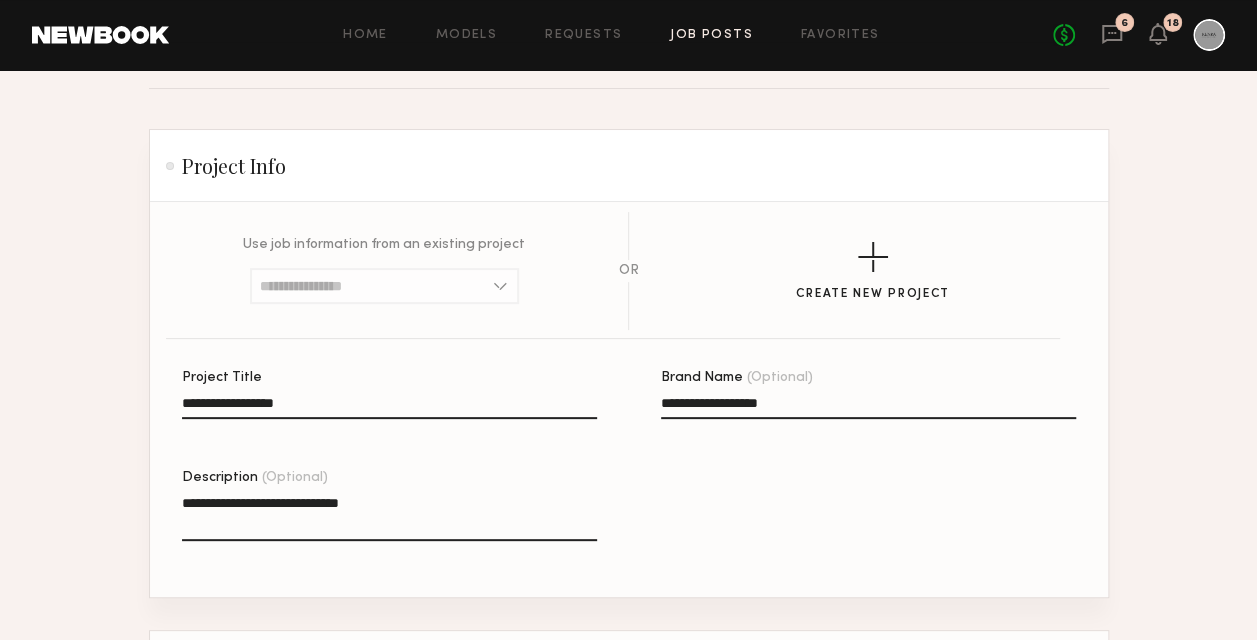 type on "**********" 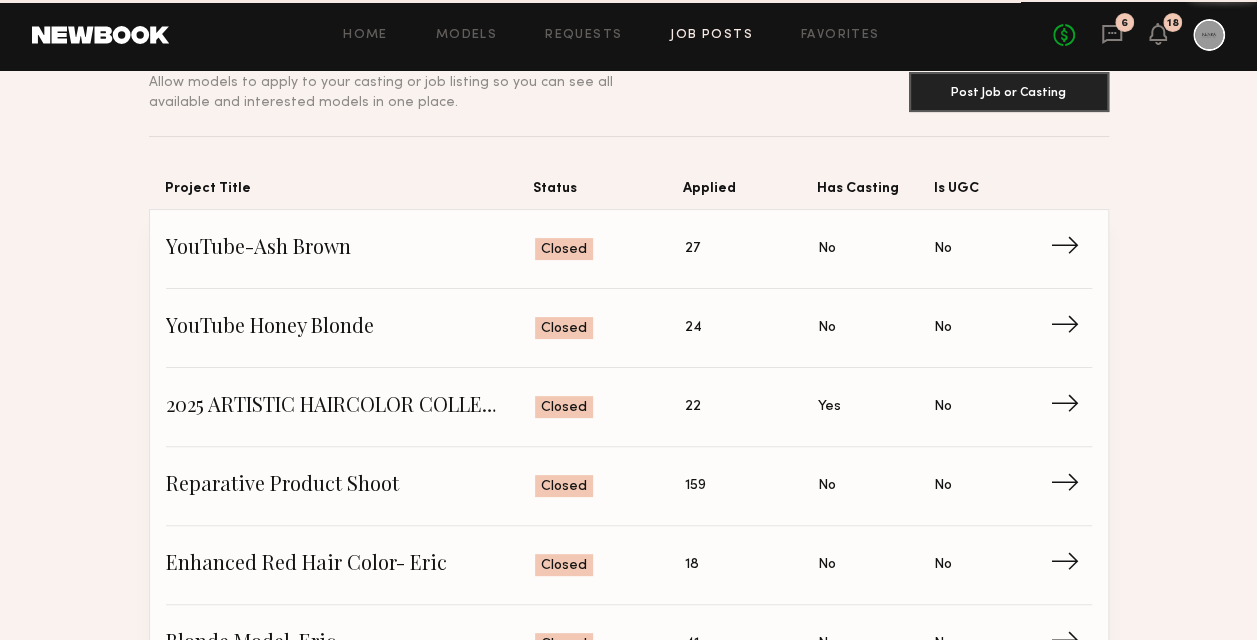 scroll, scrollTop: 0, scrollLeft: 0, axis: both 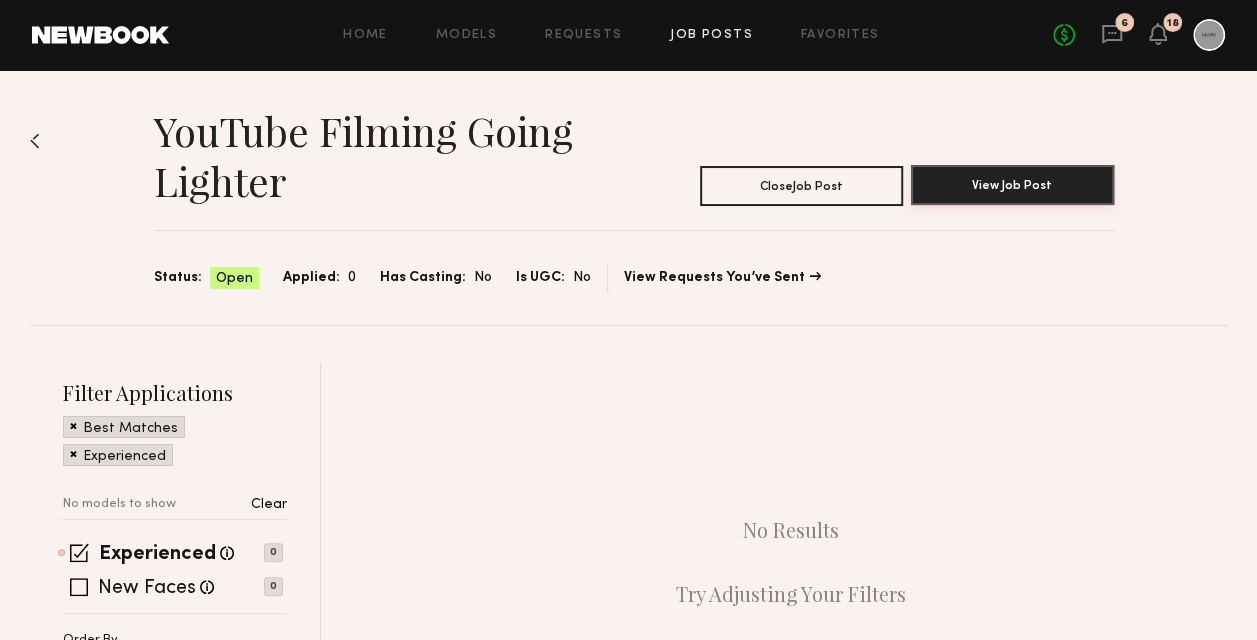 click on "View Job Post" 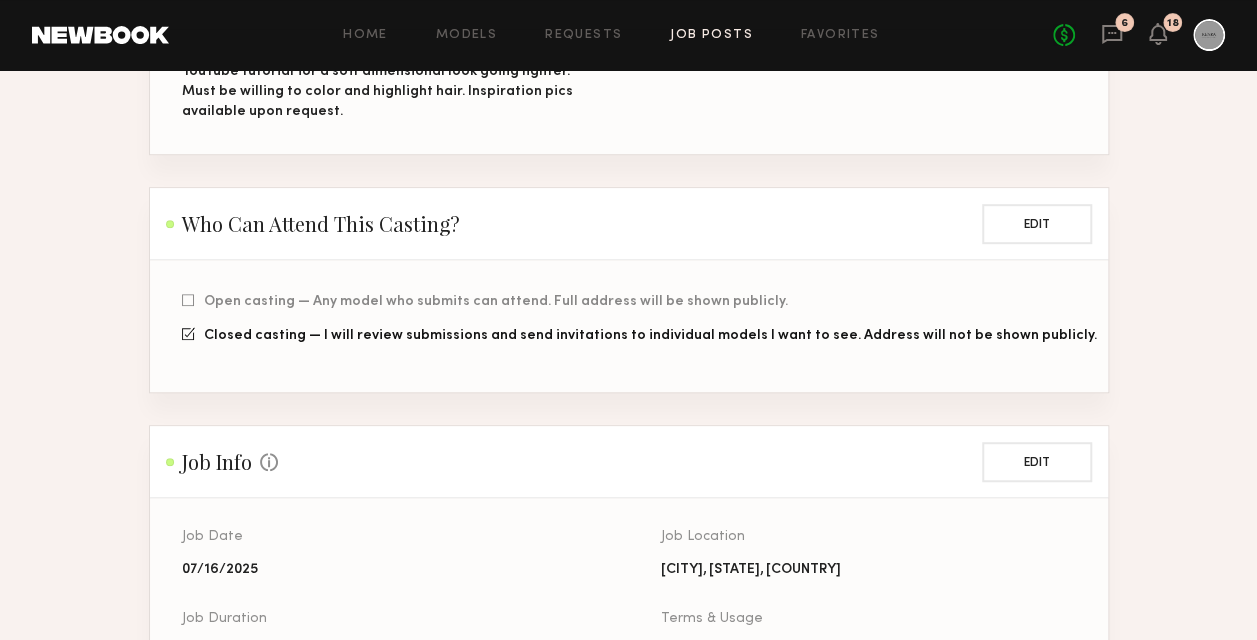 scroll, scrollTop: 600, scrollLeft: 0, axis: vertical 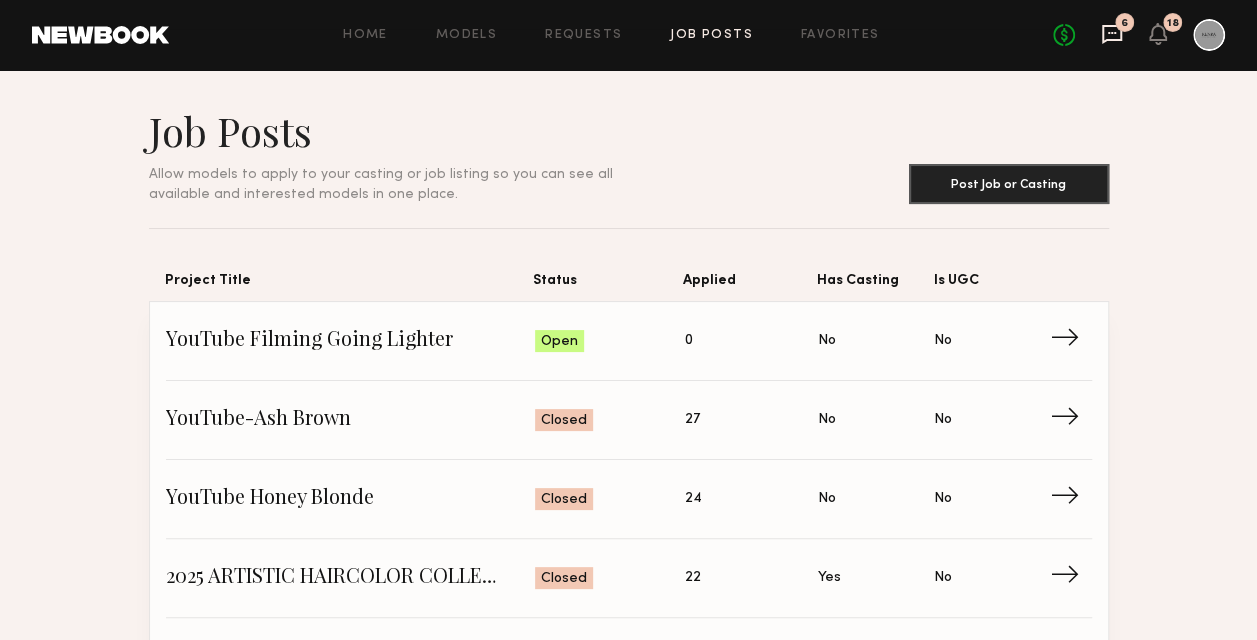 click 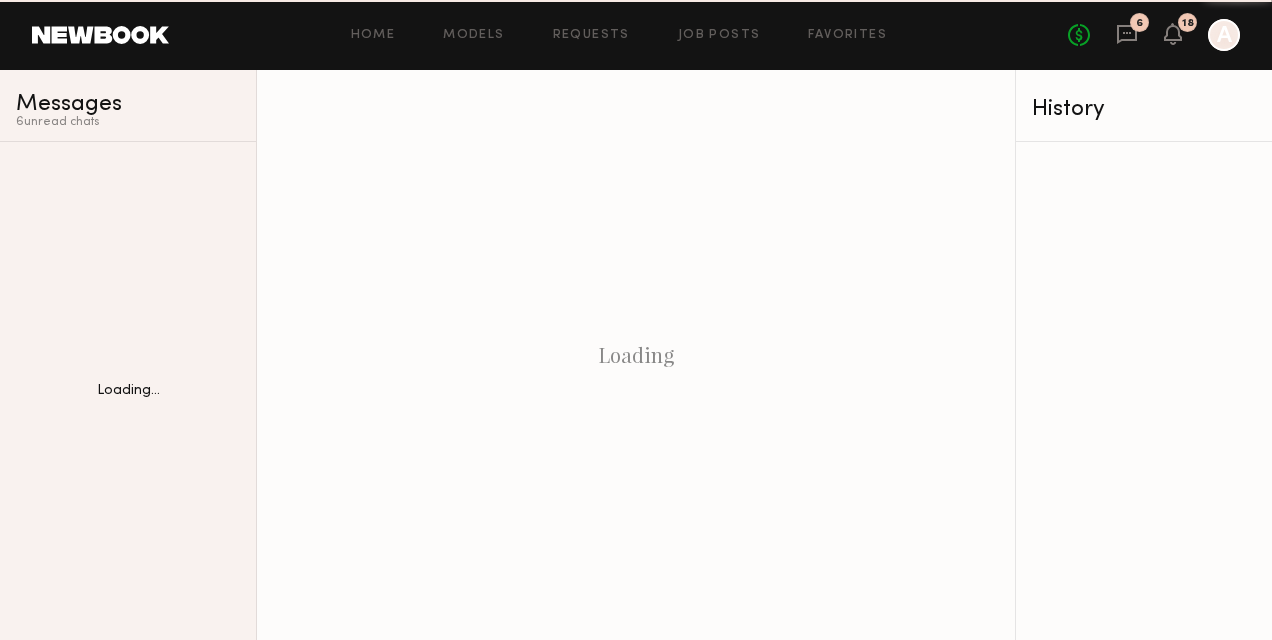 scroll, scrollTop: 0, scrollLeft: 0, axis: both 